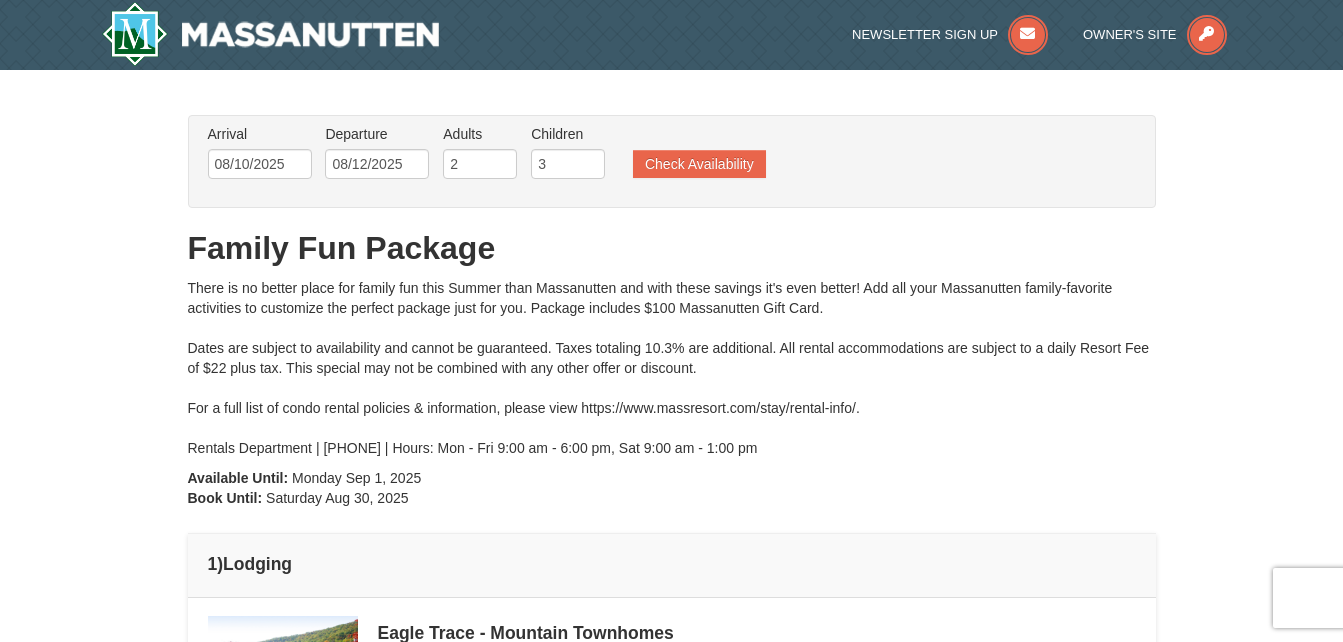 scroll, scrollTop: 0, scrollLeft: 0, axis: both 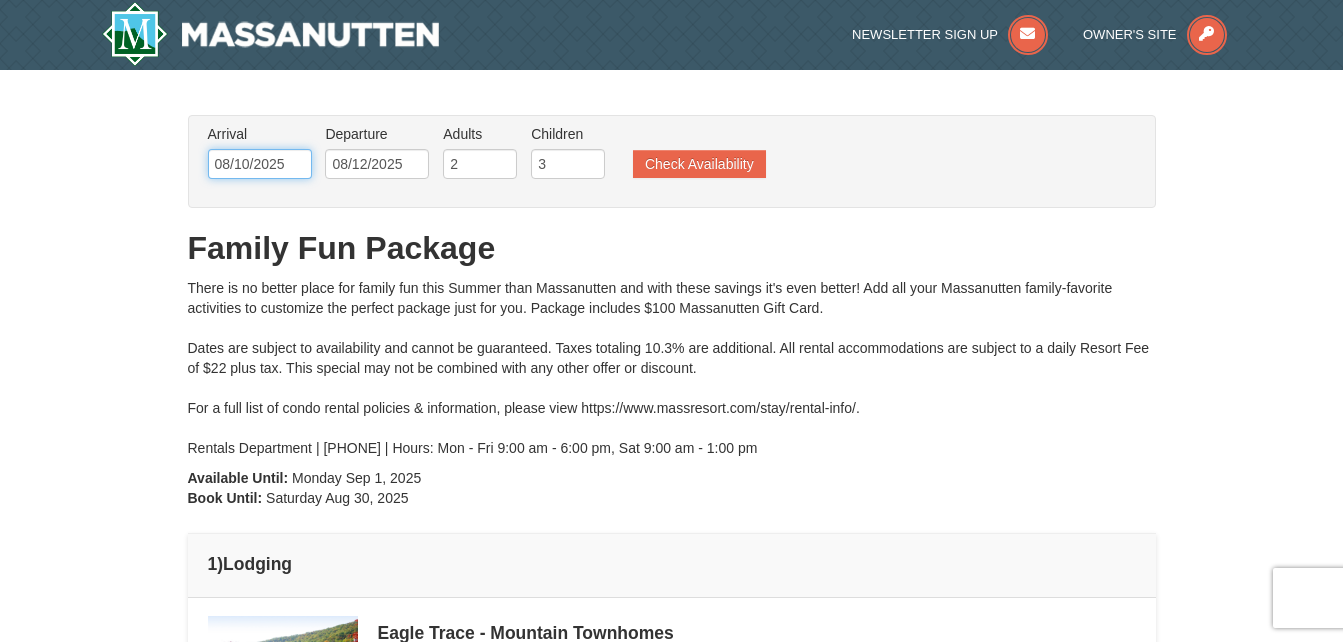 click on "08/10/2025" at bounding box center (260, 164) 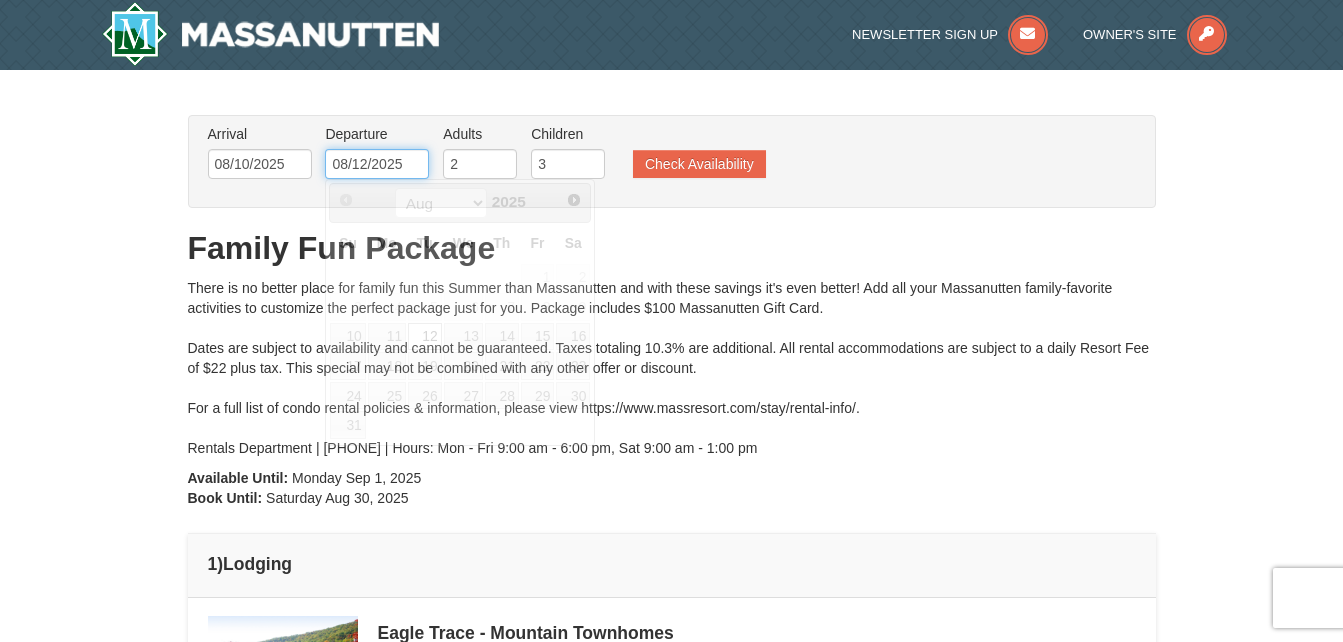 click on "08/12/2025" at bounding box center [377, 164] 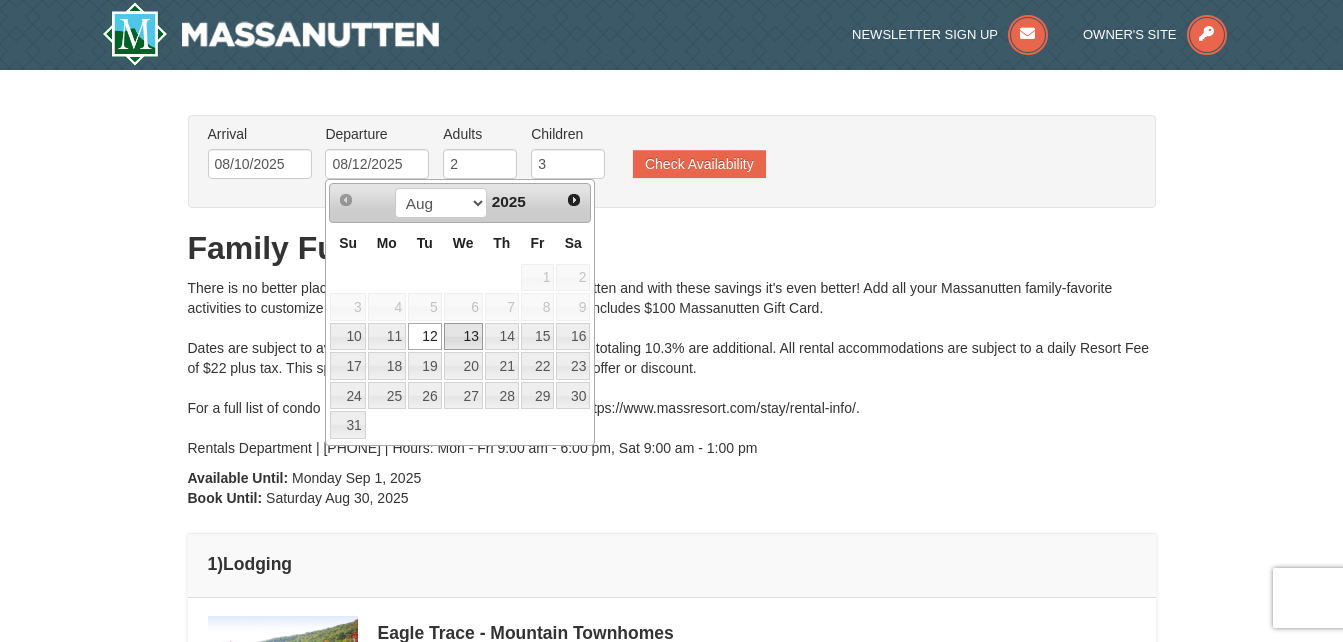 click on "13" at bounding box center [463, 337] 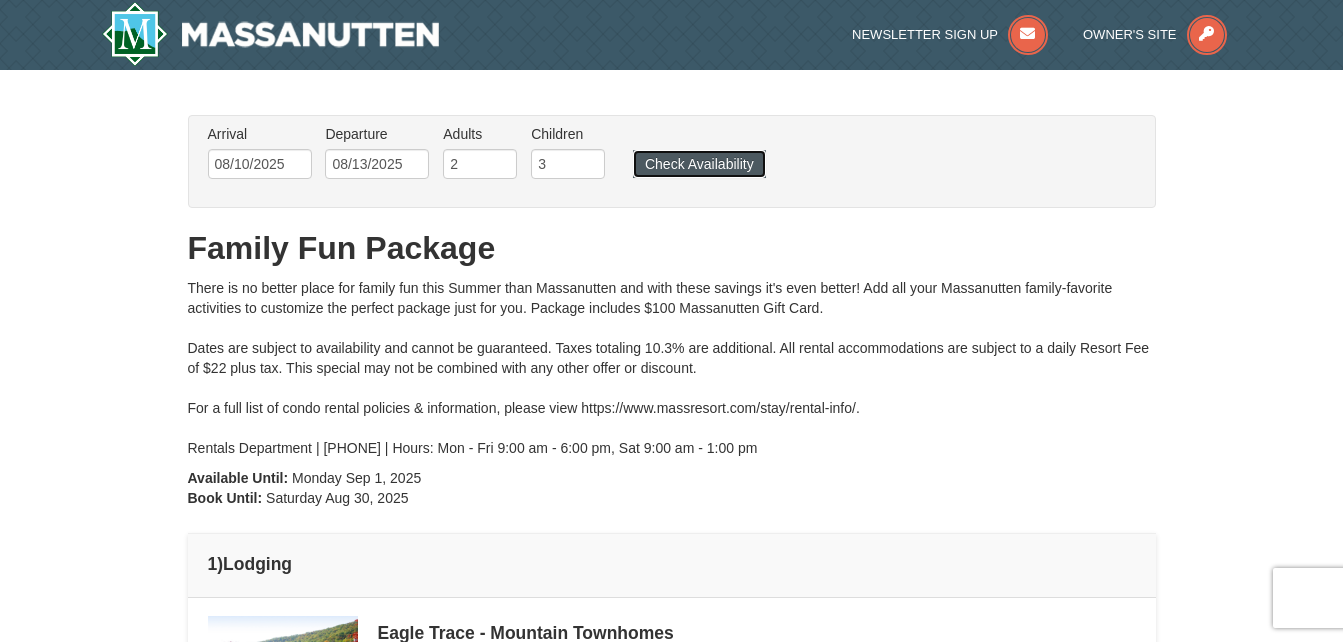 click on "Check Availability" at bounding box center [699, 164] 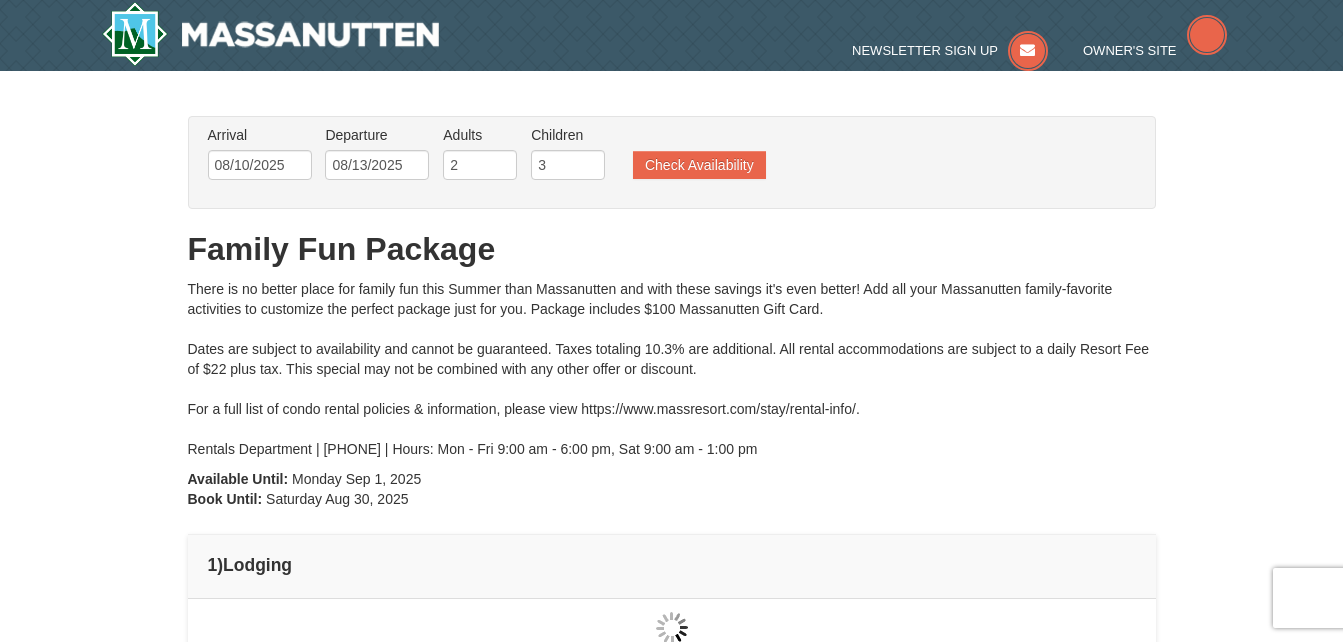 type on "08/10/2025" 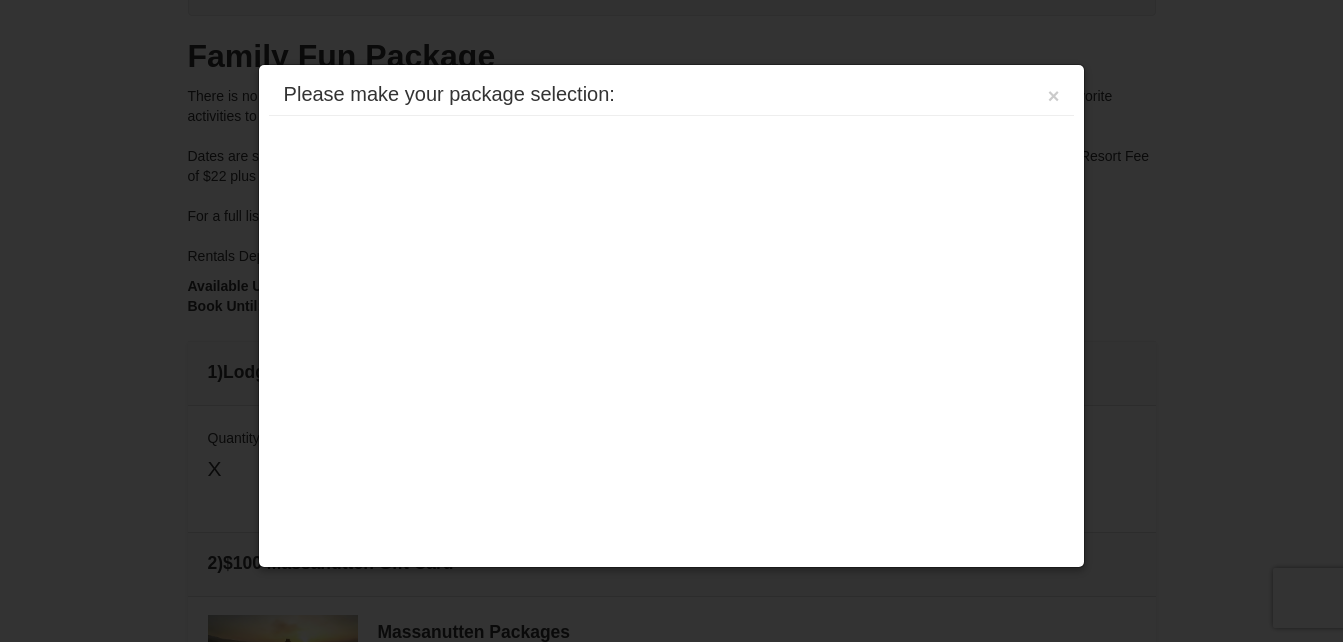 scroll, scrollTop: 334, scrollLeft: 0, axis: vertical 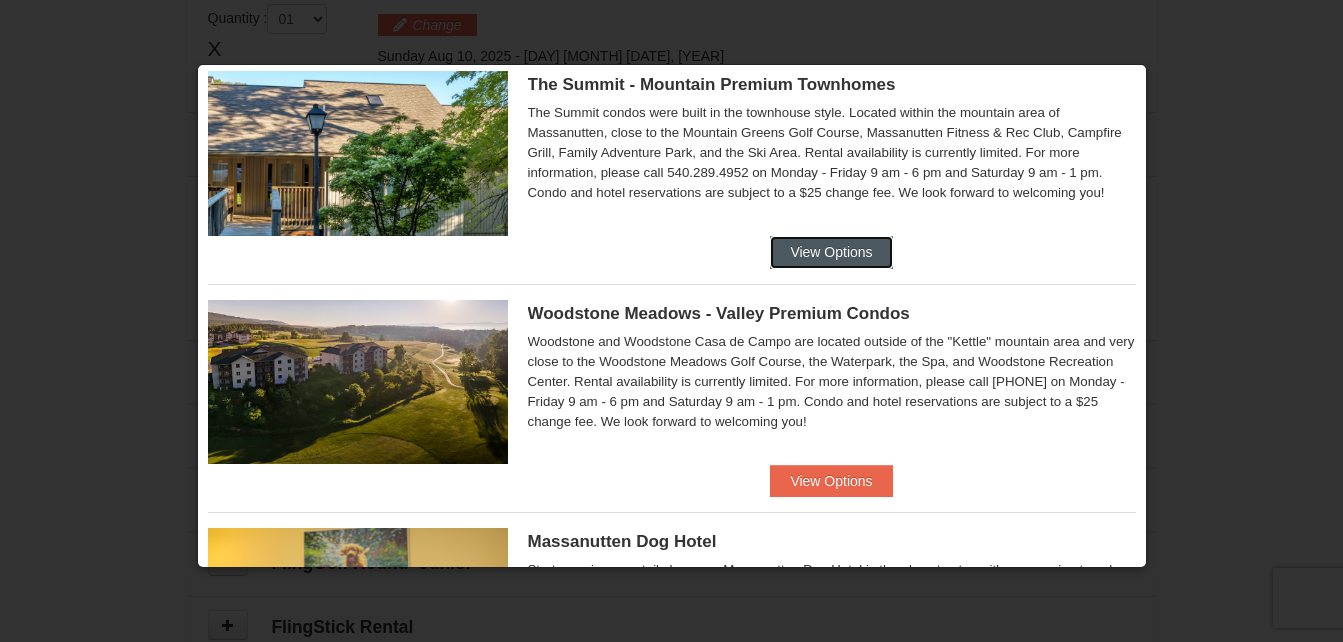 click on "View Options" at bounding box center [831, 252] 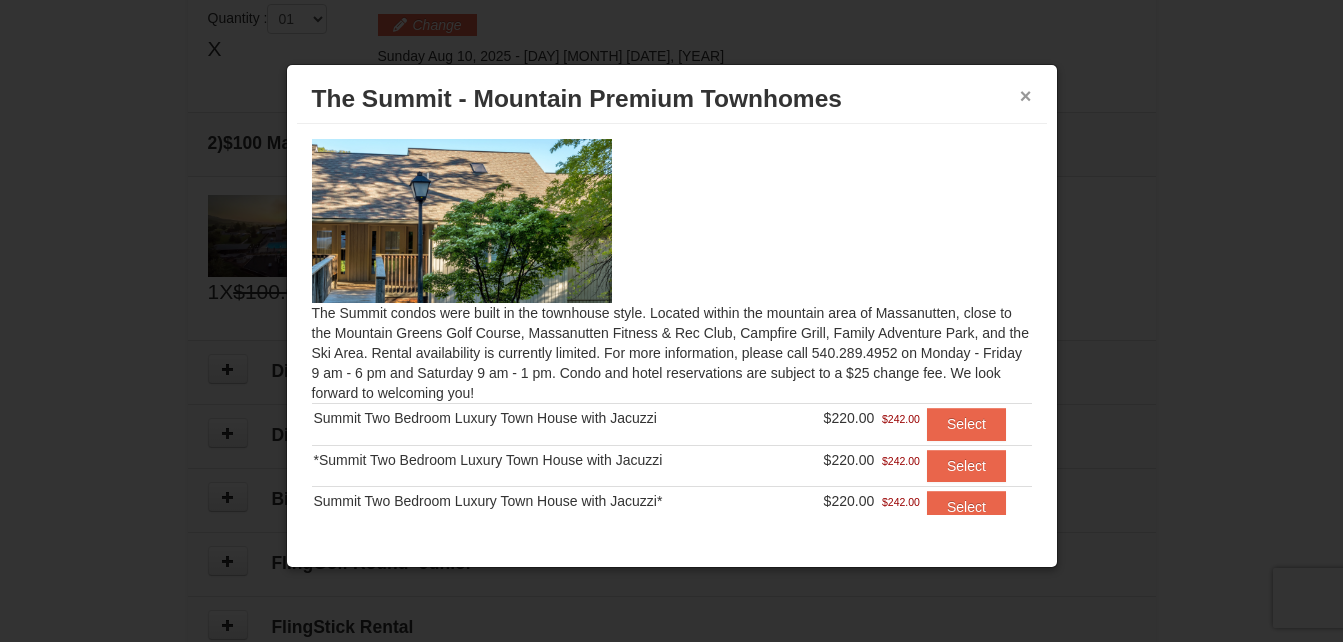 click on "×" at bounding box center [1026, 96] 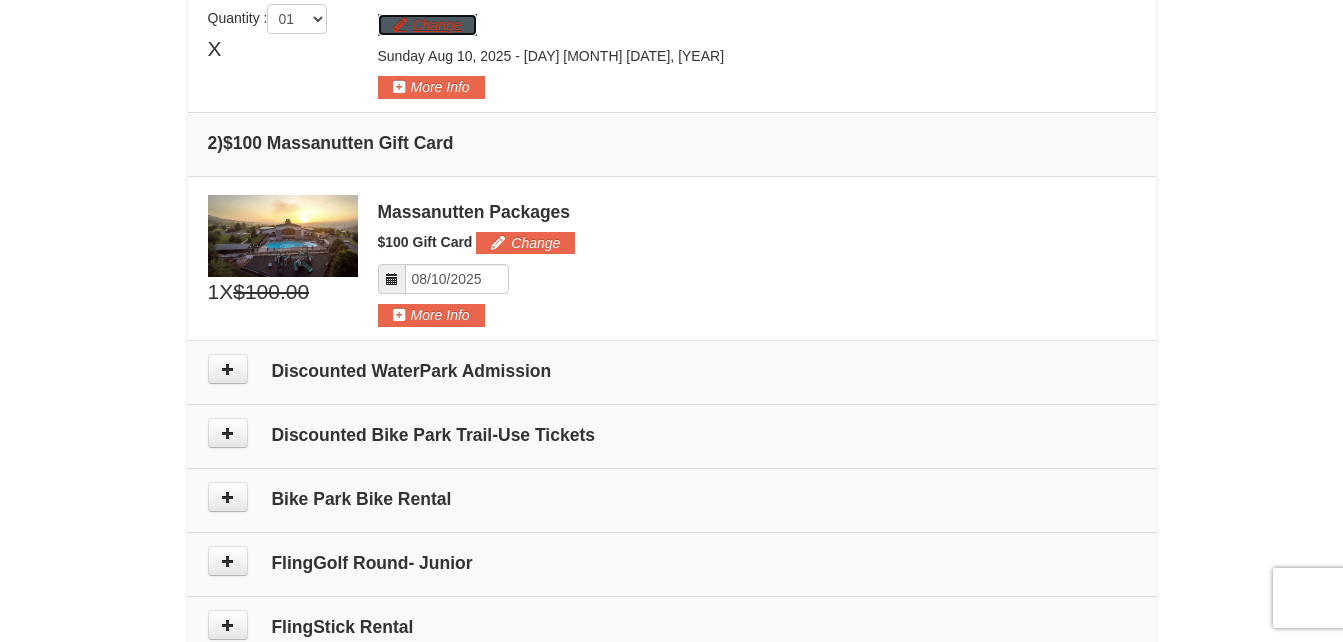 click on "Change" at bounding box center [427, 25] 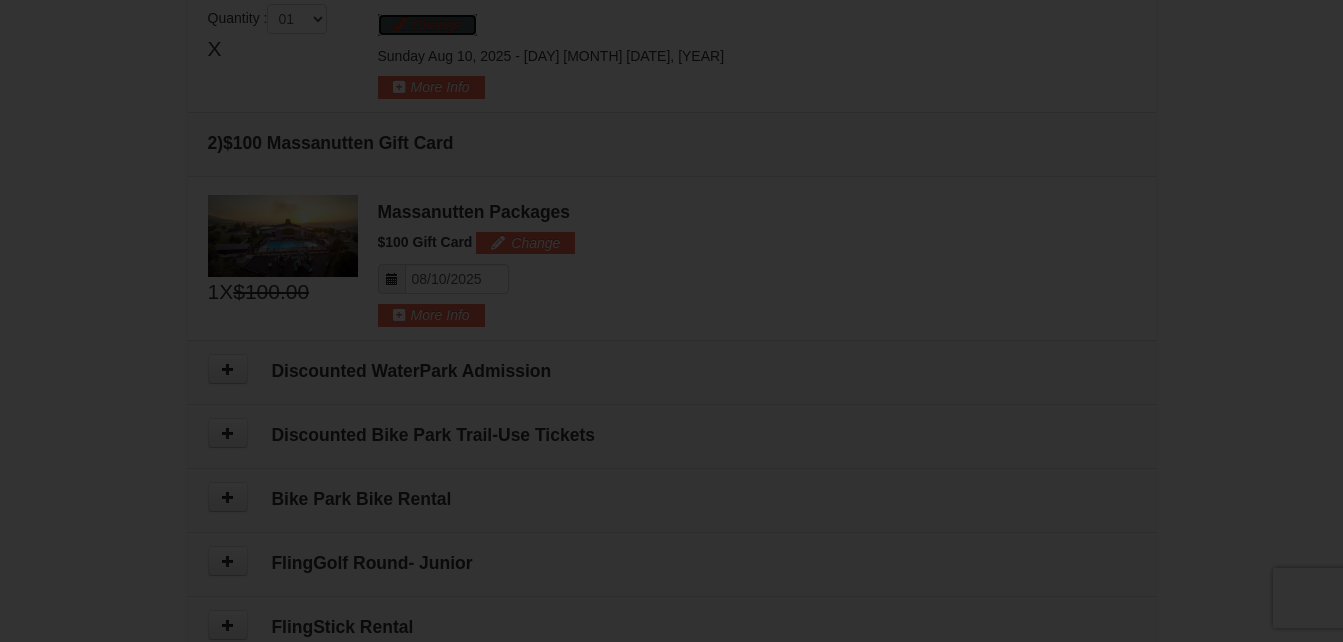 scroll, scrollTop: 0, scrollLeft: 0, axis: both 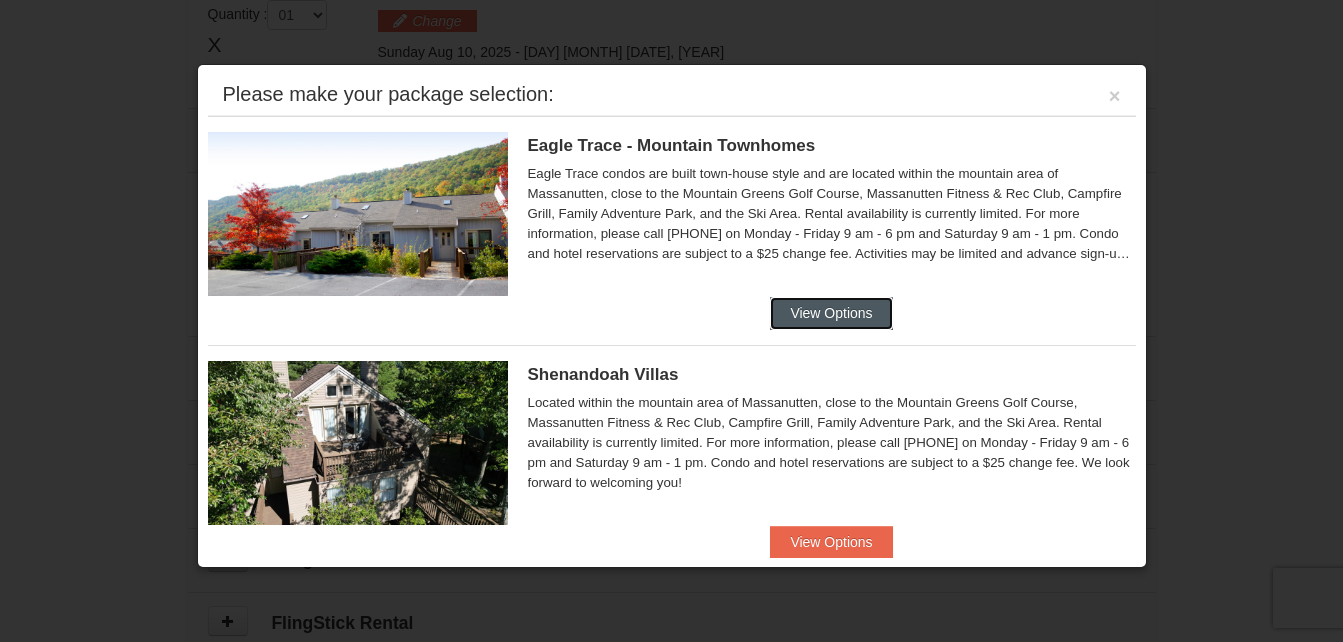 click on "View Options" at bounding box center [831, 313] 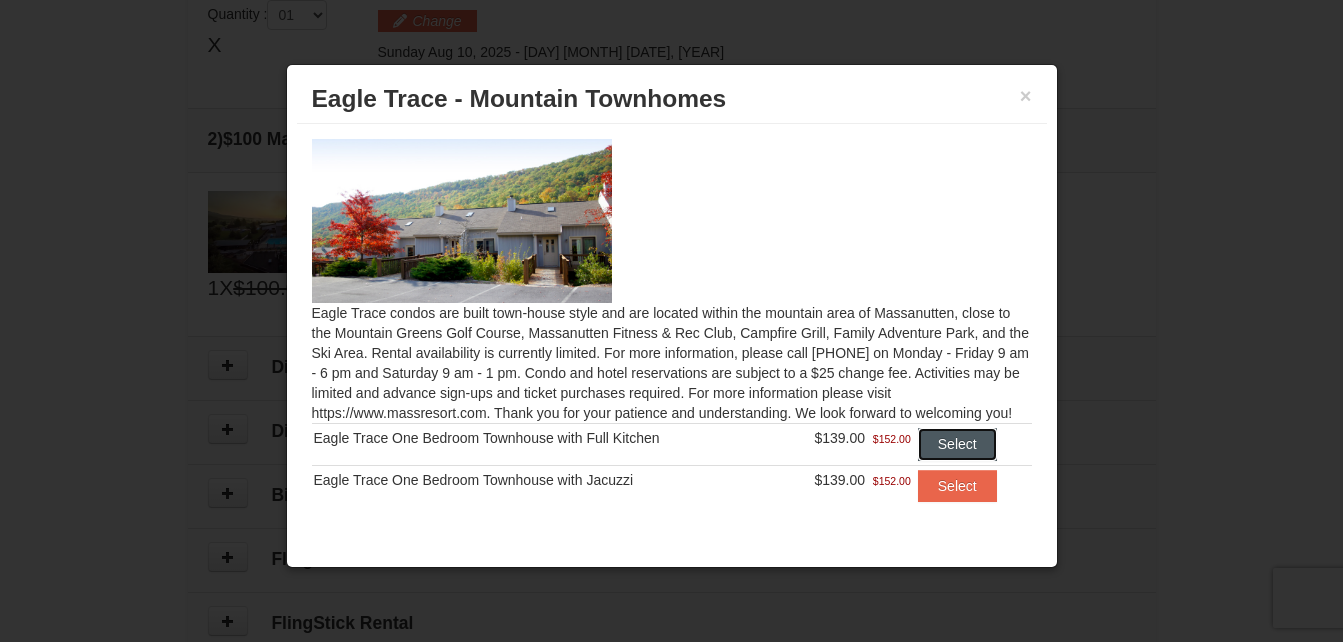 click on "Select" at bounding box center [957, 444] 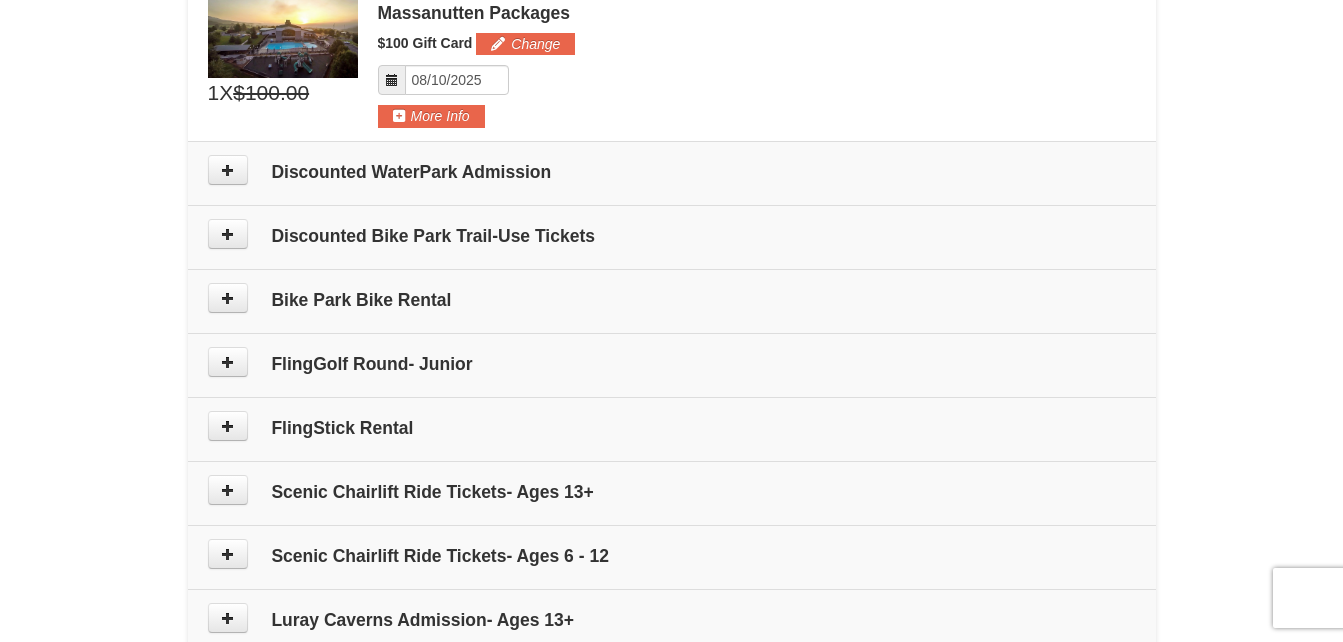 scroll, scrollTop: 924, scrollLeft: 0, axis: vertical 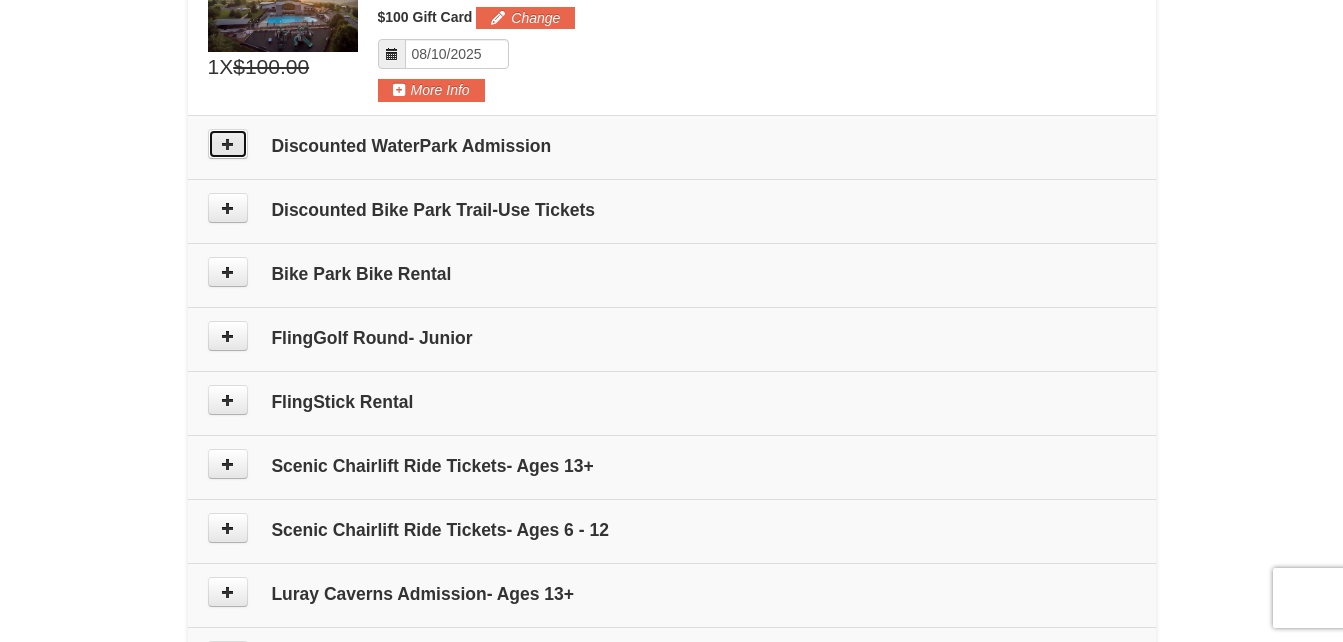 click at bounding box center [228, 144] 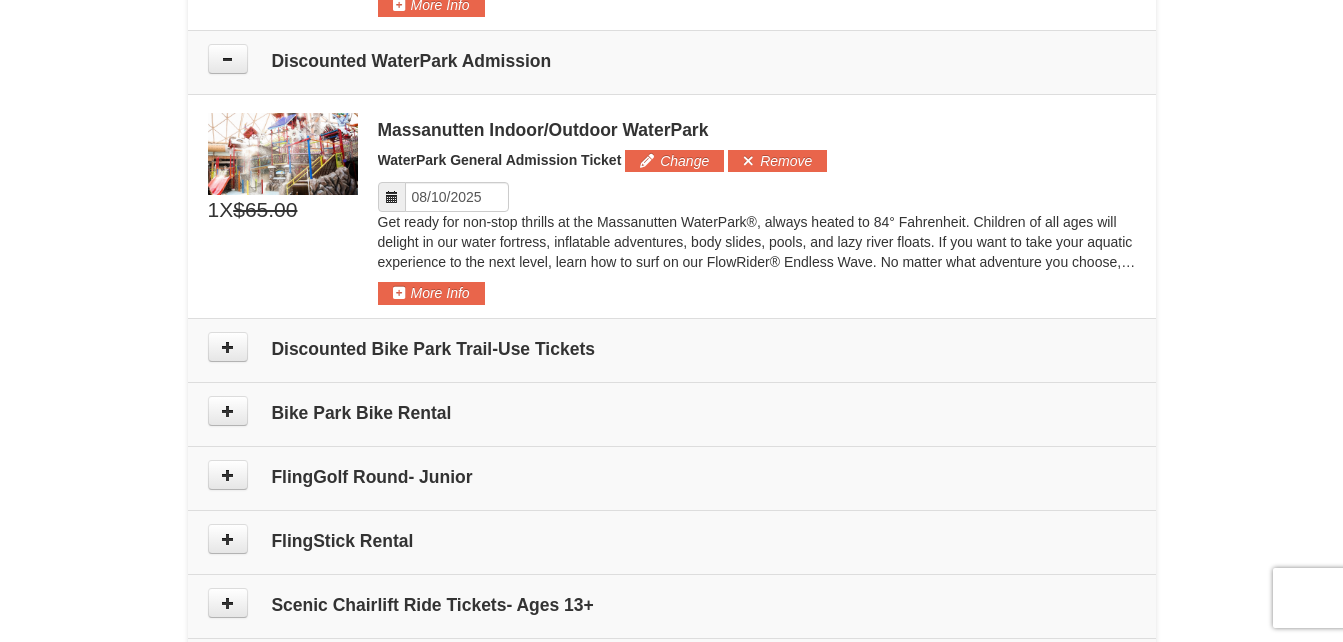 scroll, scrollTop: 1039, scrollLeft: 0, axis: vertical 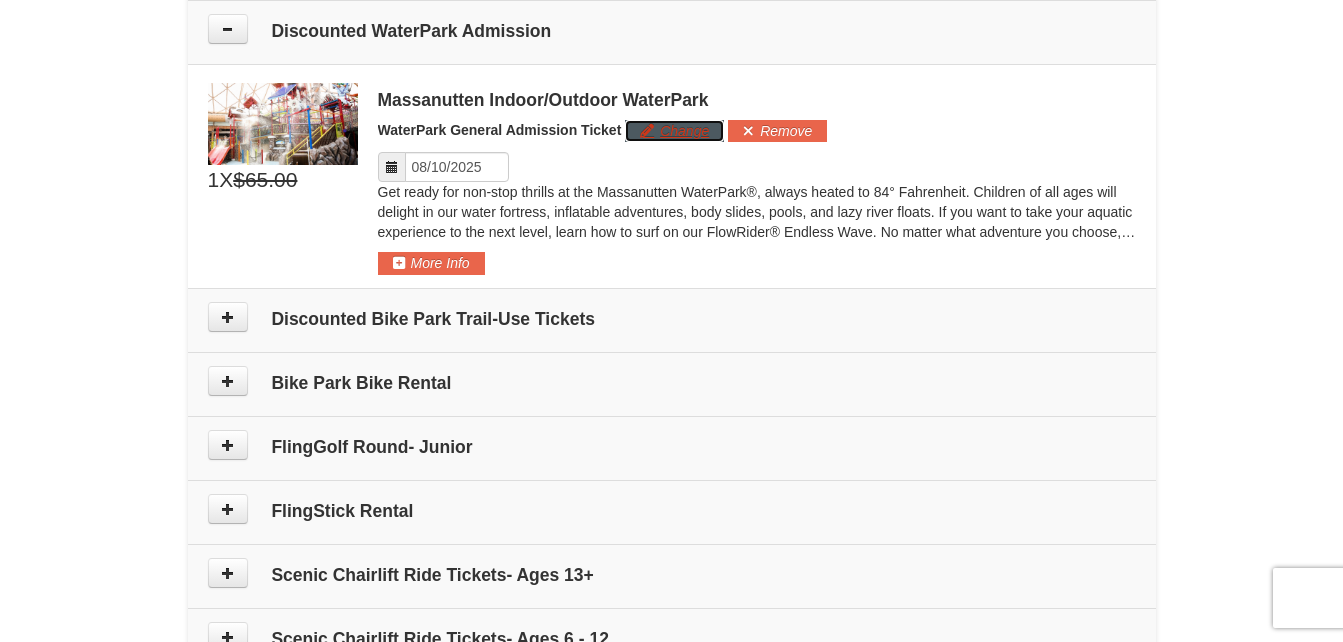 click on "Change" at bounding box center [674, 131] 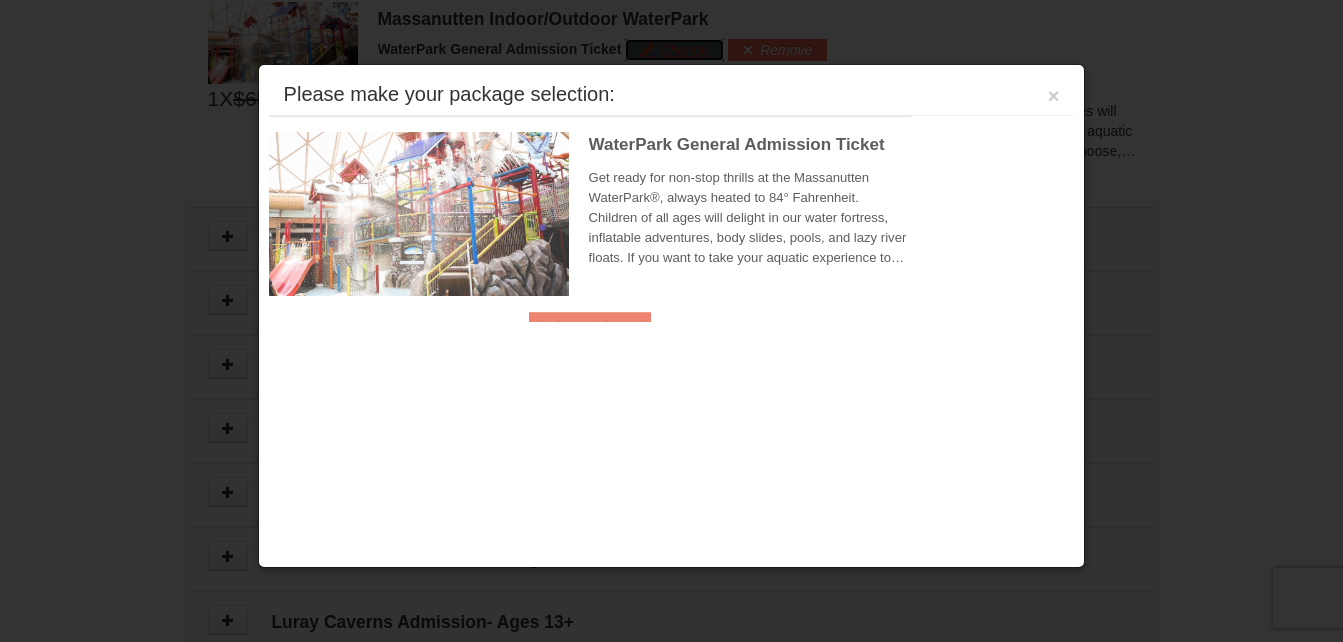 scroll, scrollTop: 1122, scrollLeft: 0, axis: vertical 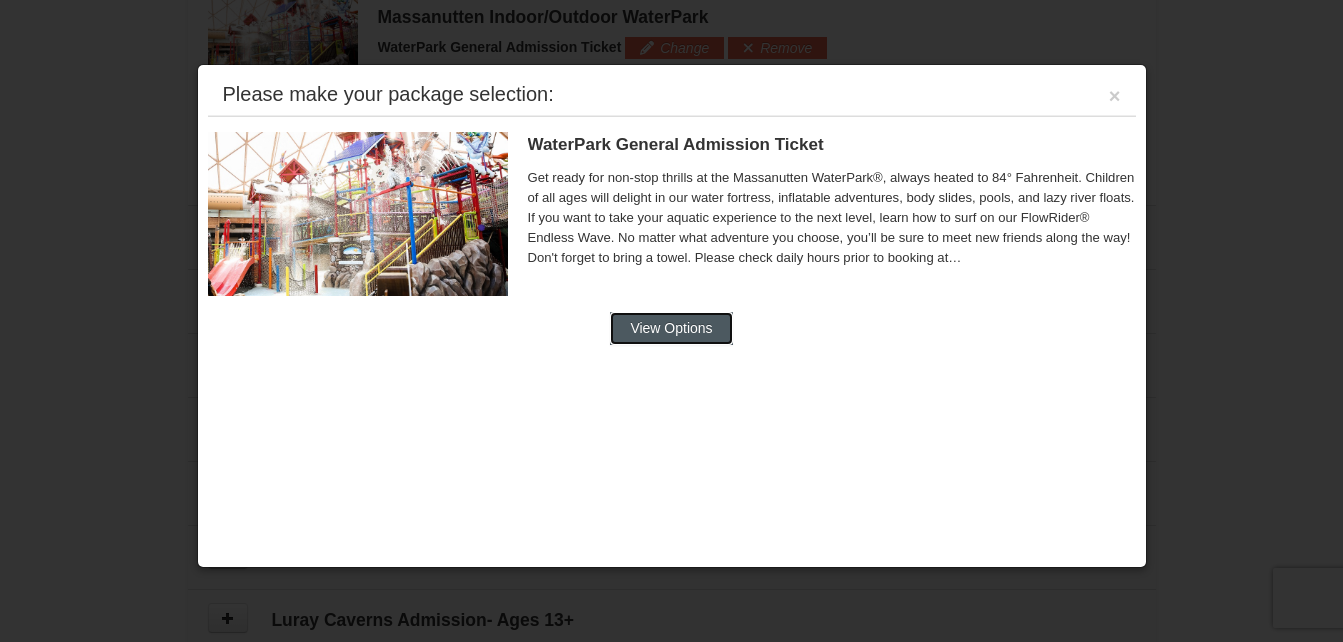 click on "View Options" at bounding box center (671, 328) 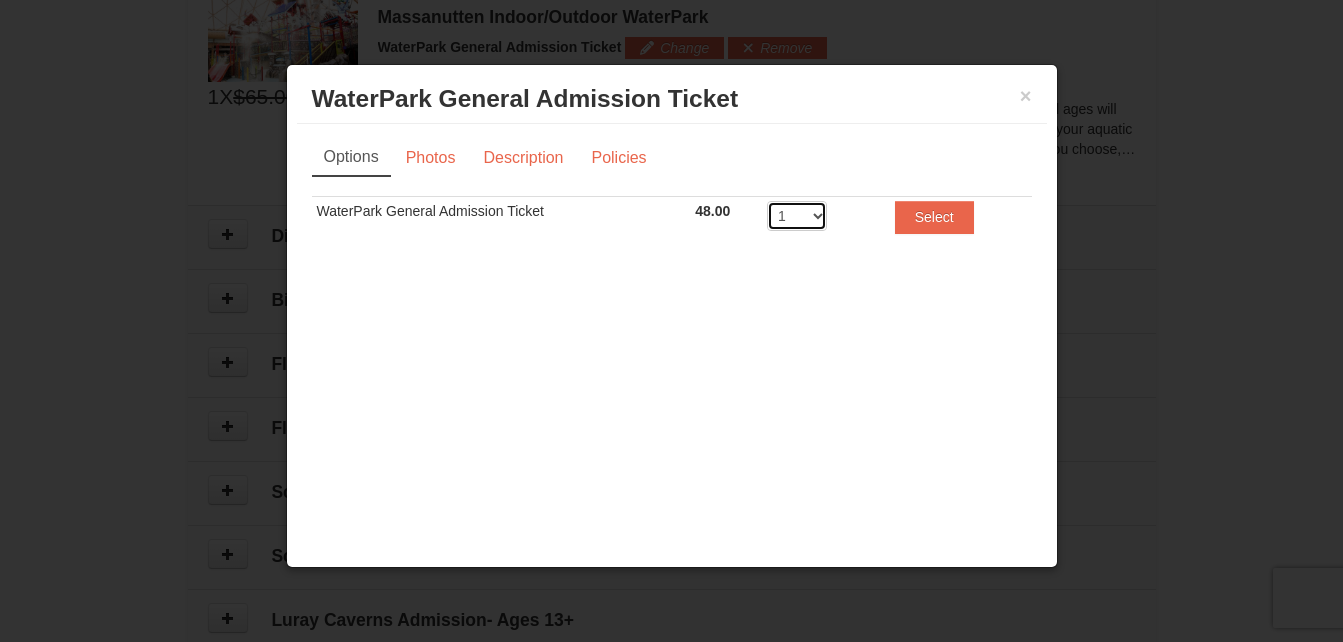 click on "1 2 3 4 5 6 7 8" at bounding box center [797, 216] 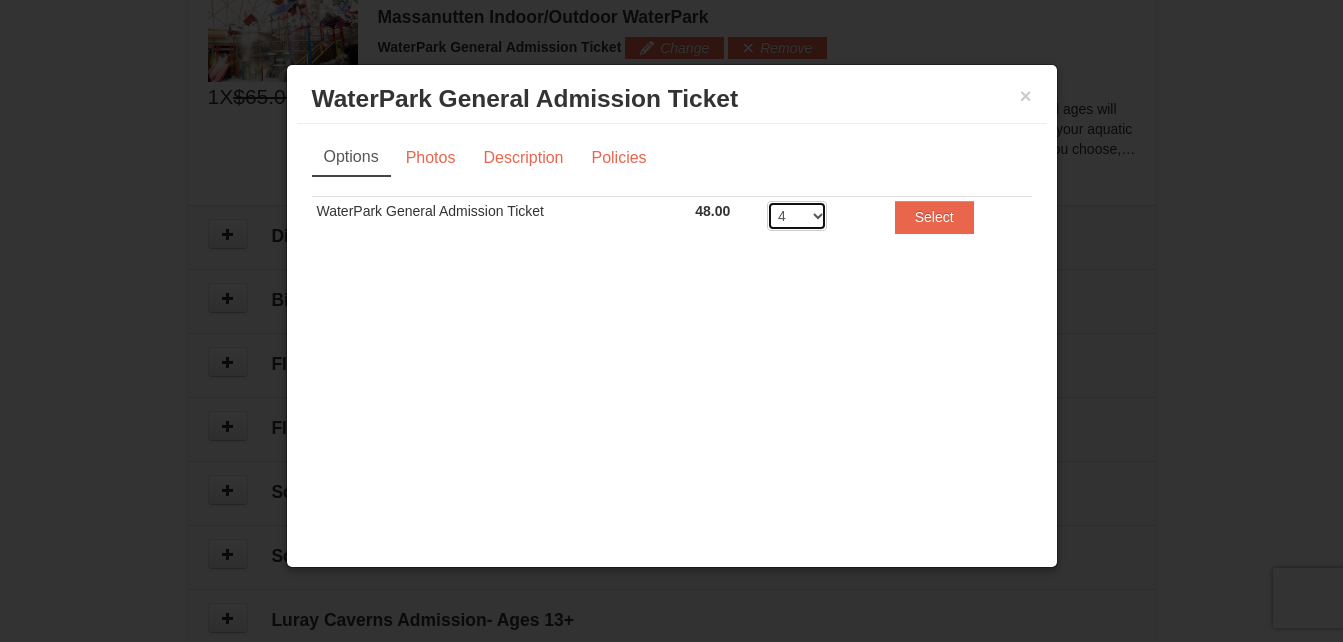 click on "1 2 3 4 5 6 7 8" at bounding box center (797, 216) 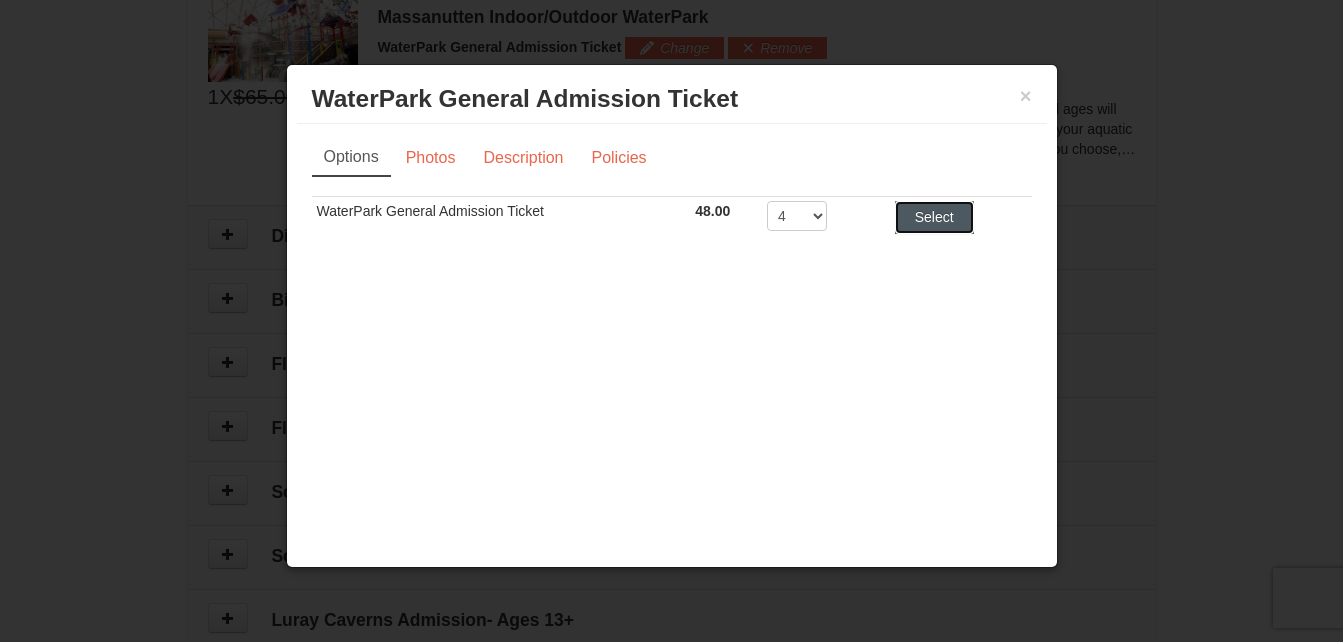 click on "Select" at bounding box center (934, 217) 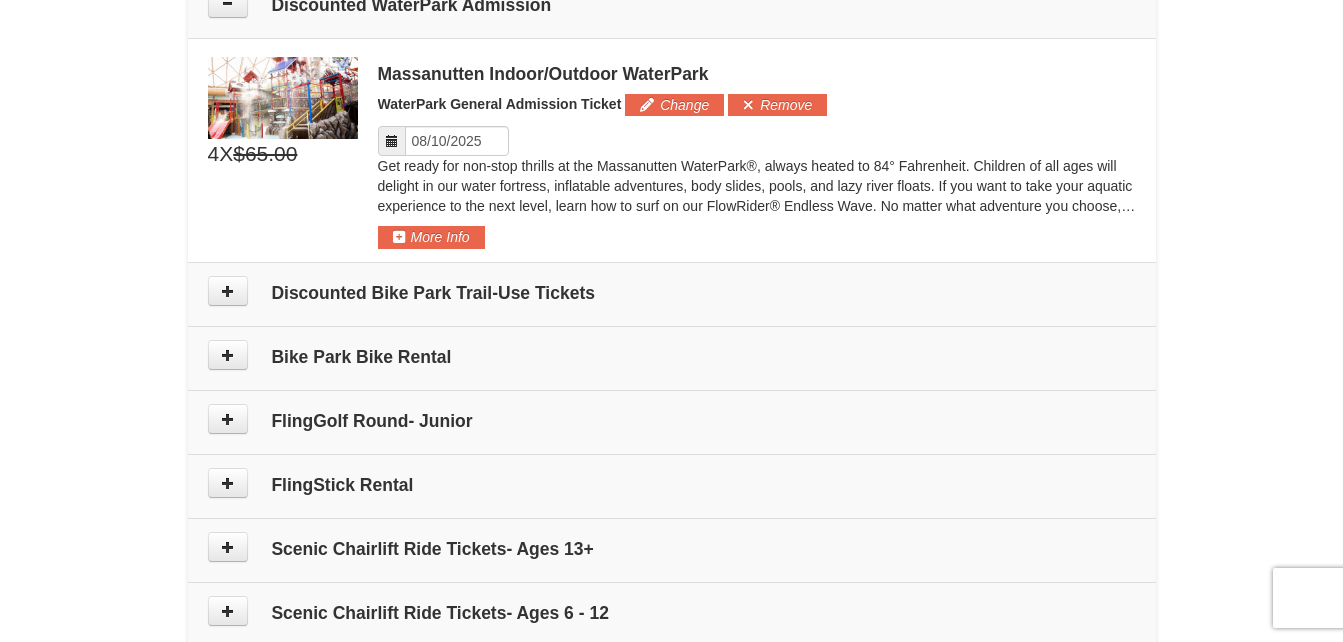 scroll, scrollTop: 1044, scrollLeft: 0, axis: vertical 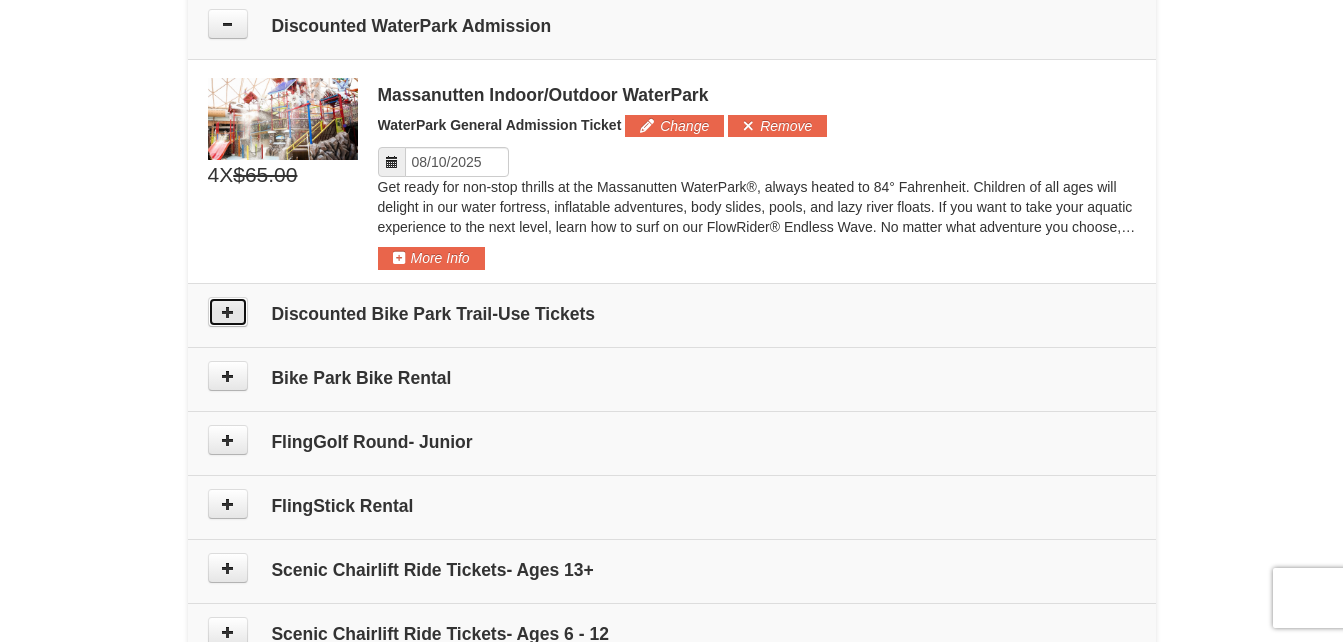 click at bounding box center [228, 312] 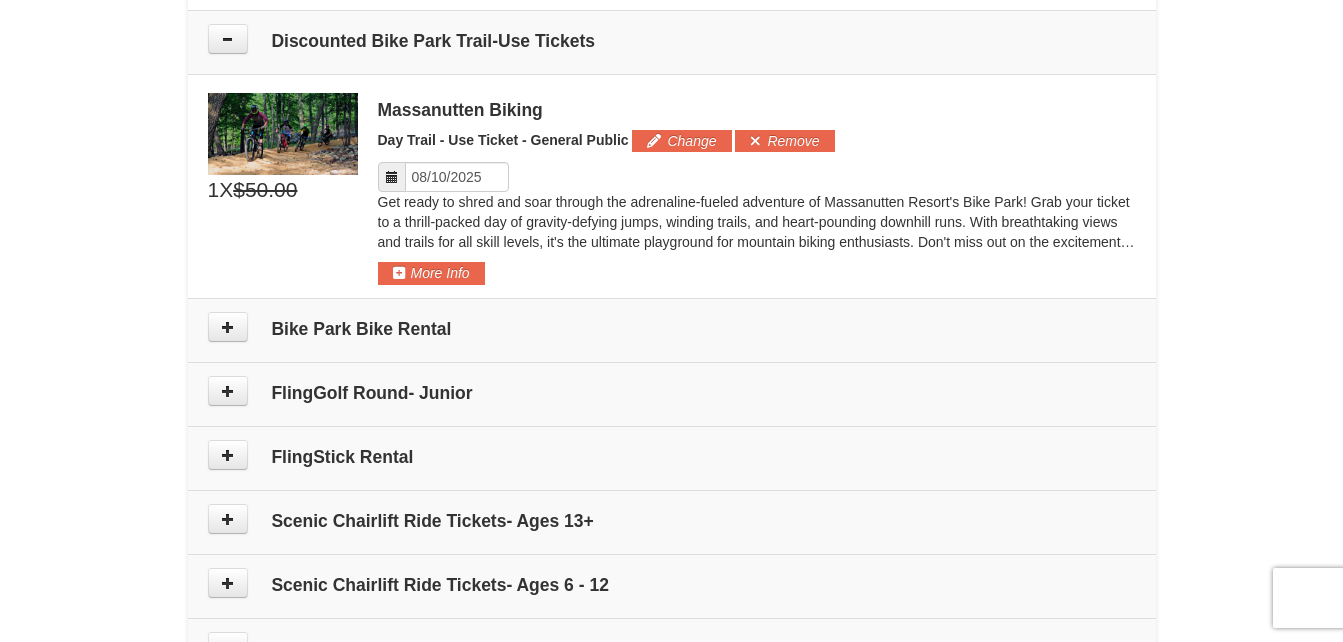 scroll, scrollTop: 1327, scrollLeft: 0, axis: vertical 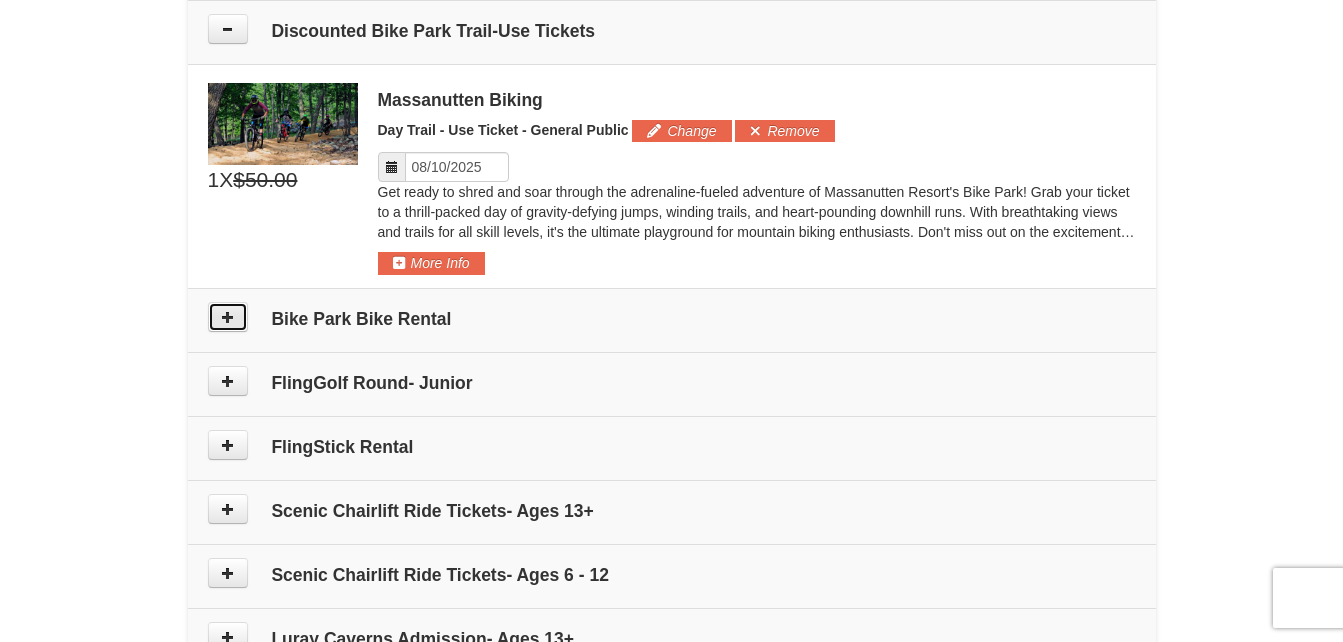 click at bounding box center [228, 317] 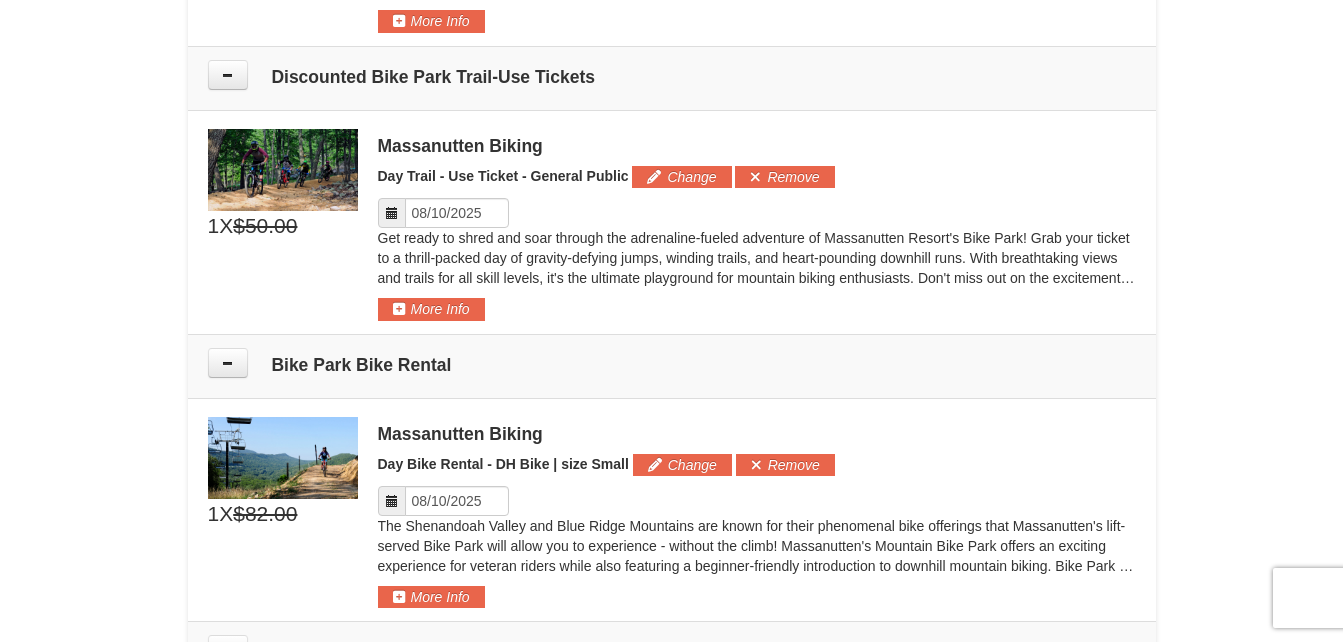 scroll, scrollTop: 1289, scrollLeft: 0, axis: vertical 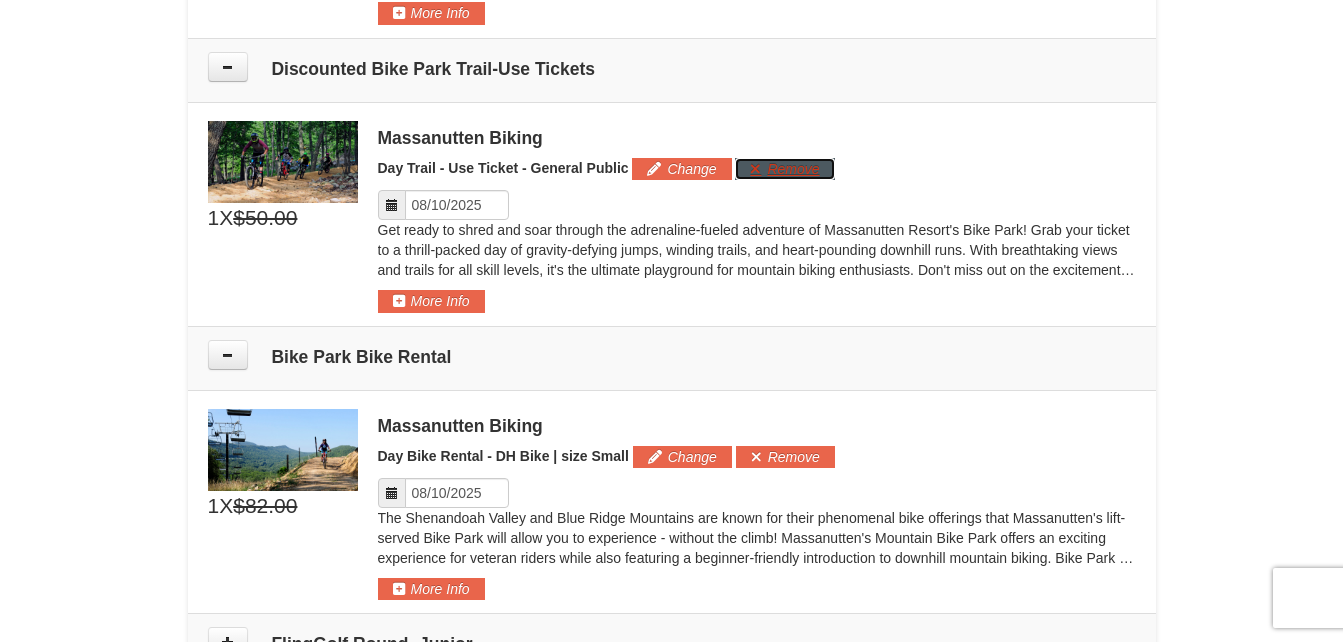 click on "Remove" at bounding box center (784, 169) 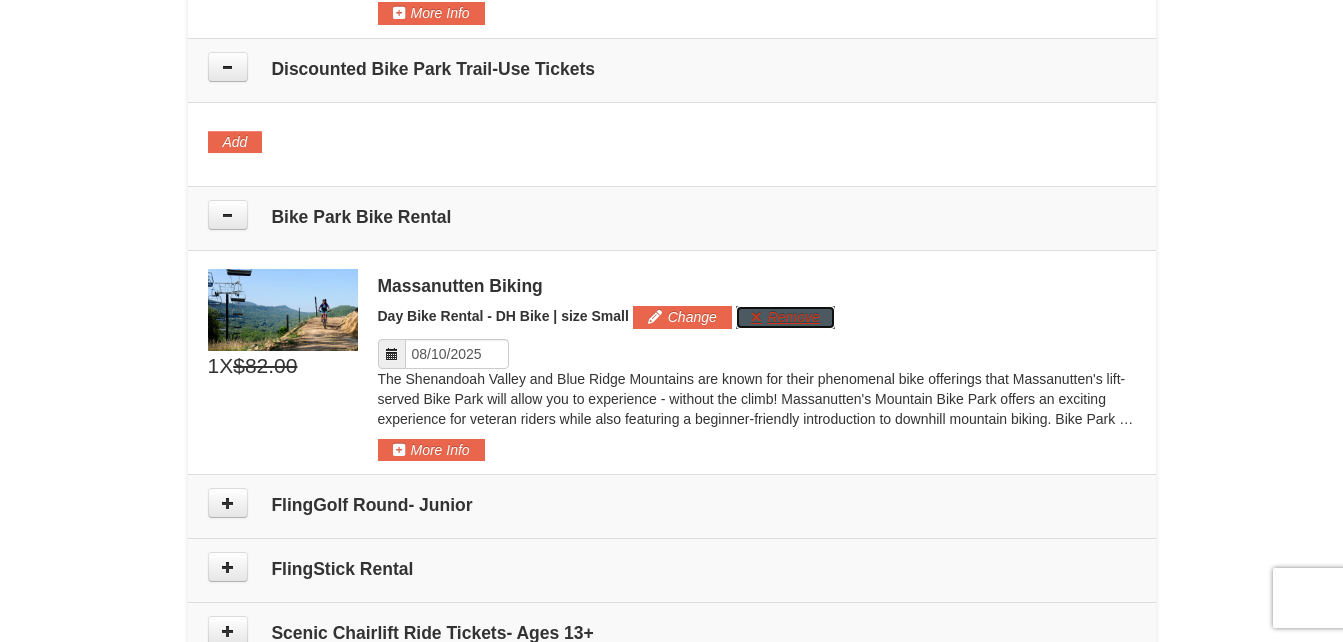 click on "Remove" at bounding box center [785, 317] 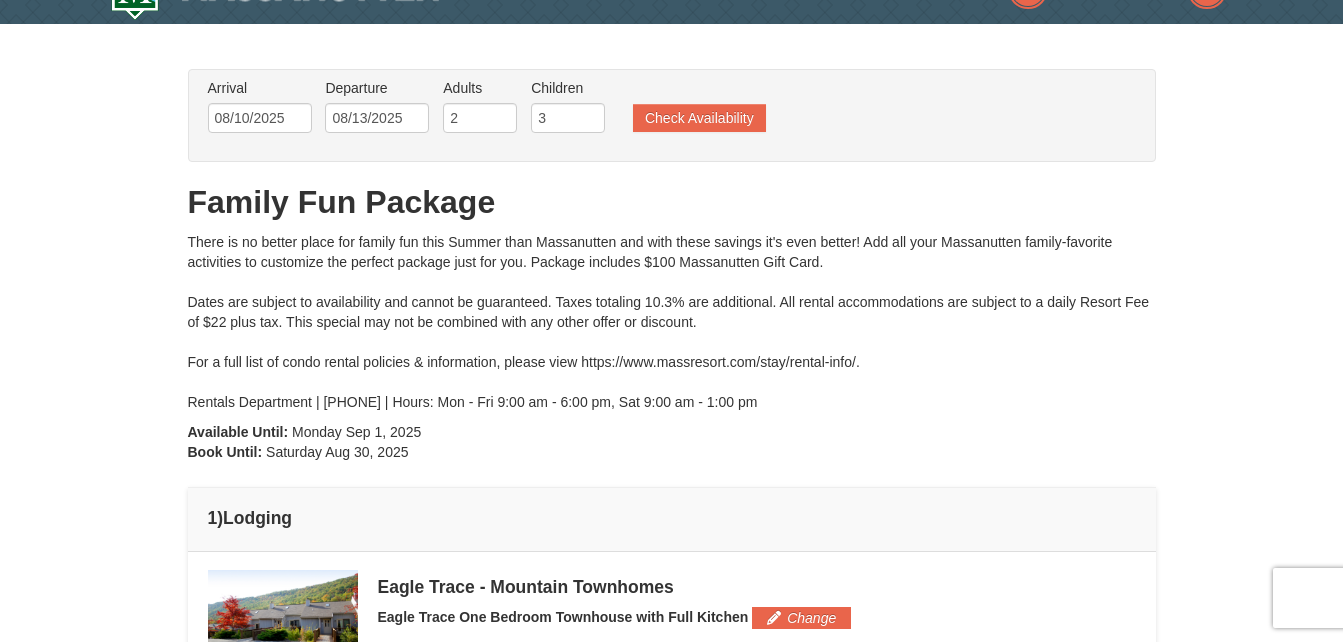 scroll, scrollTop: 3, scrollLeft: 0, axis: vertical 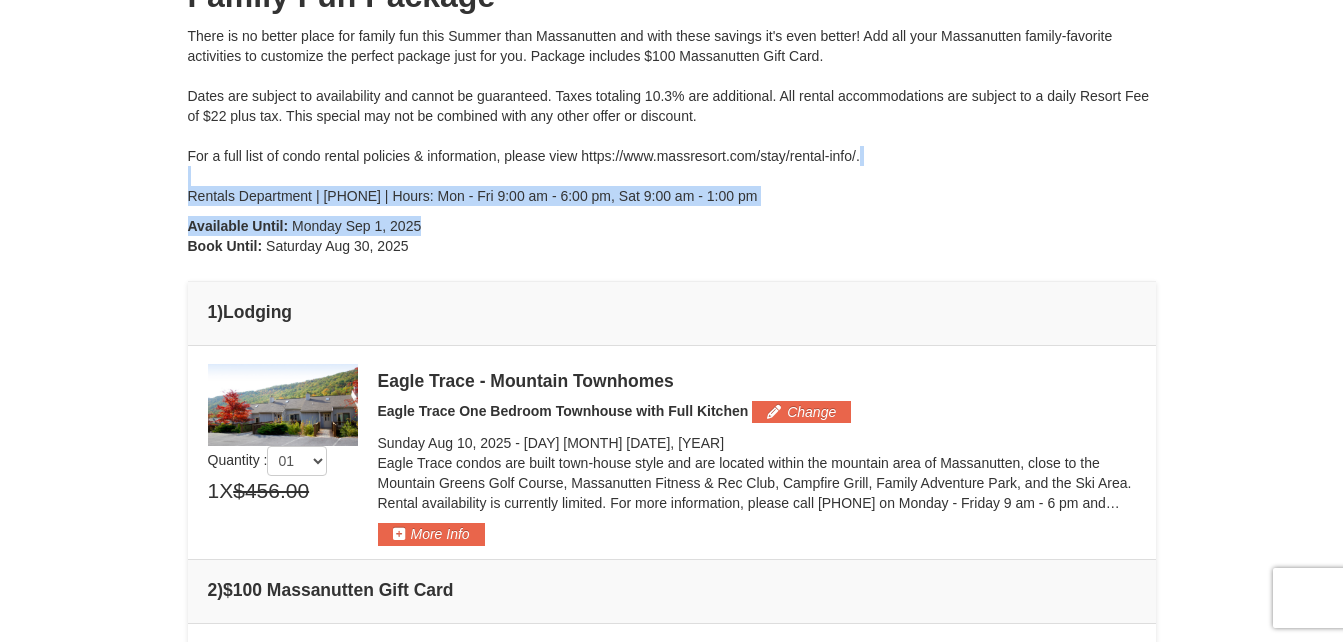 drag, startPoint x: 1321, startPoint y: 171, endPoint x: 1323, endPoint y: 219, distance: 48.04165 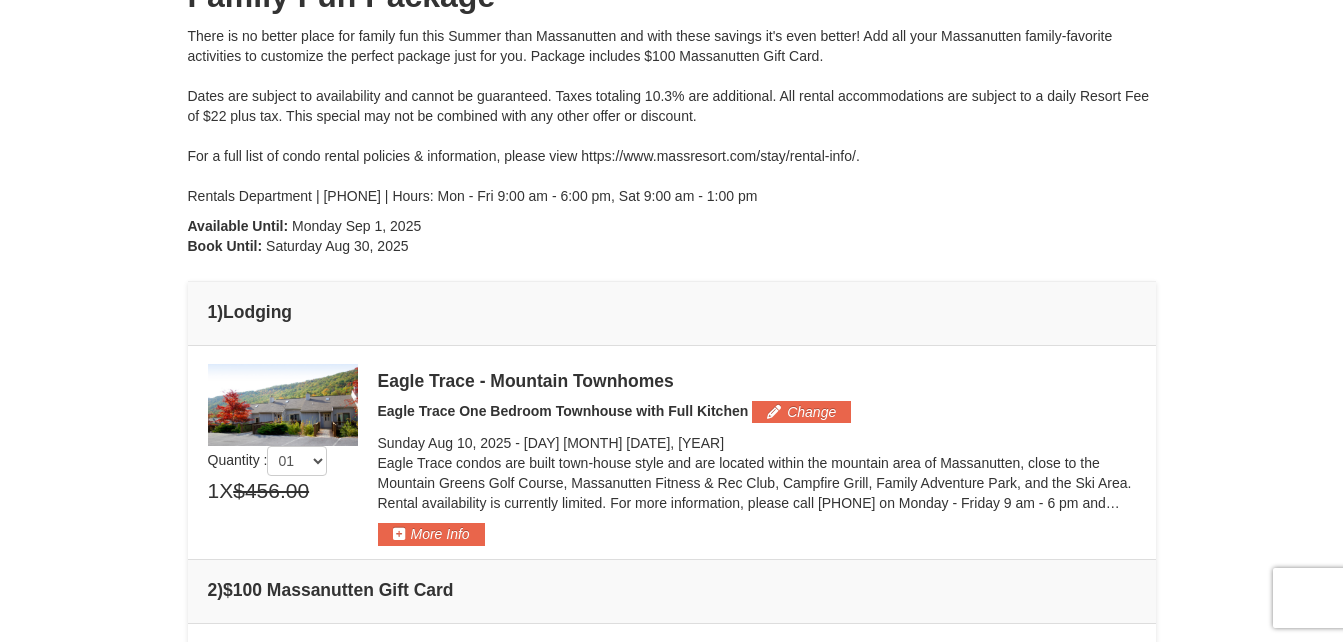 drag, startPoint x: 1323, startPoint y: 219, endPoint x: 1267, endPoint y: 264, distance: 71.8401 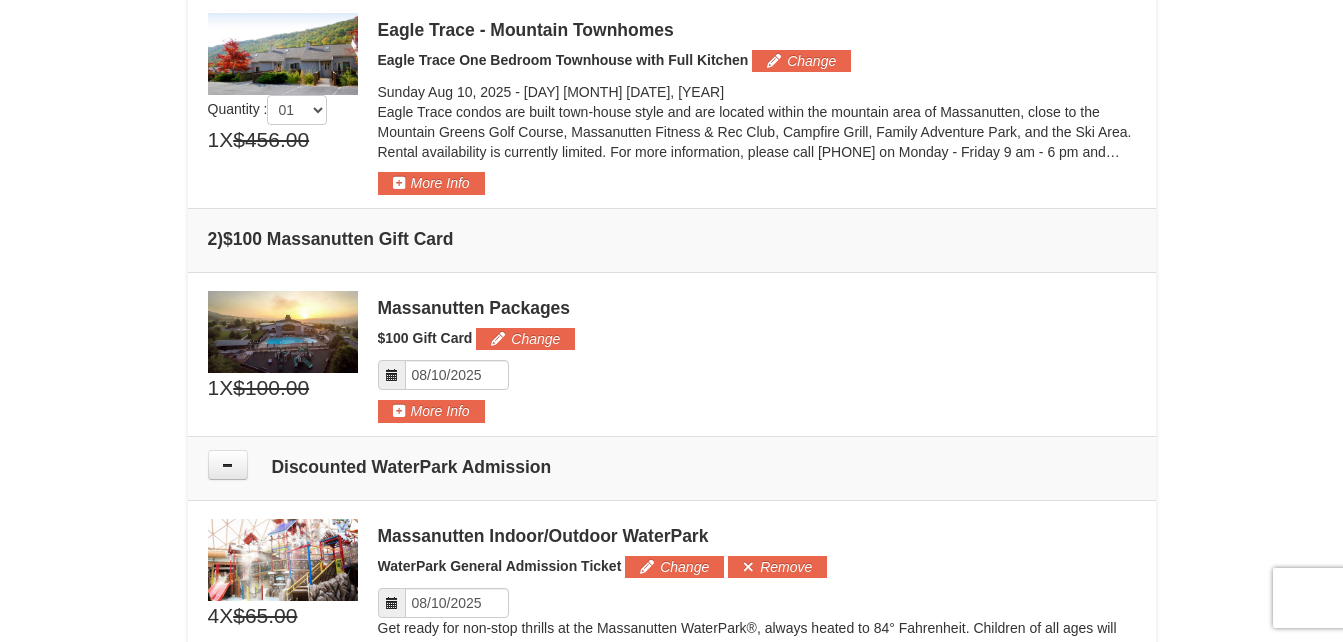 scroll, scrollTop: 612, scrollLeft: 0, axis: vertical 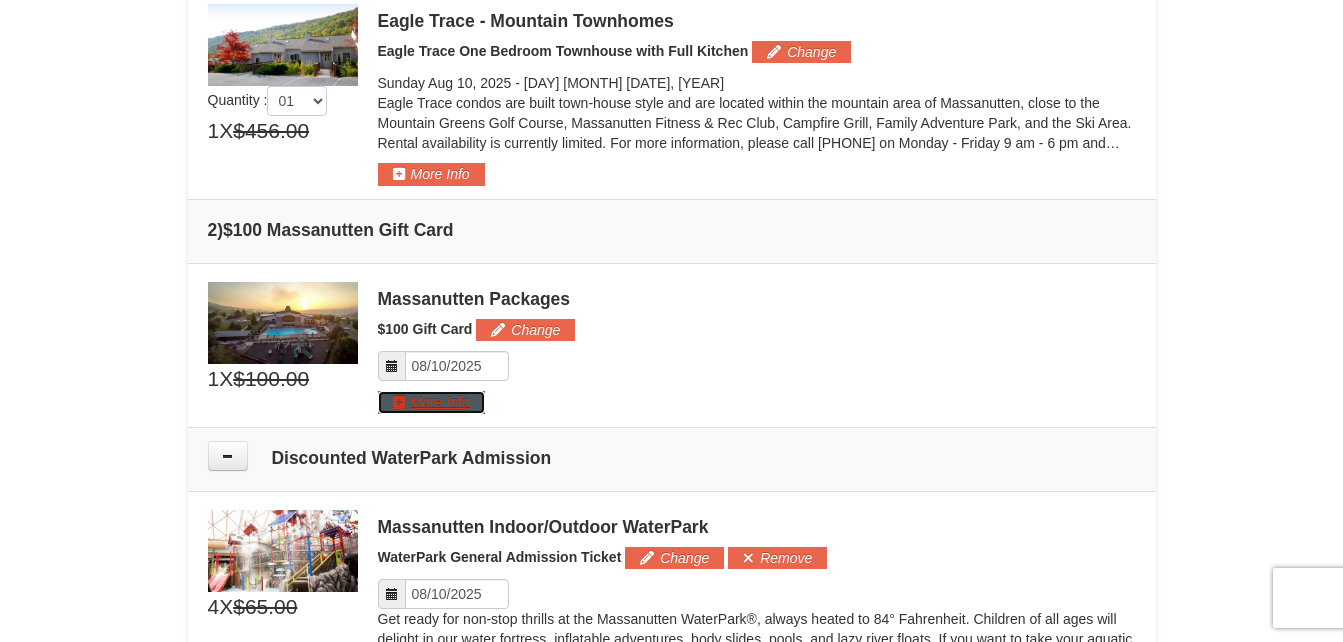 click on "More Info" at bounding box center [431, 402] 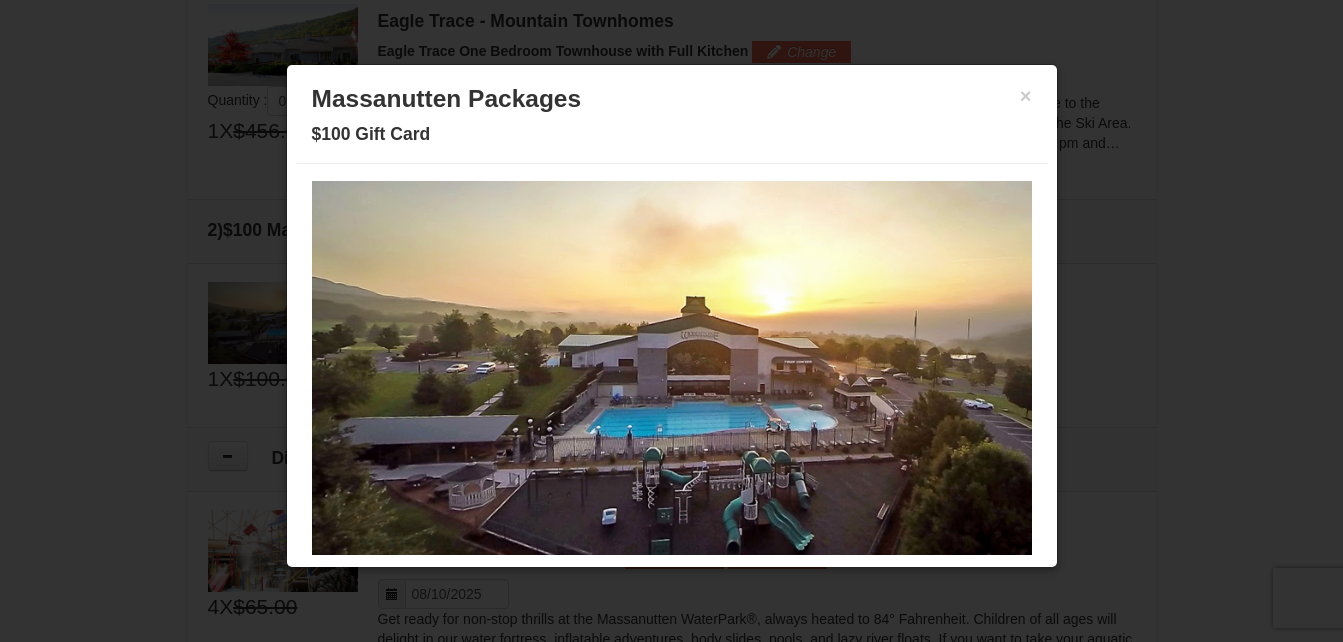 scroll, scrollTop: 91, scrollLeft: 0, axis: vertical 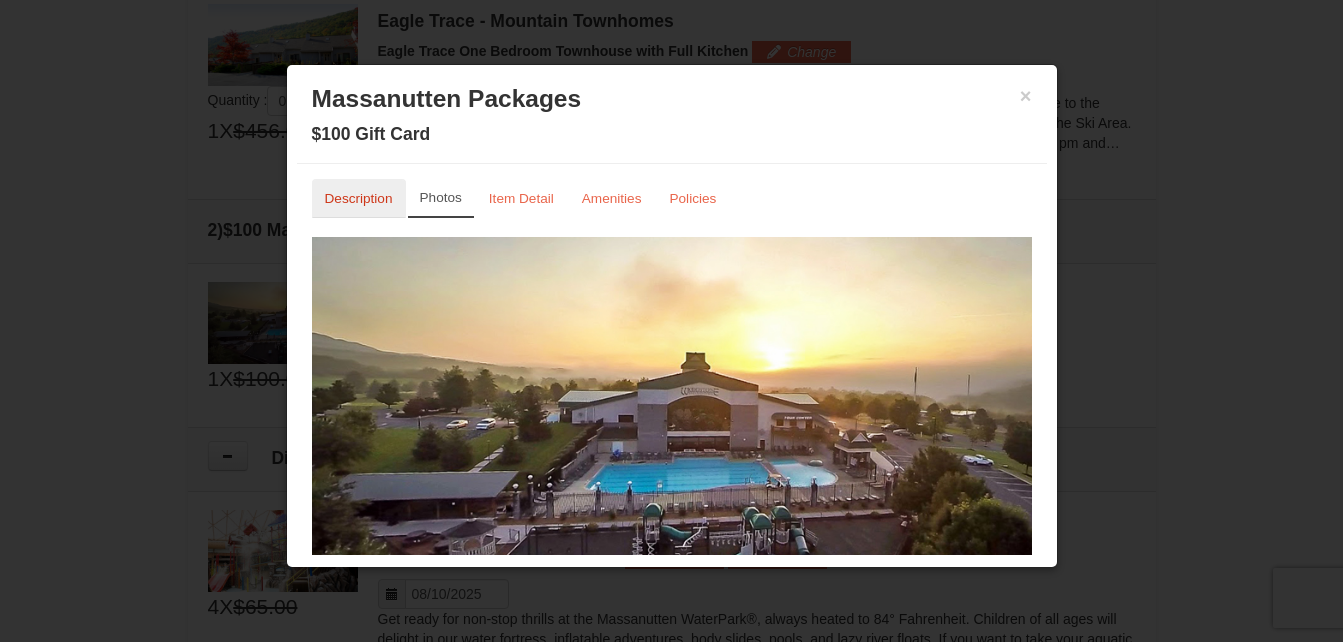 click on "Description" at bounding box center (359, 198) 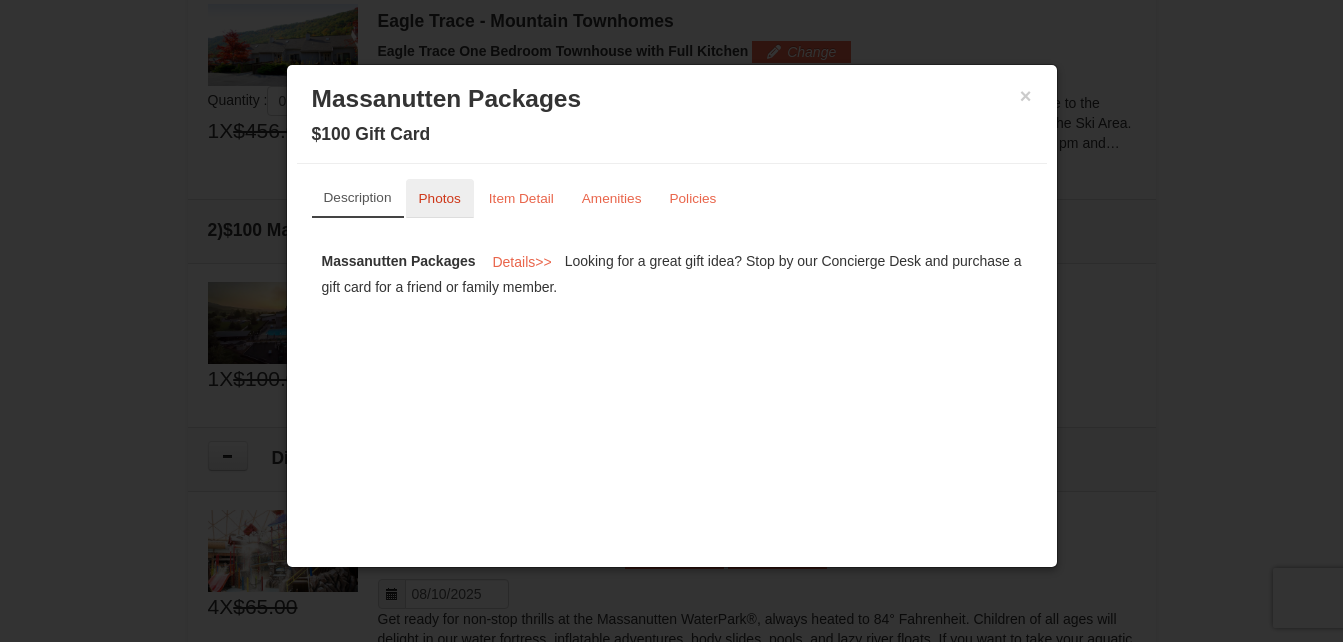 click on "Photos" at bounding box center (440, 198) 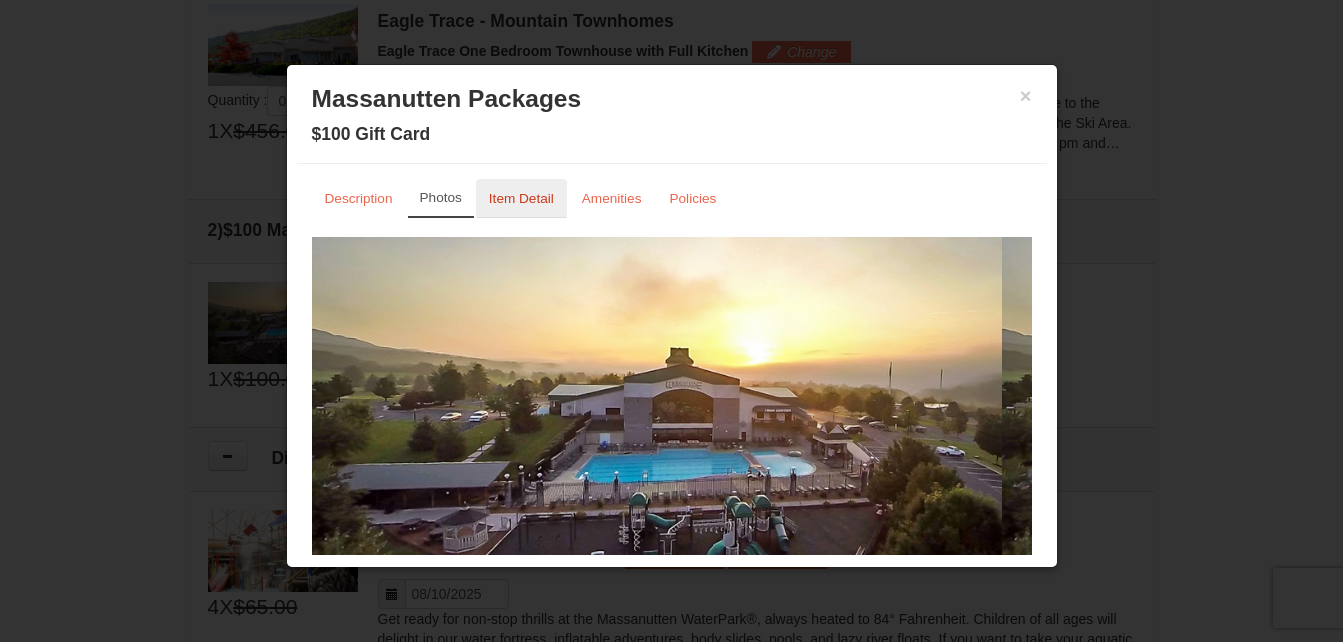 click on "Item Detail" at bounding box center [521, 198] 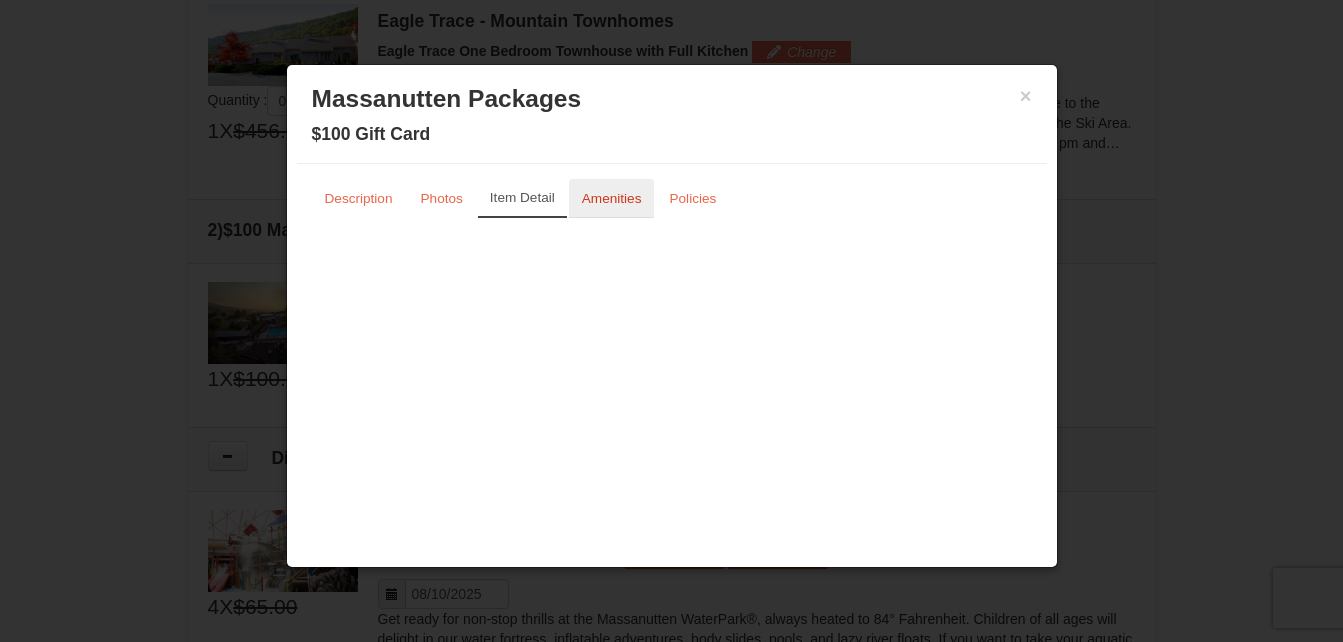 click on "Amenities" at bounding box center [612, 198] 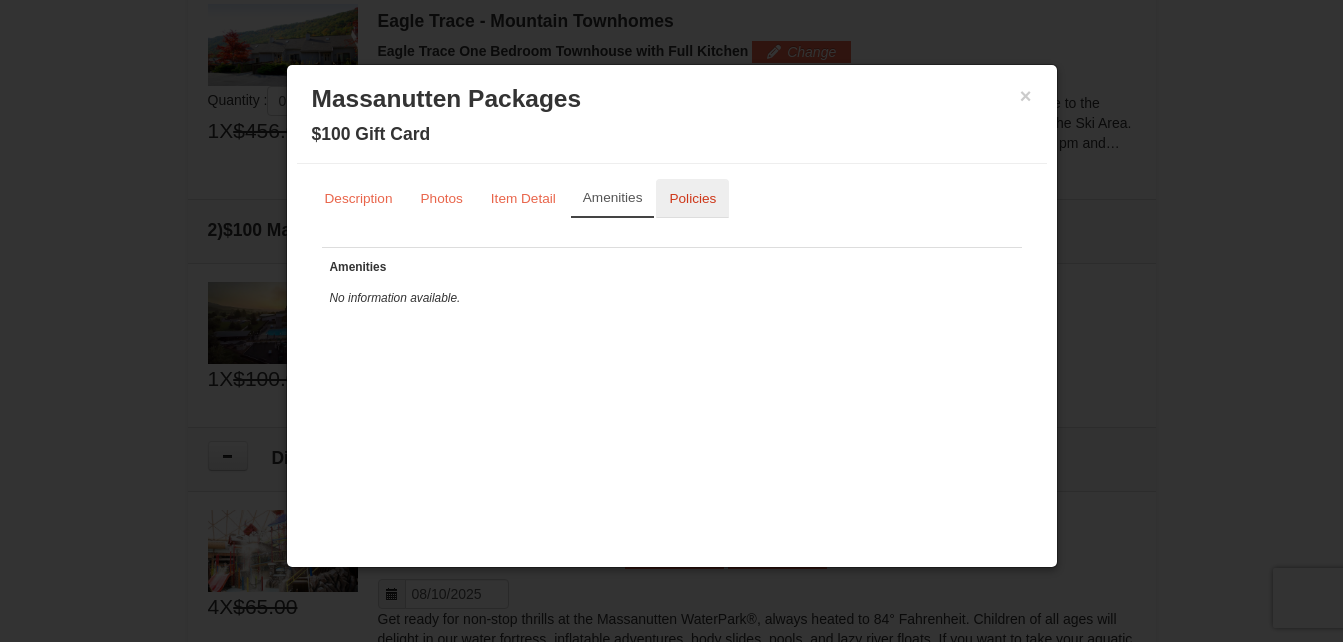 click on "Policies" at bounding box center [692, 198] 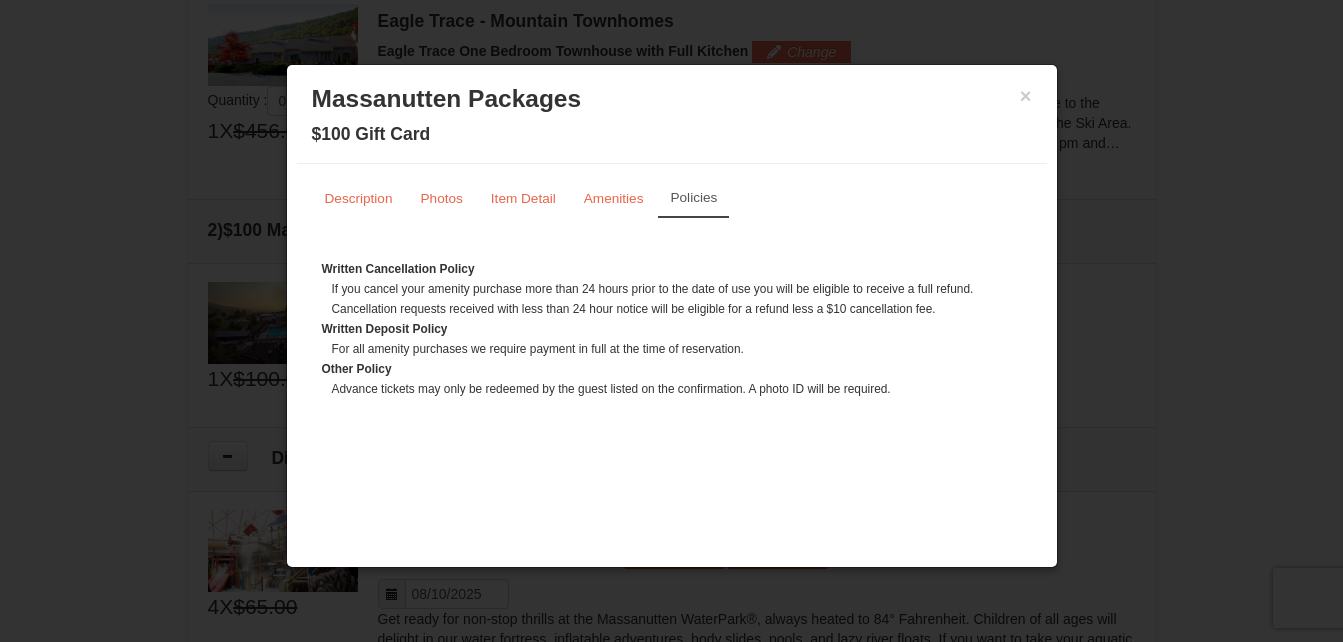 click on "If you cancel your amenity purchase more than 24 hours prior to the date of use you will be eligible to receive a full refund. Cancellation requests received with less than 24 hour notice will be eligible for a refund less a $10 cancellation fee." at bounding box center [677, 299] 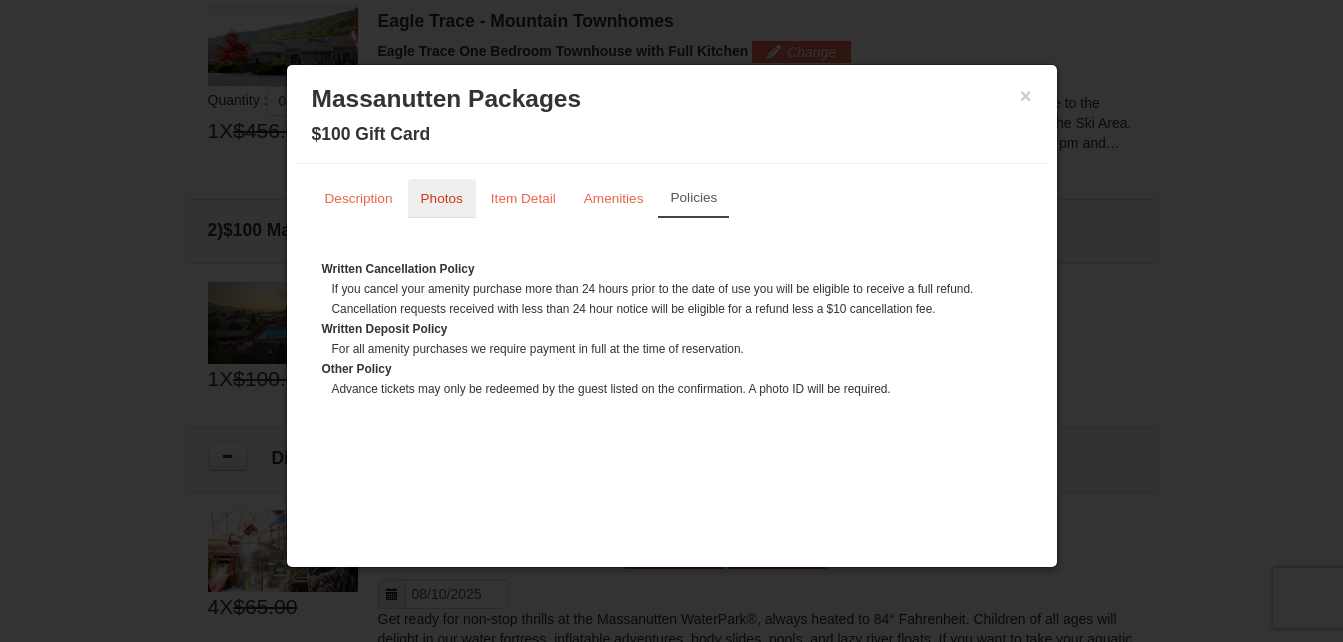 click on "Photos" at bounding box center [442, 198] 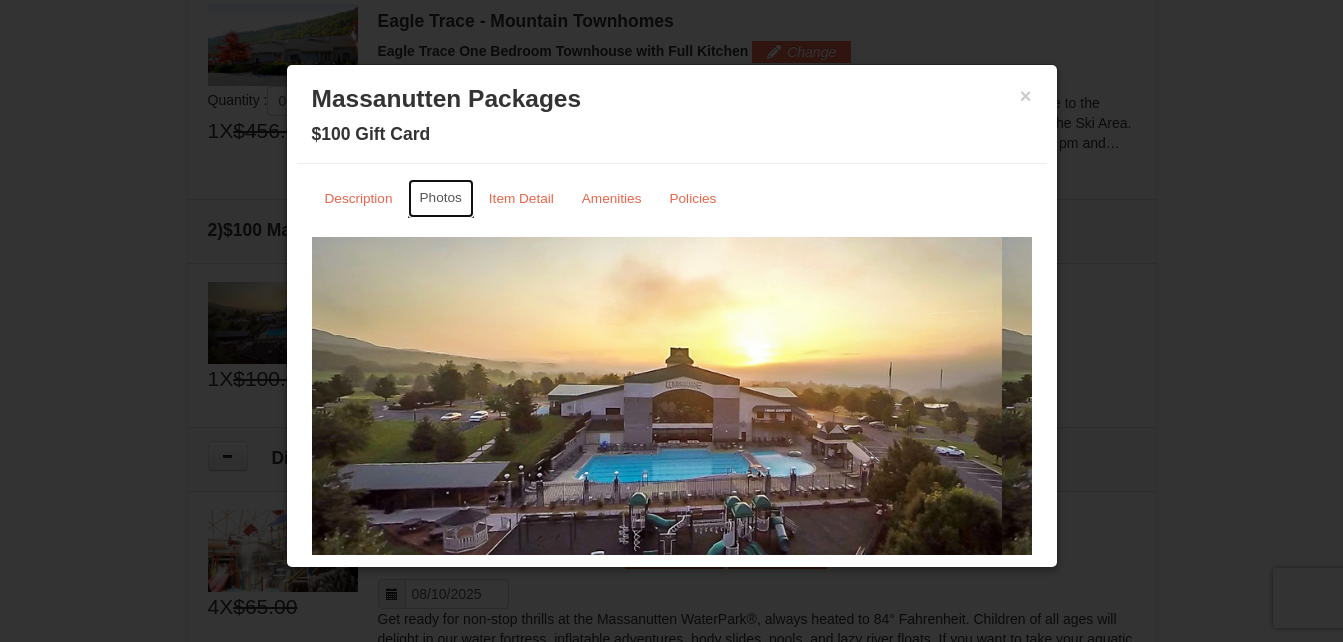 scroll, scrollTop: 75, scrollLeft: 0, axis: vertical 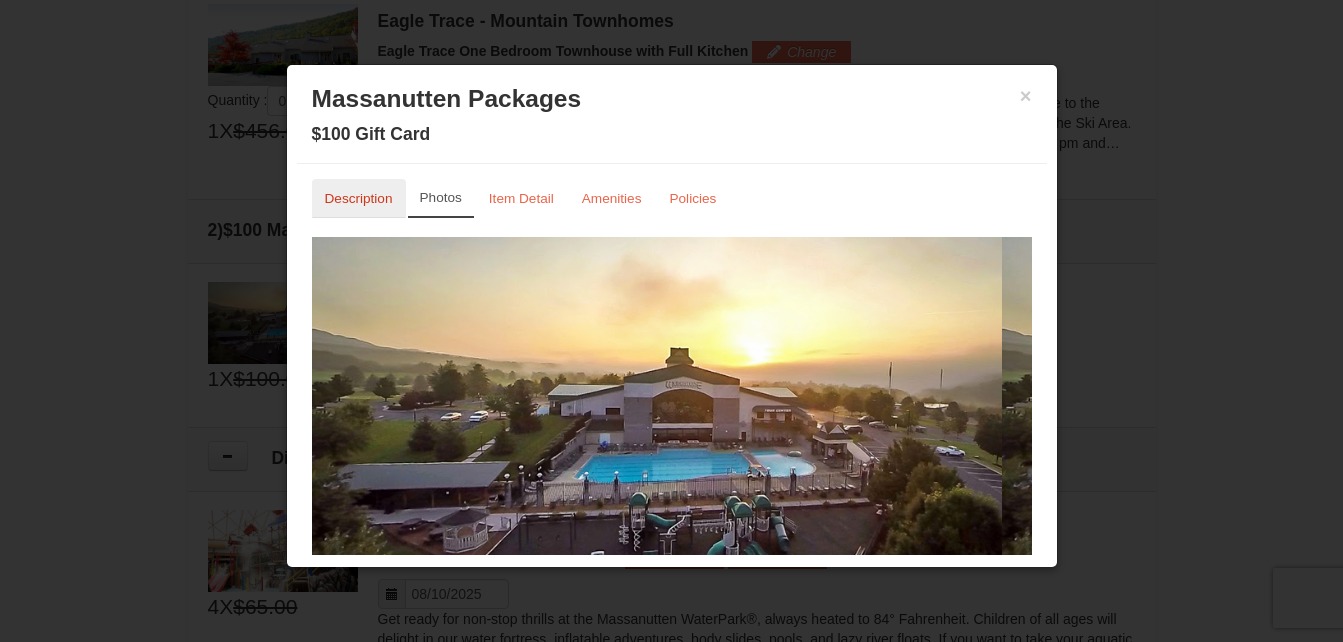 click on "Description" at bounding box center (359, 198) 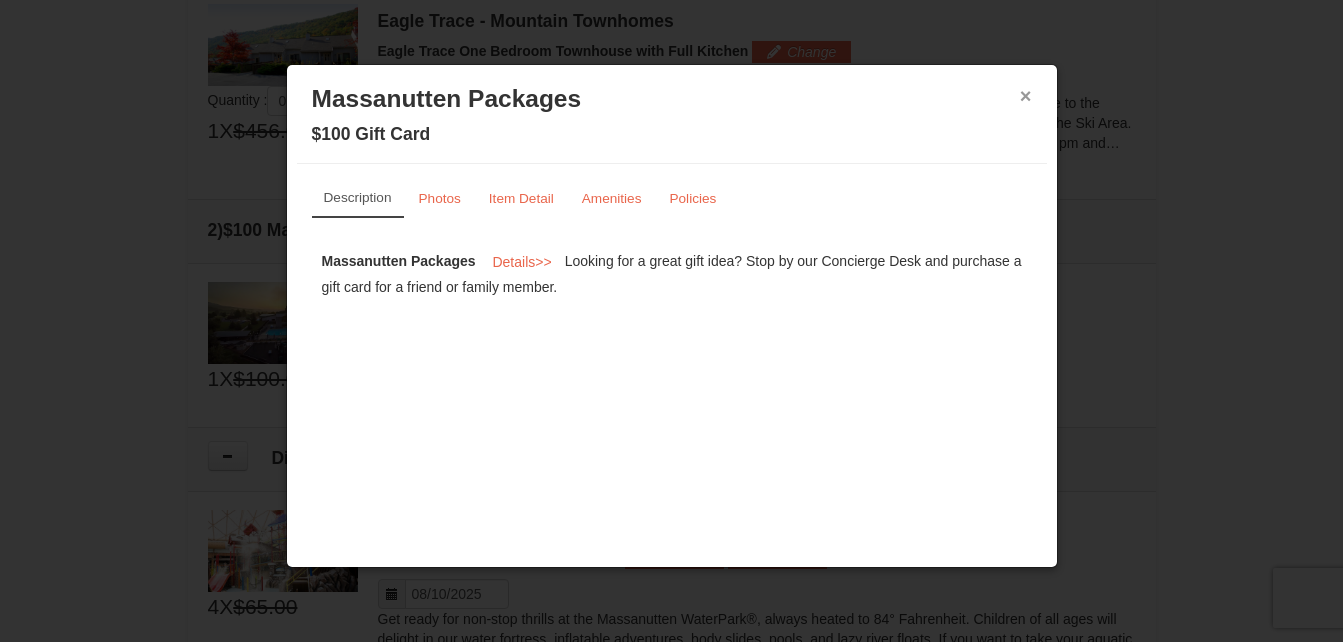 click on "×" at bounding box center (1026, 96) 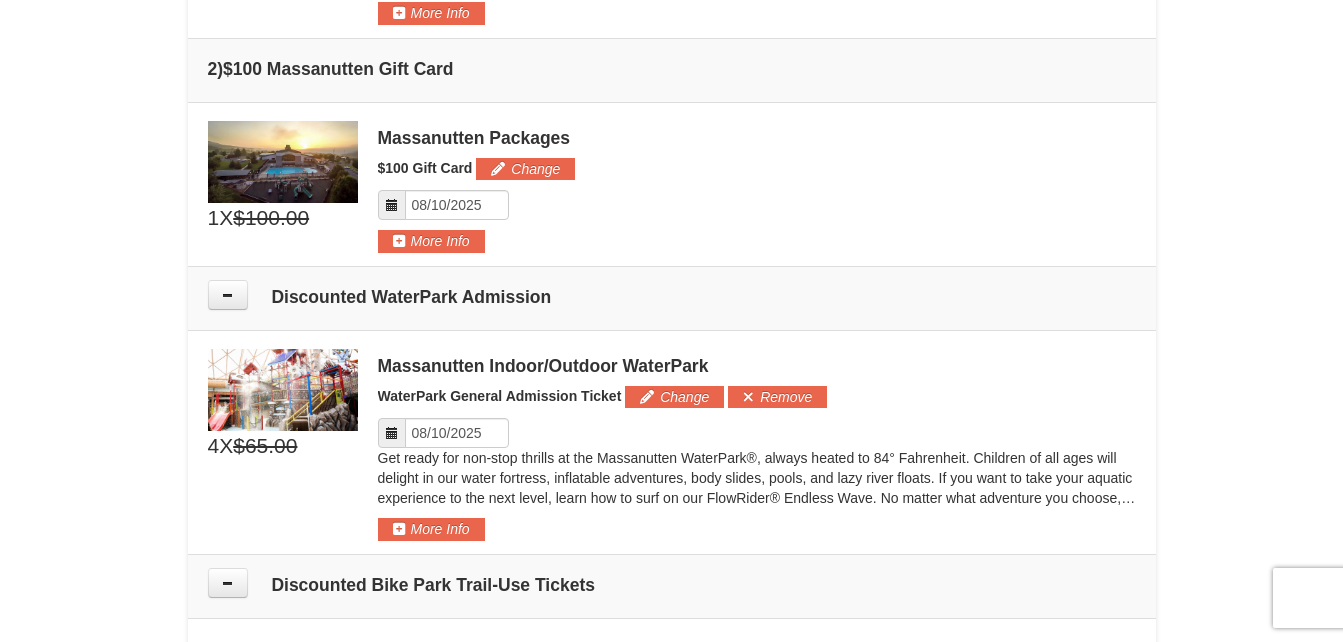 scroll, scrollTop: 812, scrollLeft: 0, axis: vertical 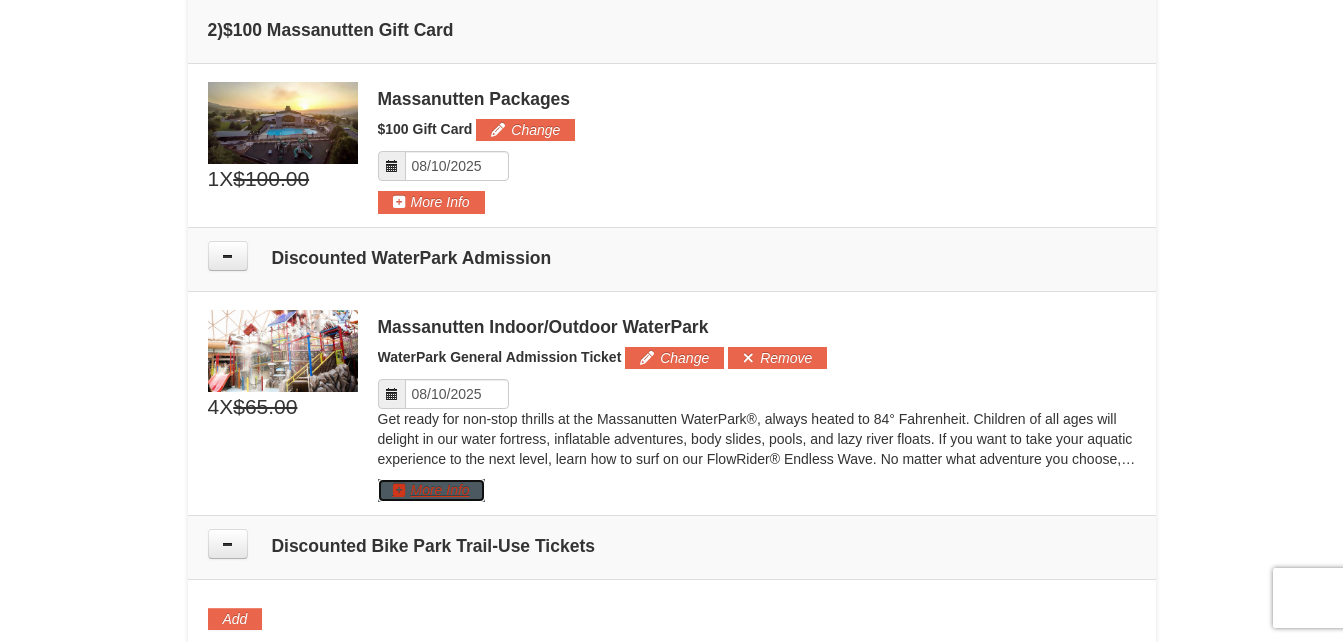click on "More Info" at bounding box center (431, 490) 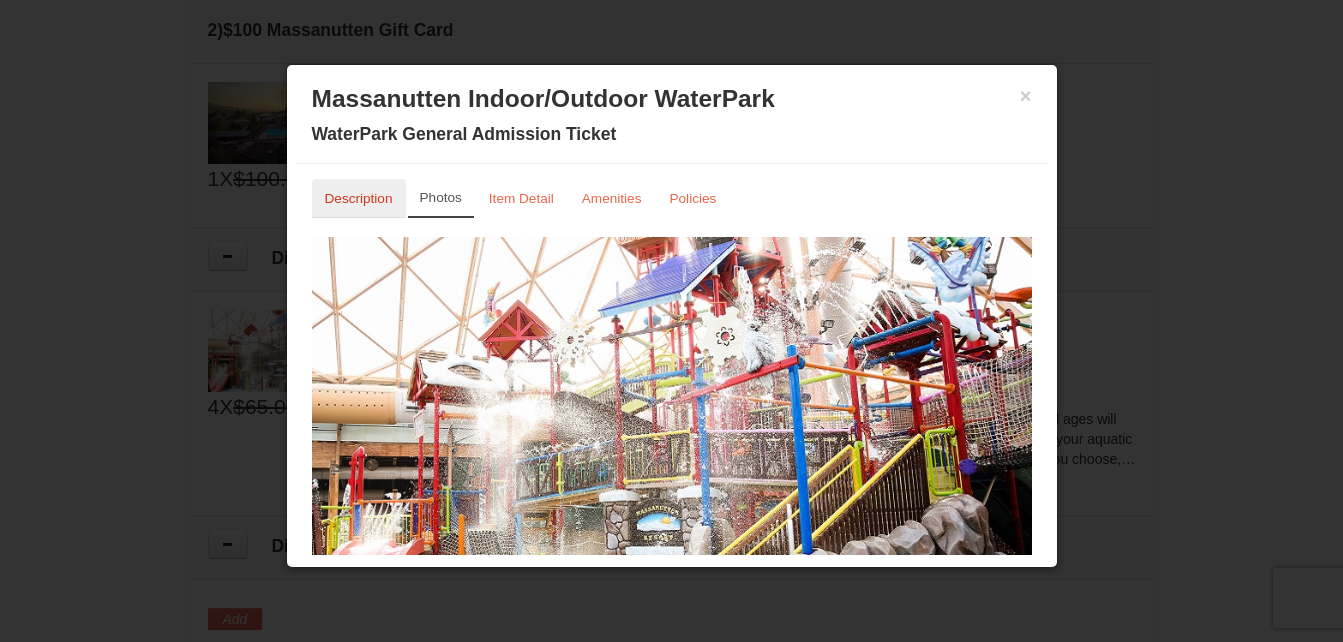 click on "Description" at bounding box center [359, 198] 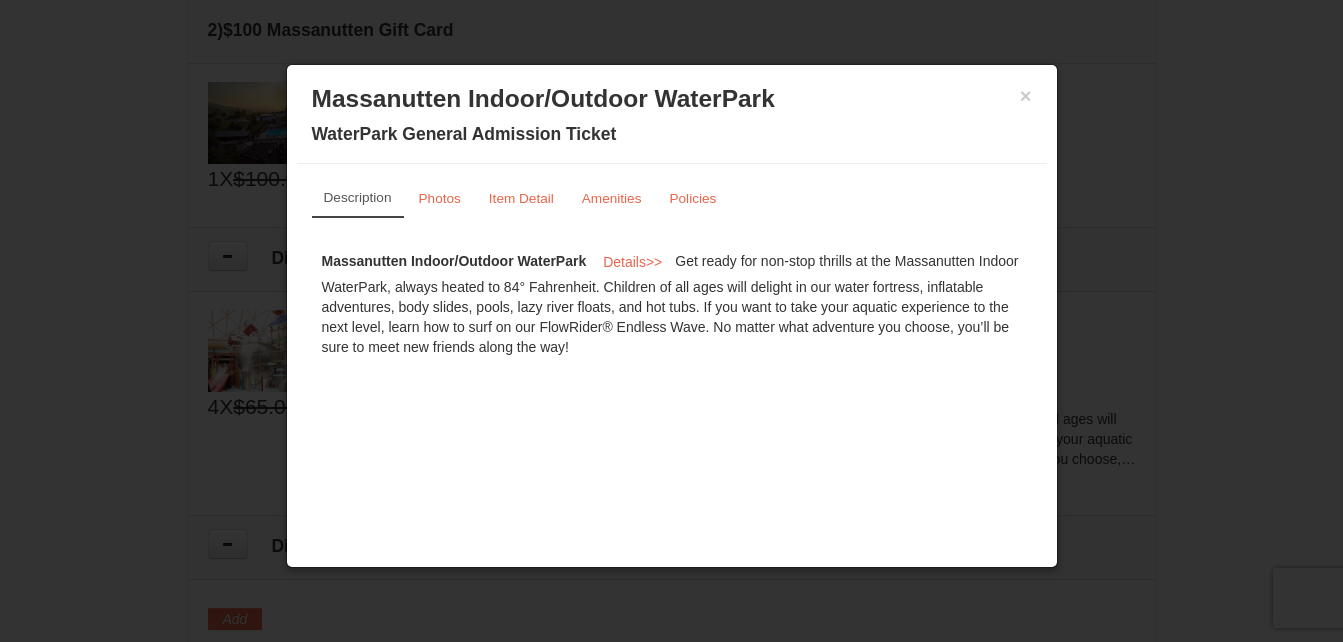 scroll, scrollTop: 811, scrollLeft: 0, axis: vertical 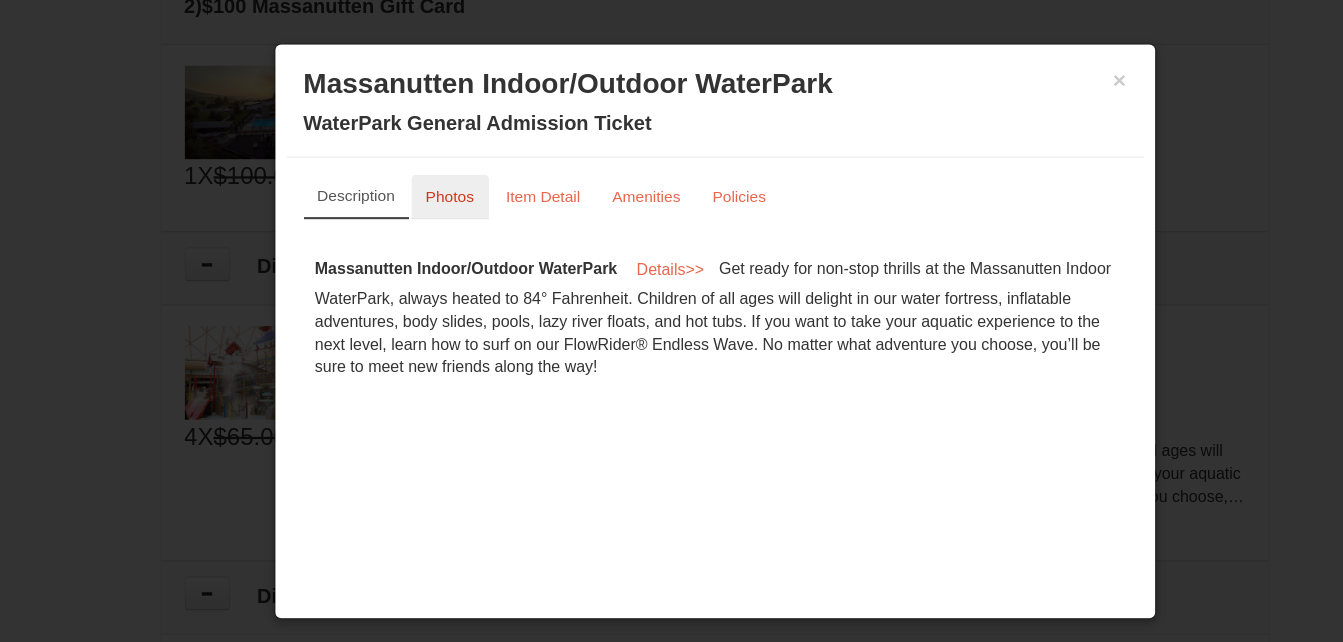 click on "Photos" at bounding box center [440, 198] 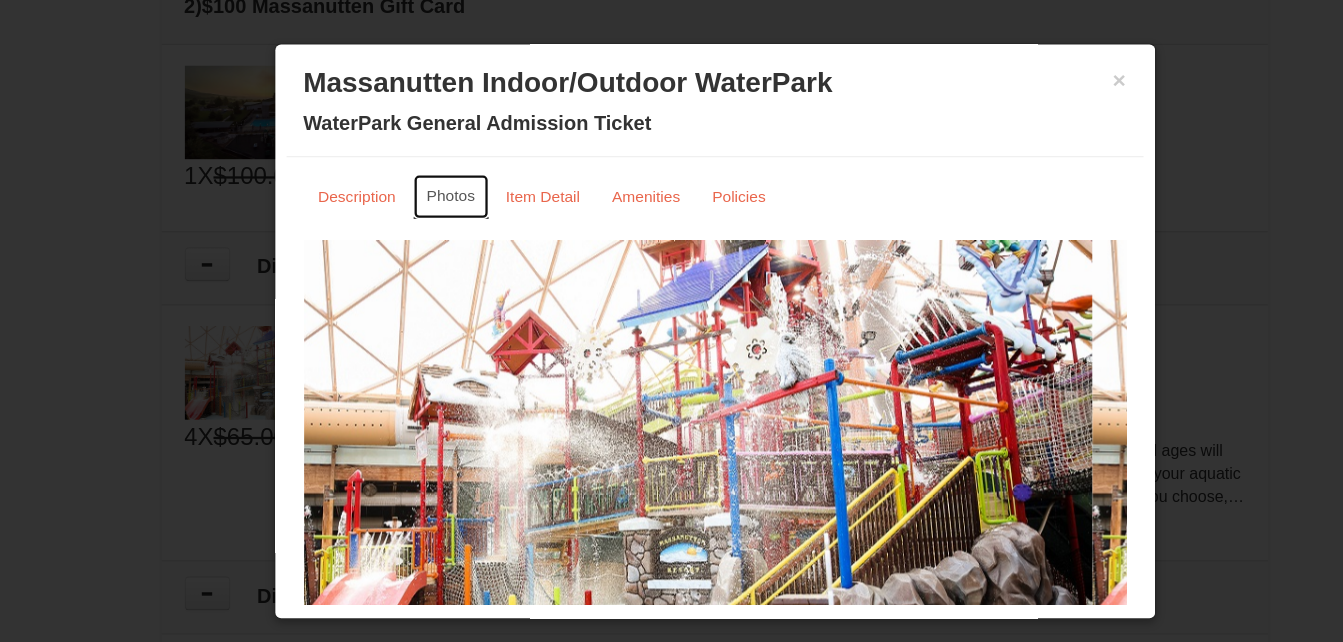 scroll, scrollTop: 75, scrollLeft: 0, axis: vertical 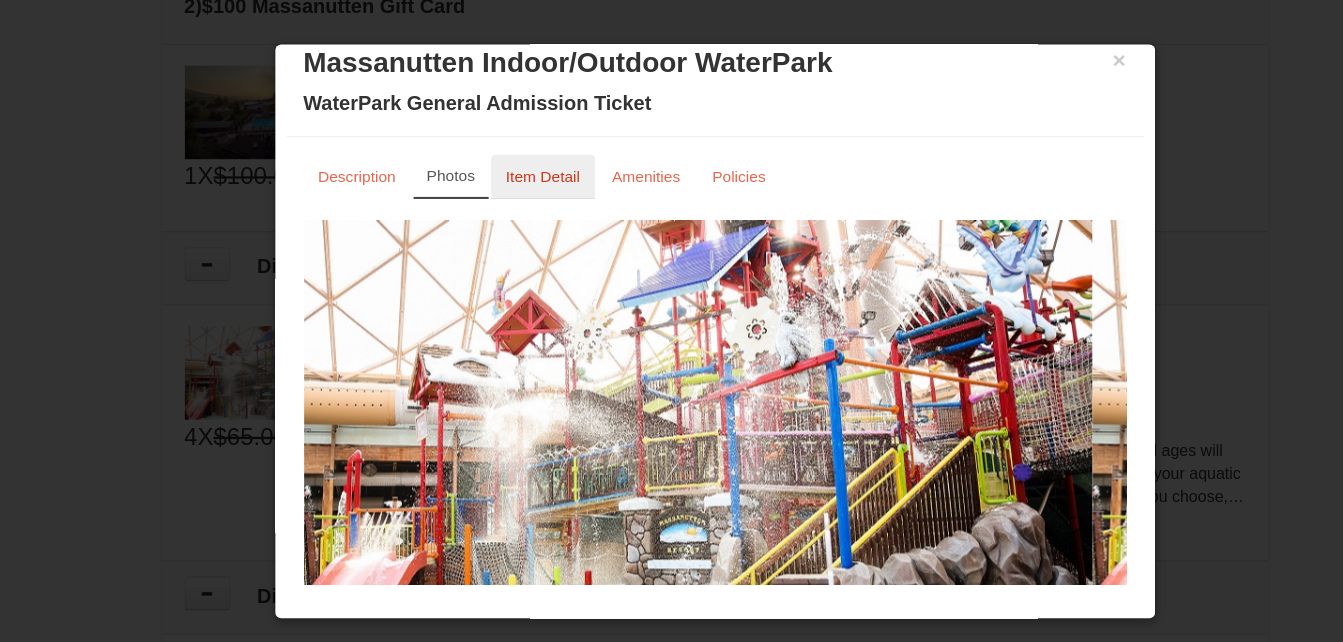click on "Item Detail" at bounding box center [521, 180] 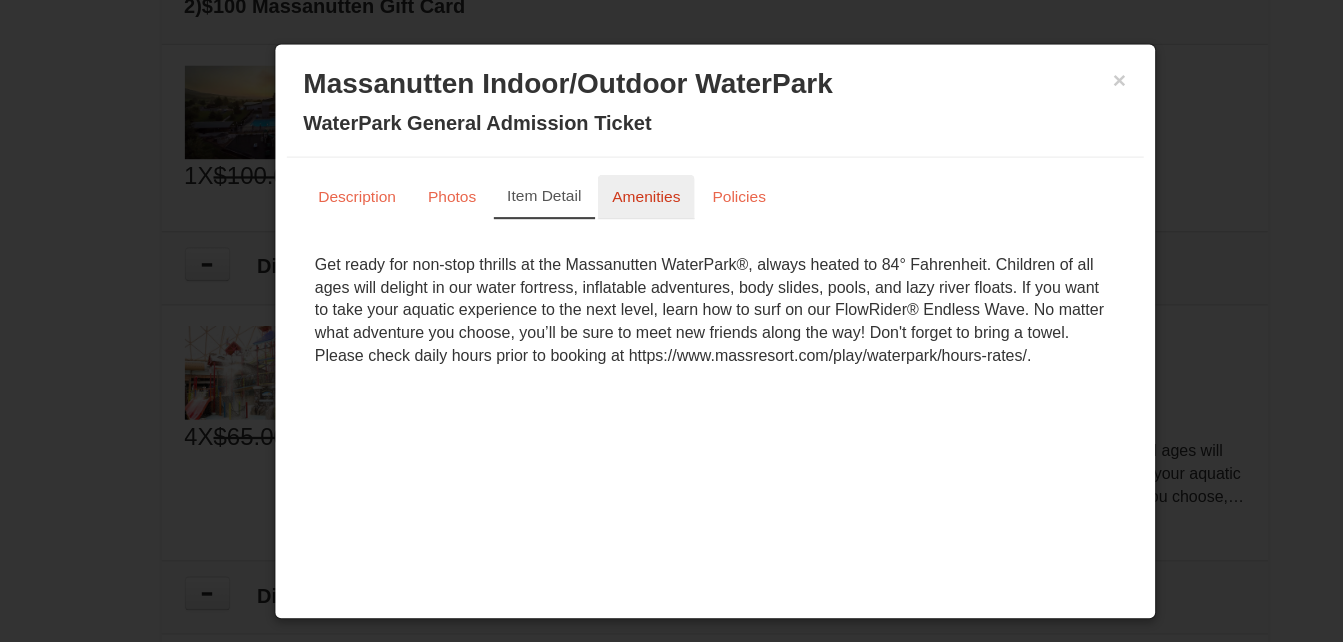 click on "Amenities" at bounding box center [612, 198] 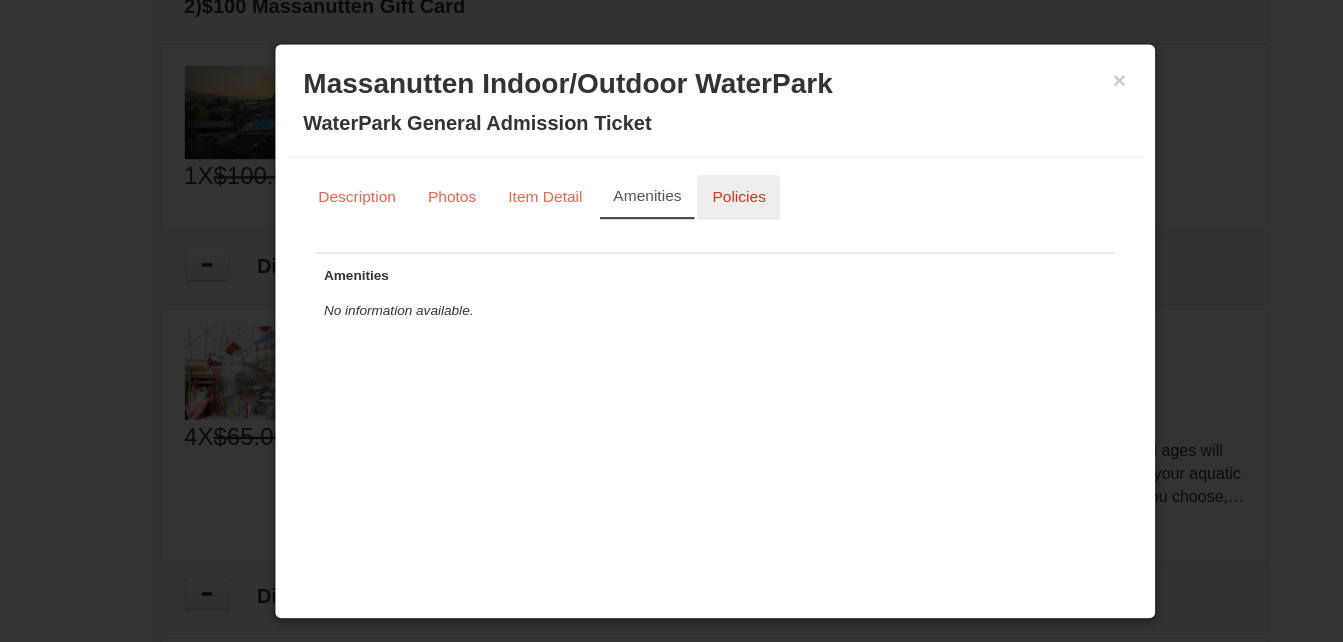click on "Policies" at bounding box center [692, 198] 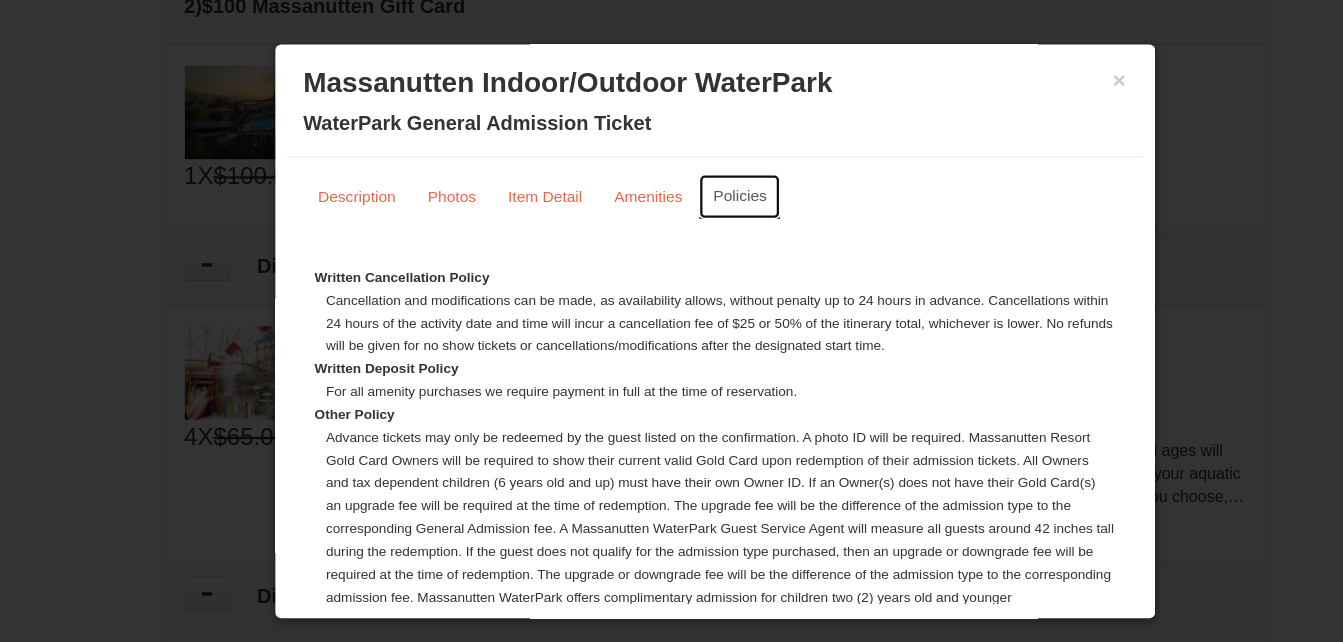 scroll, scrollTop: 69, scrollLeft: 0, axis: vertical 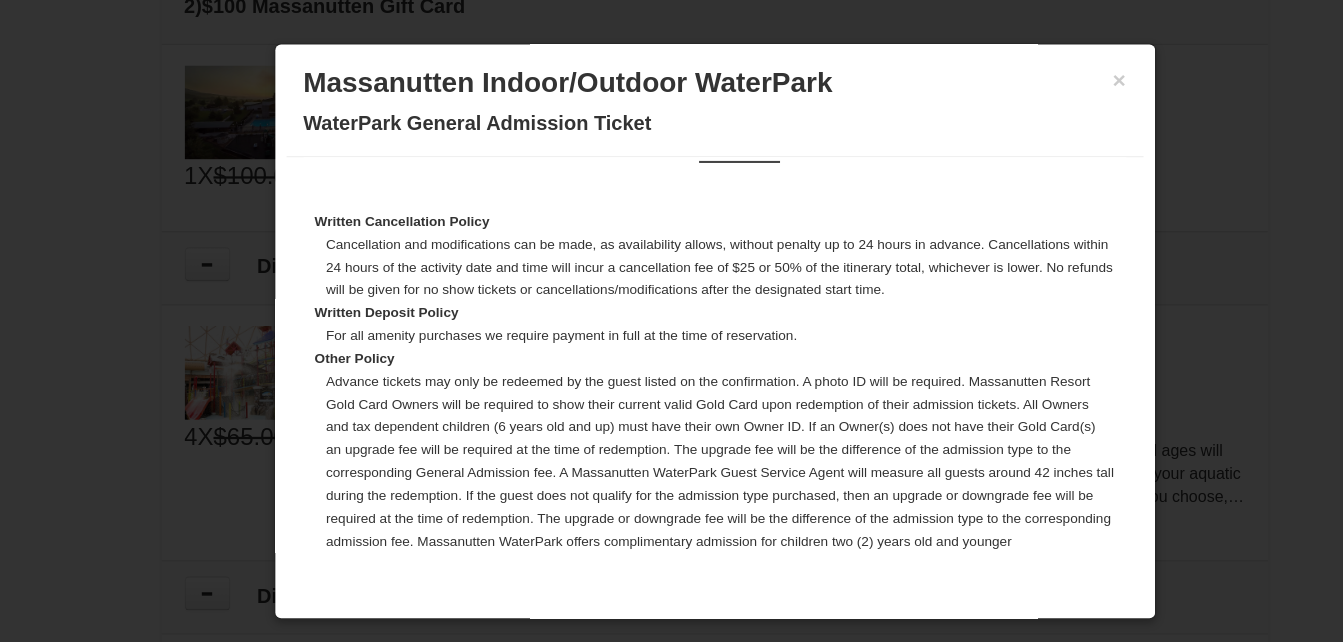 click at bounding box center [671, 321] 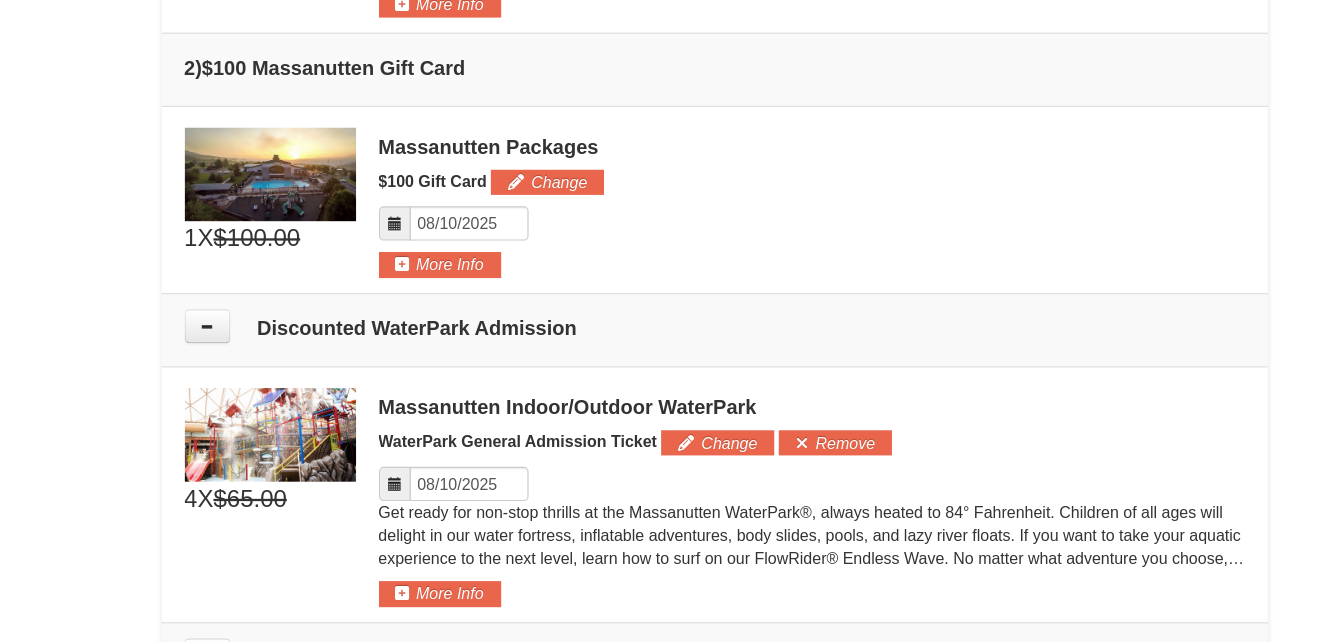 scroll, scrollTop: 720, scrollLeft: 0, axis: vertical 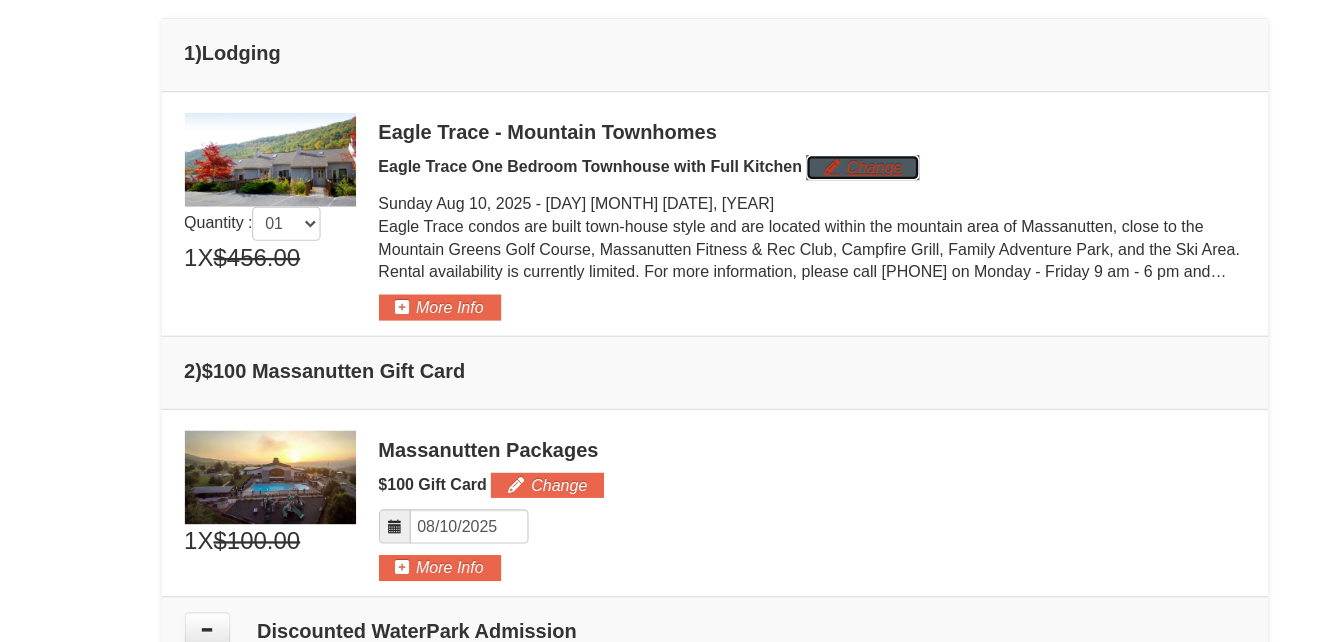 click on "Change" at bounding box center (801, 226) 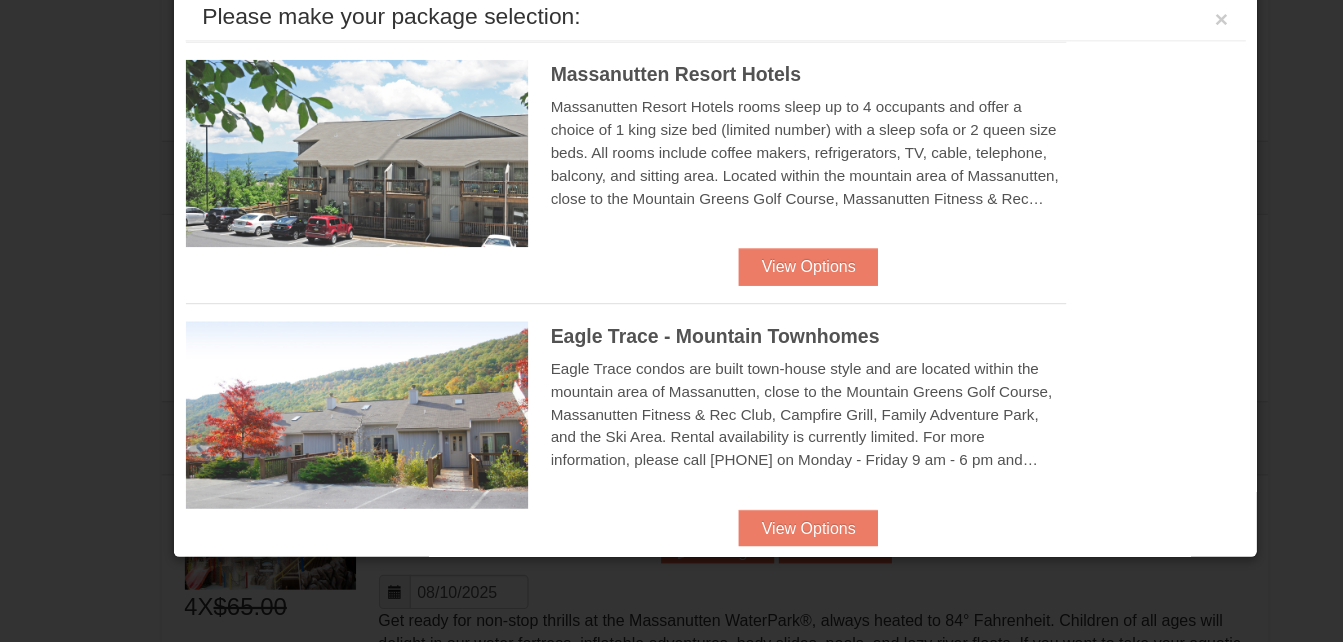 scroll, scrollTop: 616, scrollLeft: 0, axis: vertical 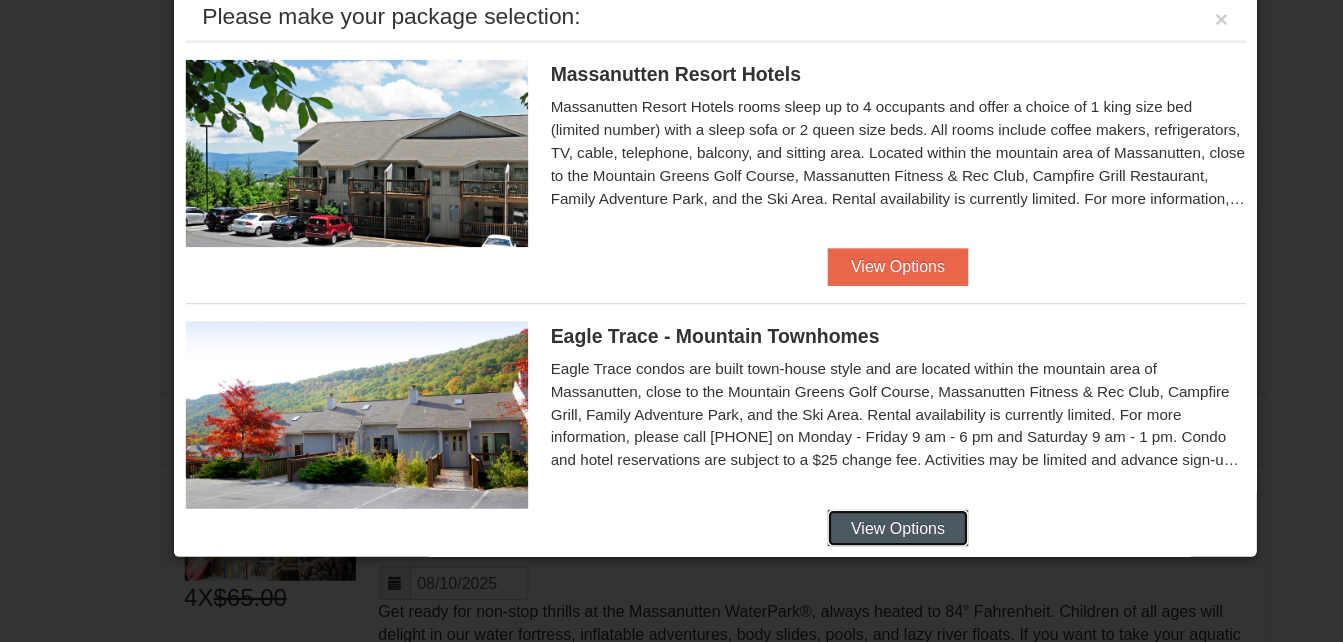click on "View Options" at bounding box center [831, 542] 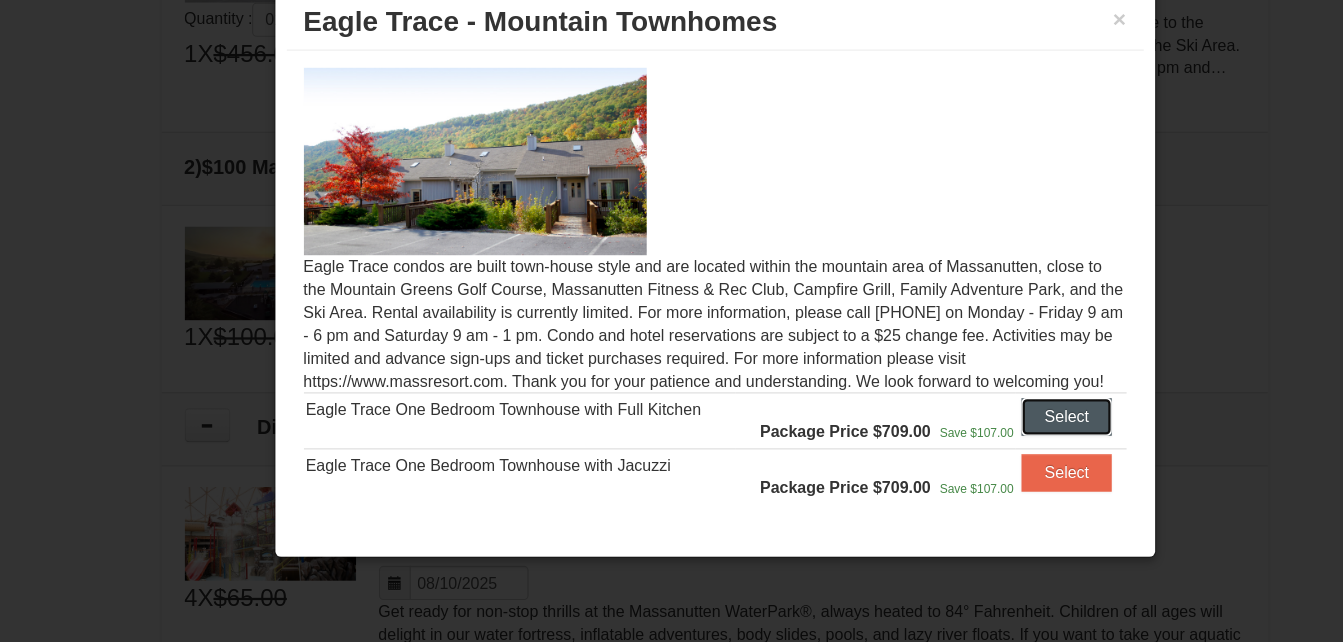 click on "Select" at bounding box center [979, 444] 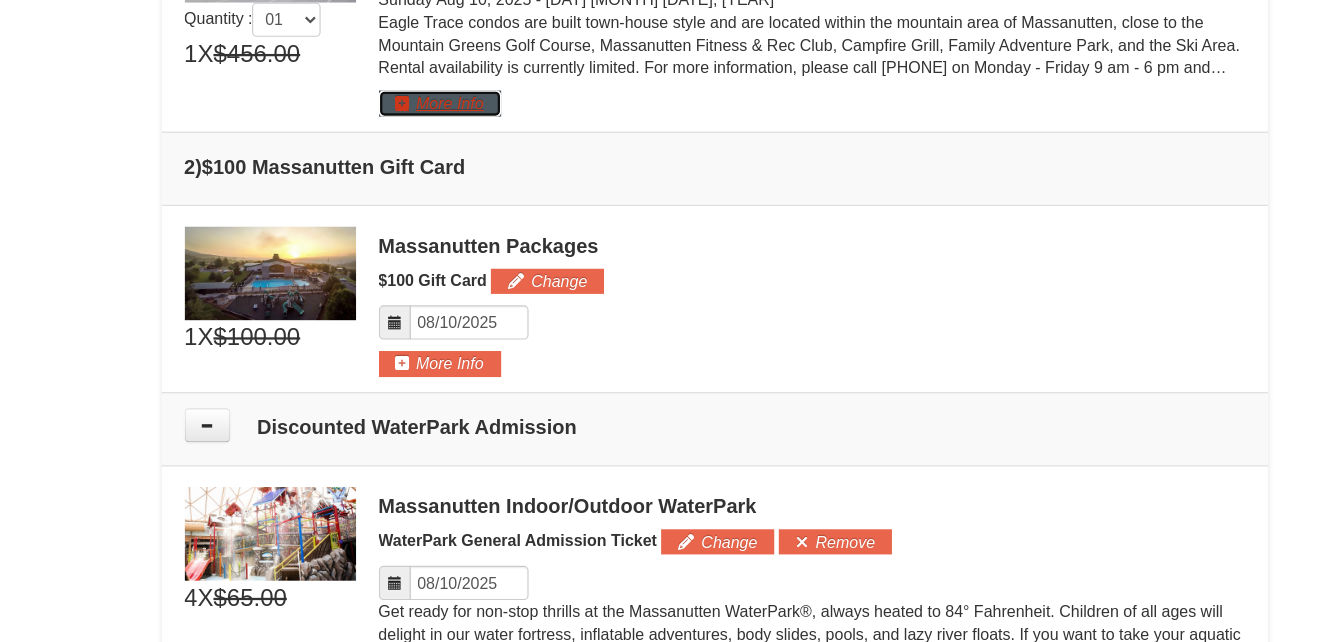 click on "More Info" at bounding box center [431, 170] 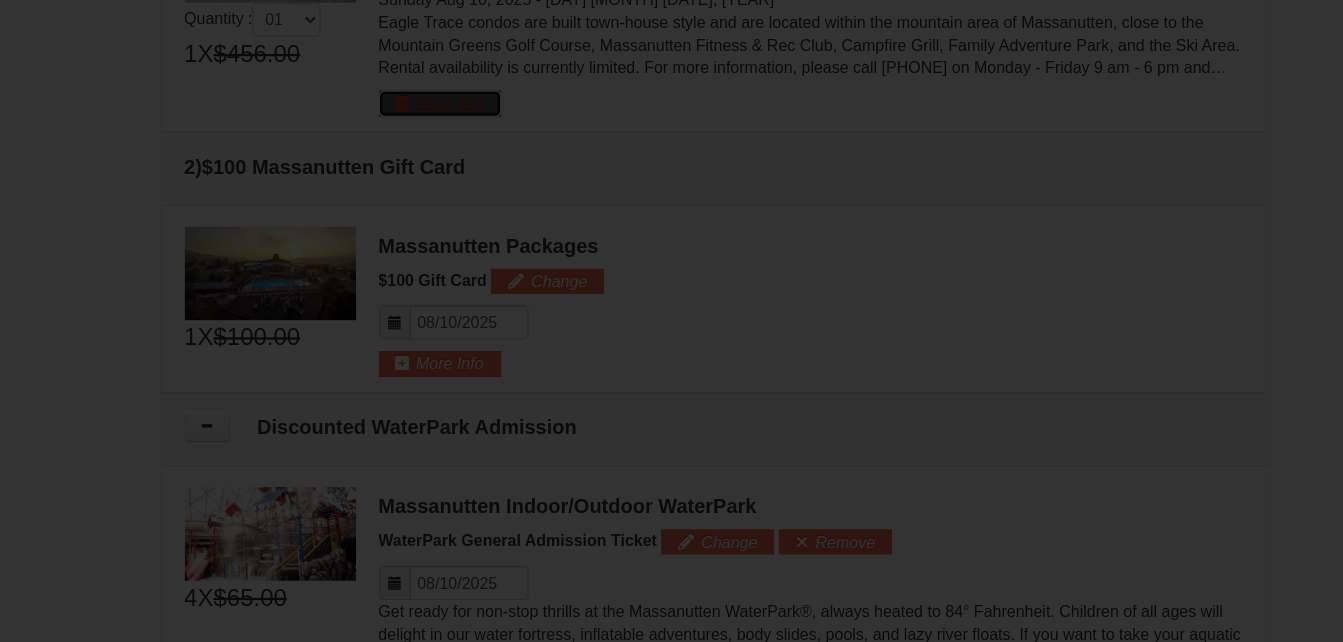 scroll, scrollTop: 0, scrollLeft: 0, axis: both 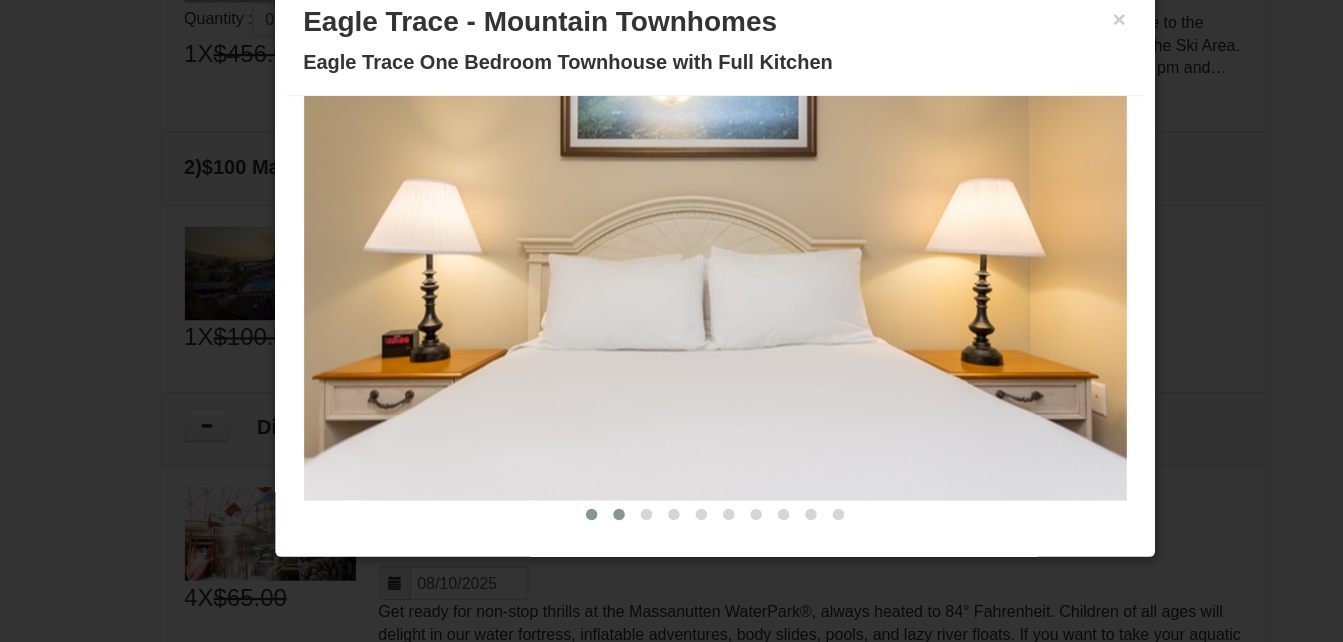 click at bounding box center [588, 530] 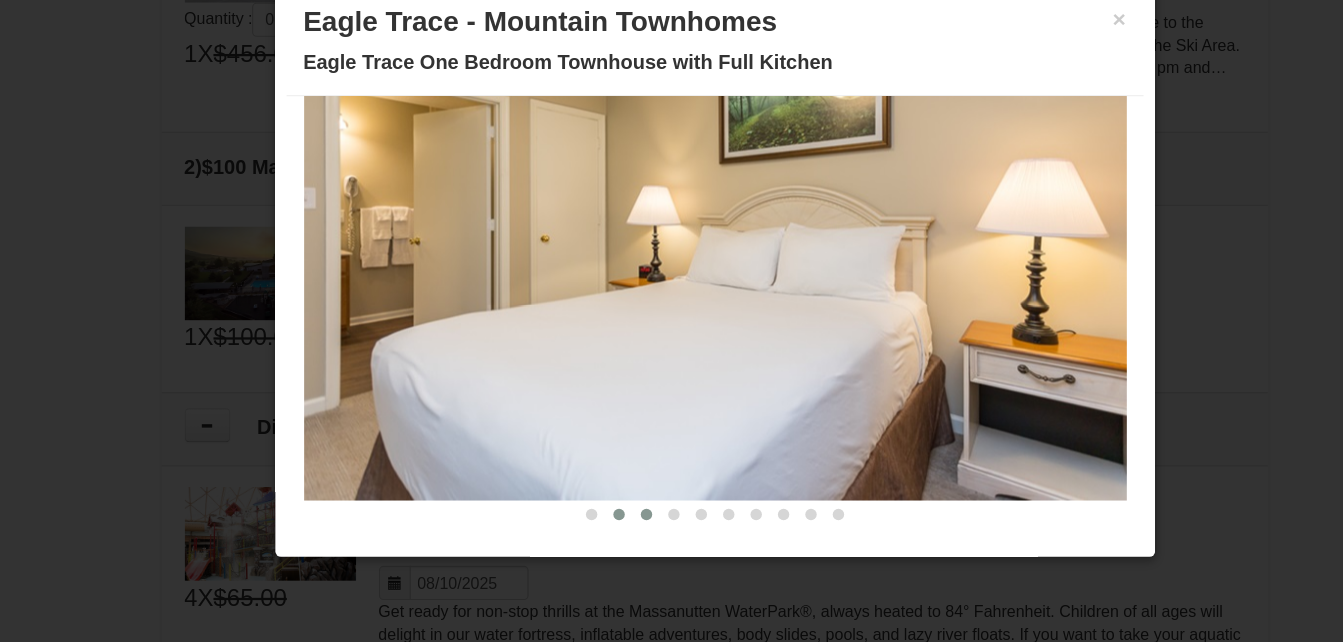 click at bounding box center (612, 530) 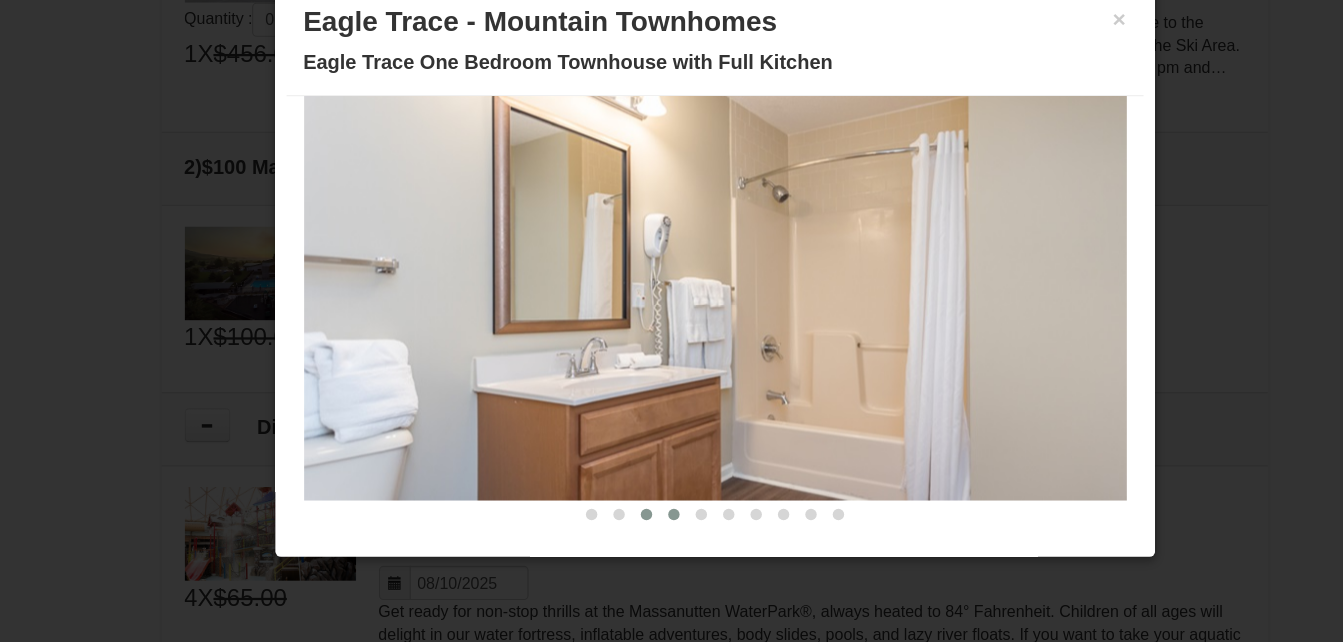 click at bounding box center [636, 530] 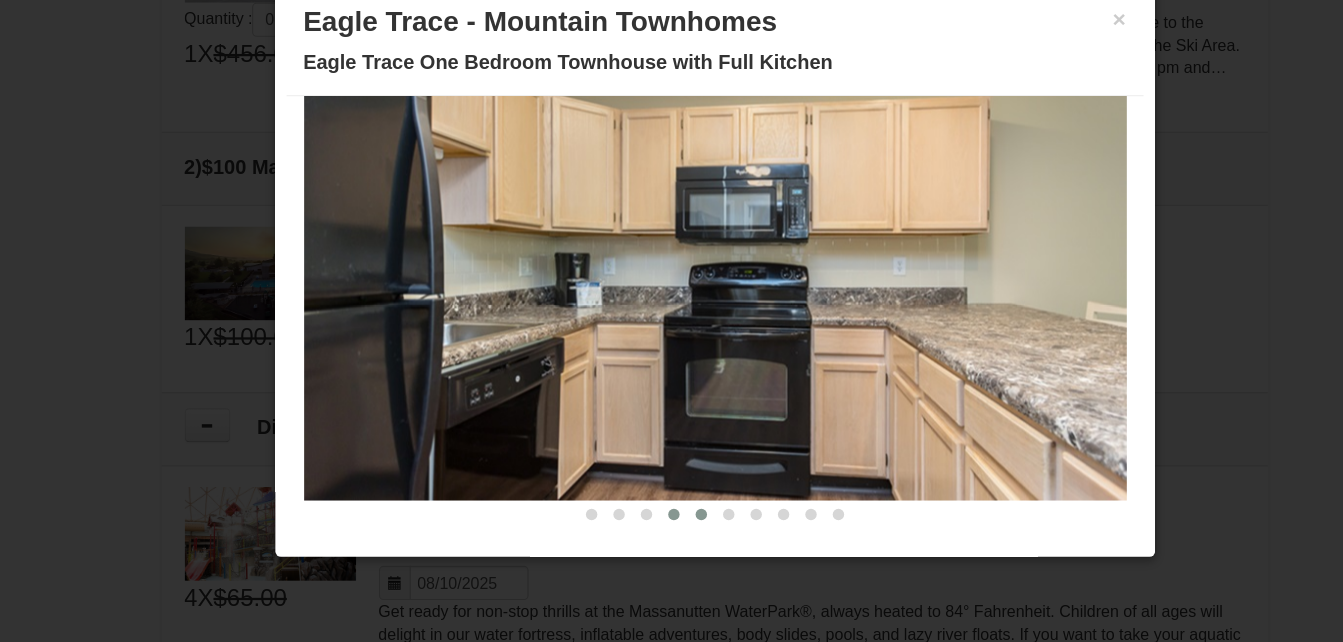 click at bounding box center (660, 530) 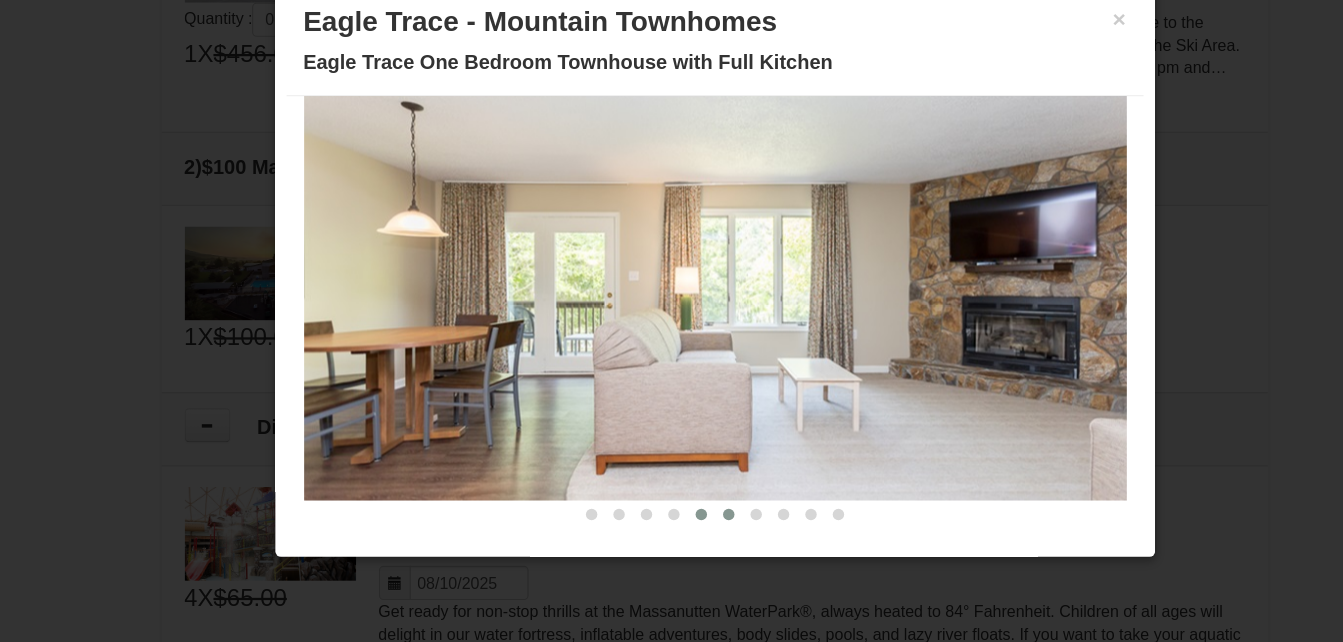 click at bounding box center [684, 530] 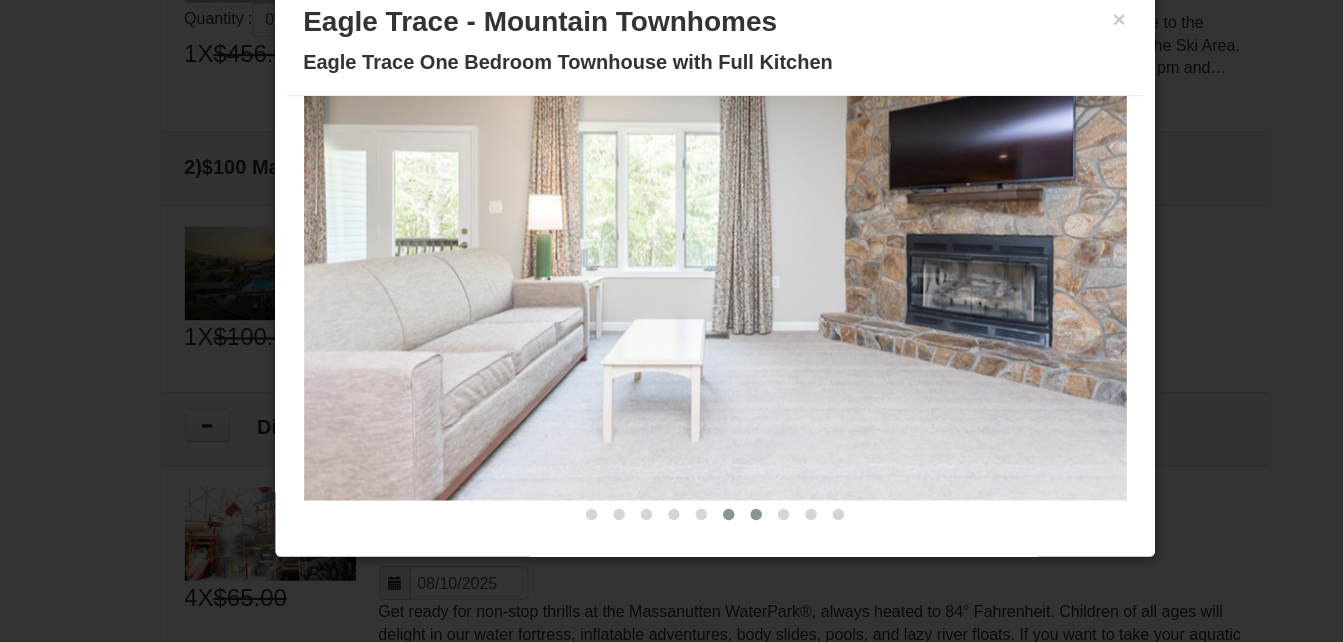 click at bounding box center (708, 530) 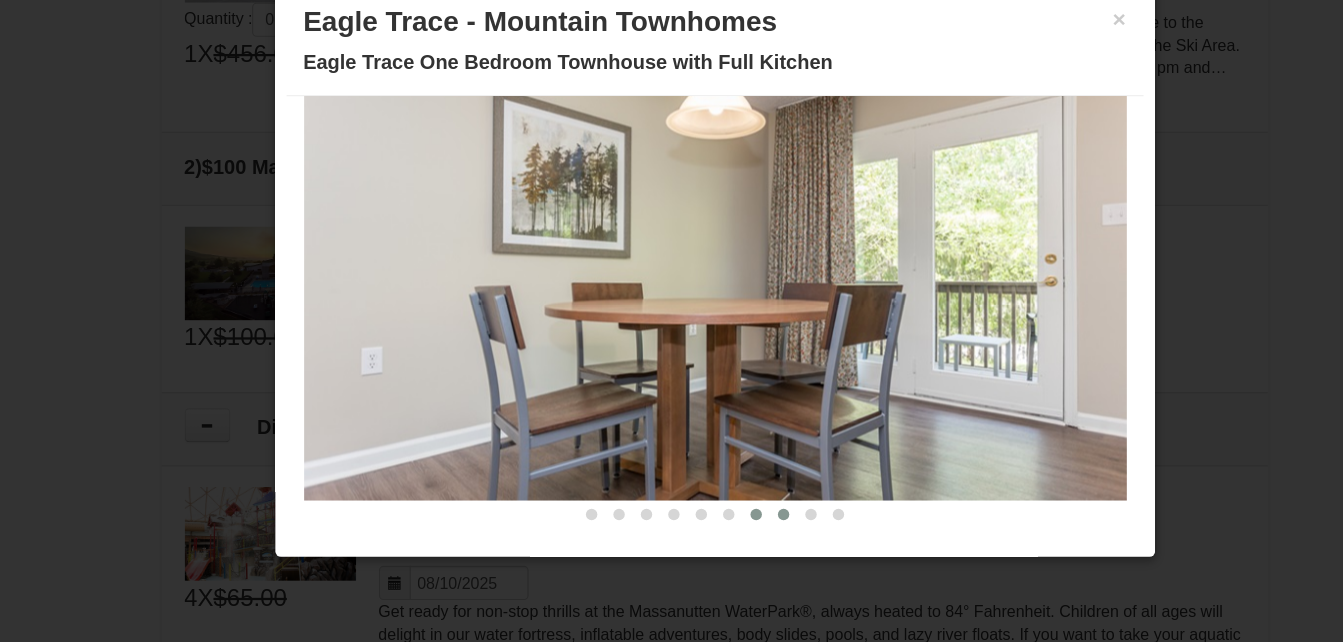 click at bounding box center (732, 530) 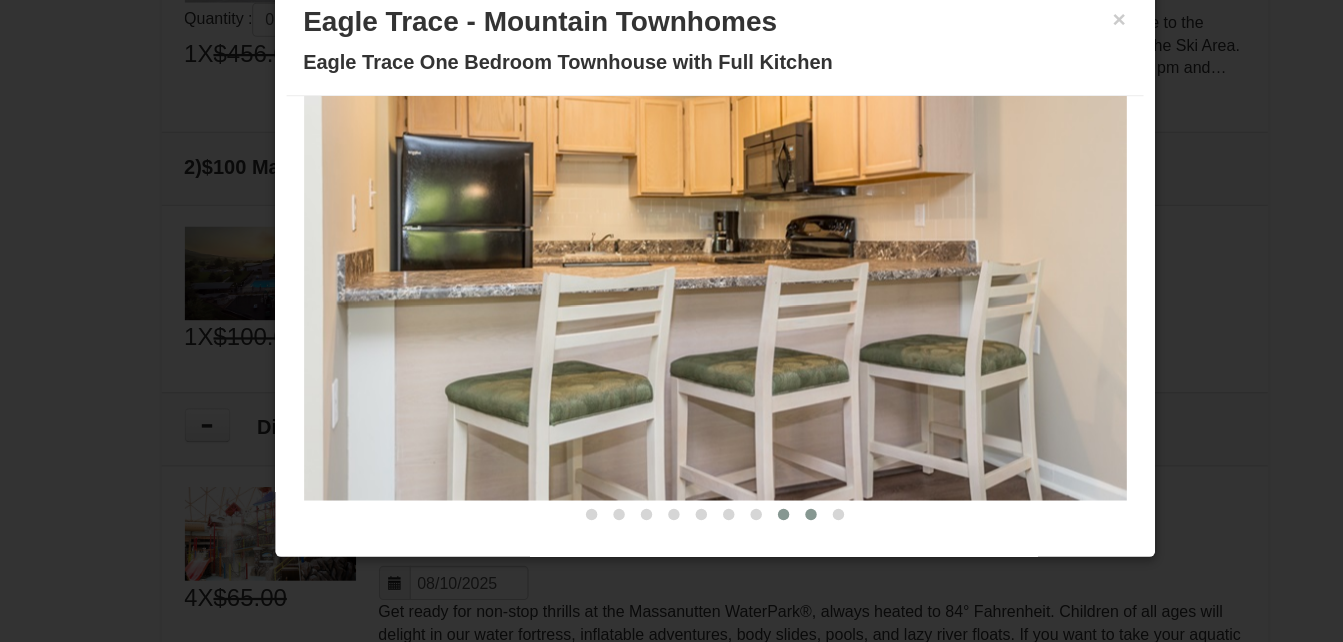 click at bounding box center (756, 530) 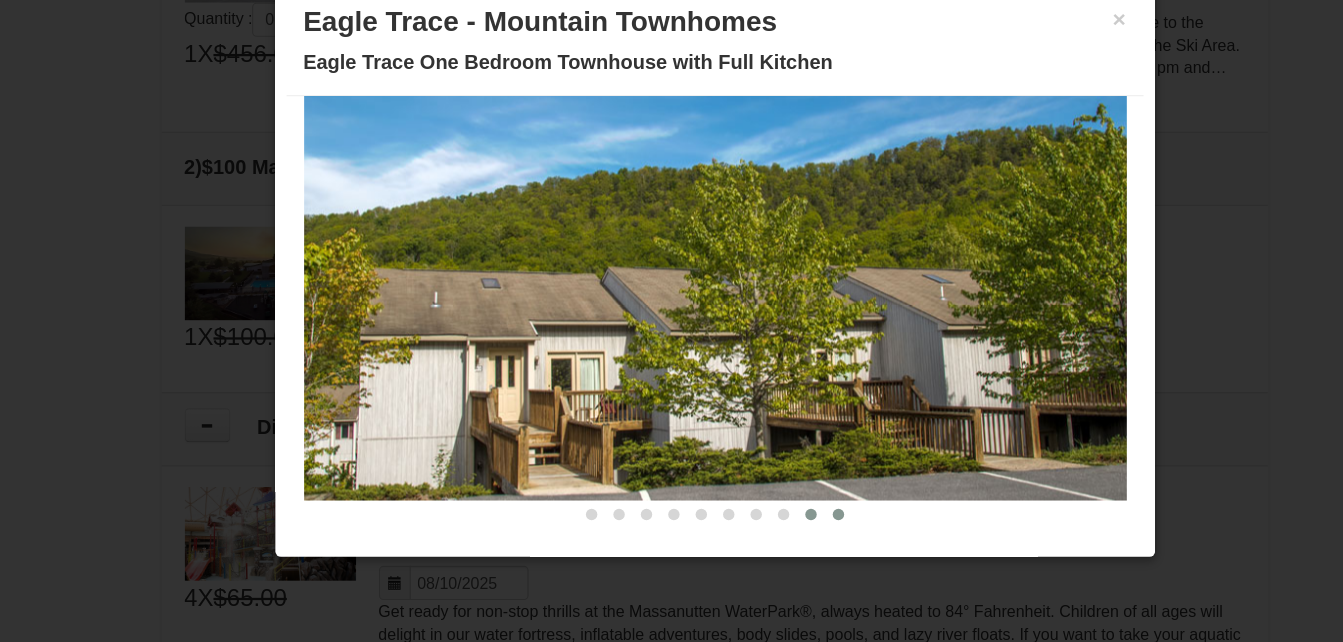 click at bounding box center [780, 530] 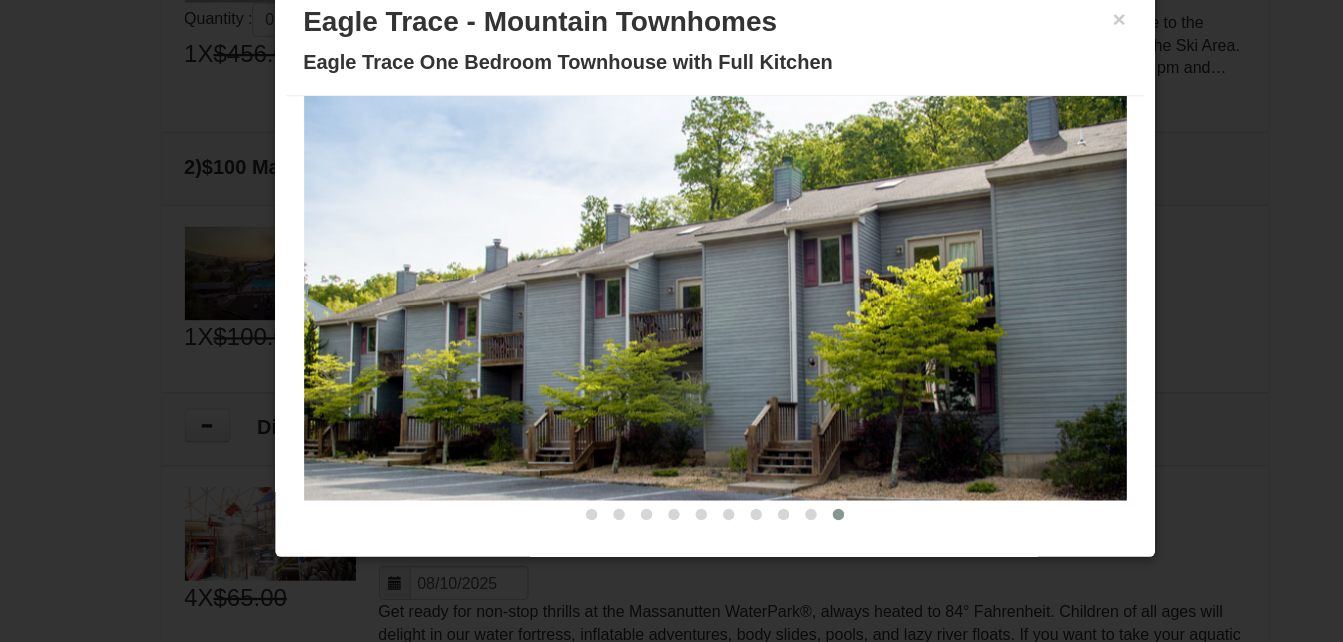click on "×
Eagle Trace - Mountain Townhomes  Eagle Trace One Bedroom Townhouse with Full Kitchen
Description
Photos
Item Detail
Amenities
Policies
Eagle Trace - Mountain Townhomes
Details  >>
Renovated Living Room
Renovated Dining Room
Renovated Kitchen
Renovated Bedroom
‹ › Oven" at bounding box center [672, 316] 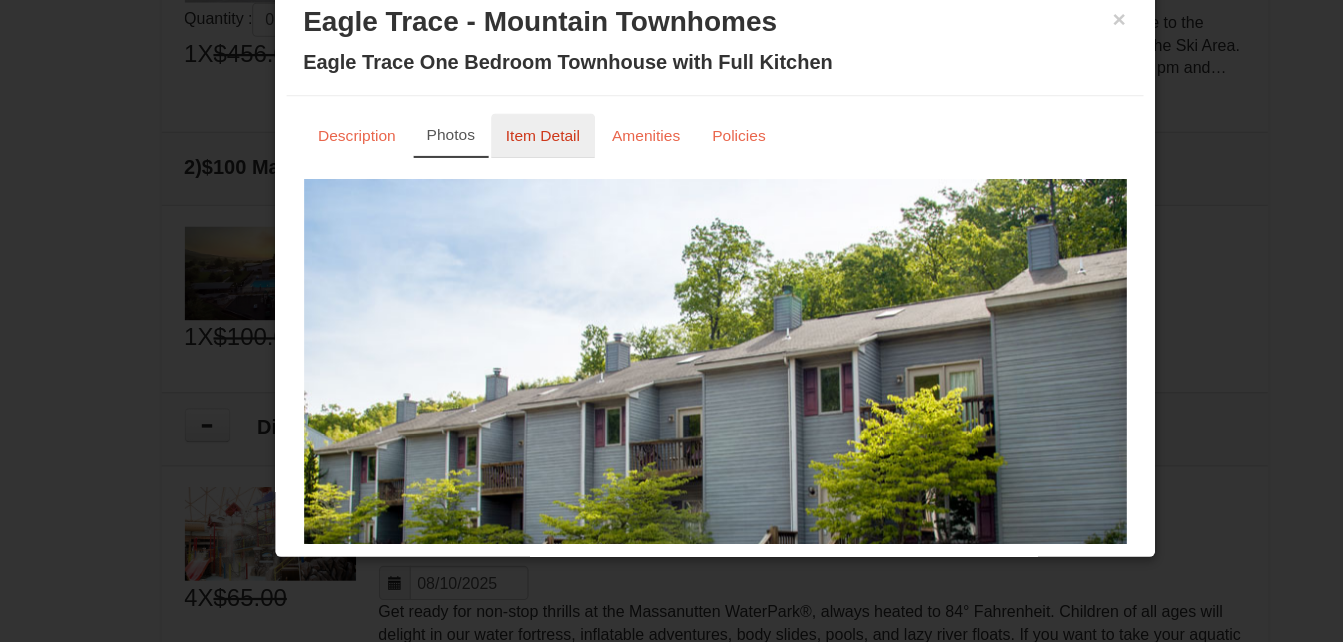 click on "Item Detail" at bounding box center [521, 198] 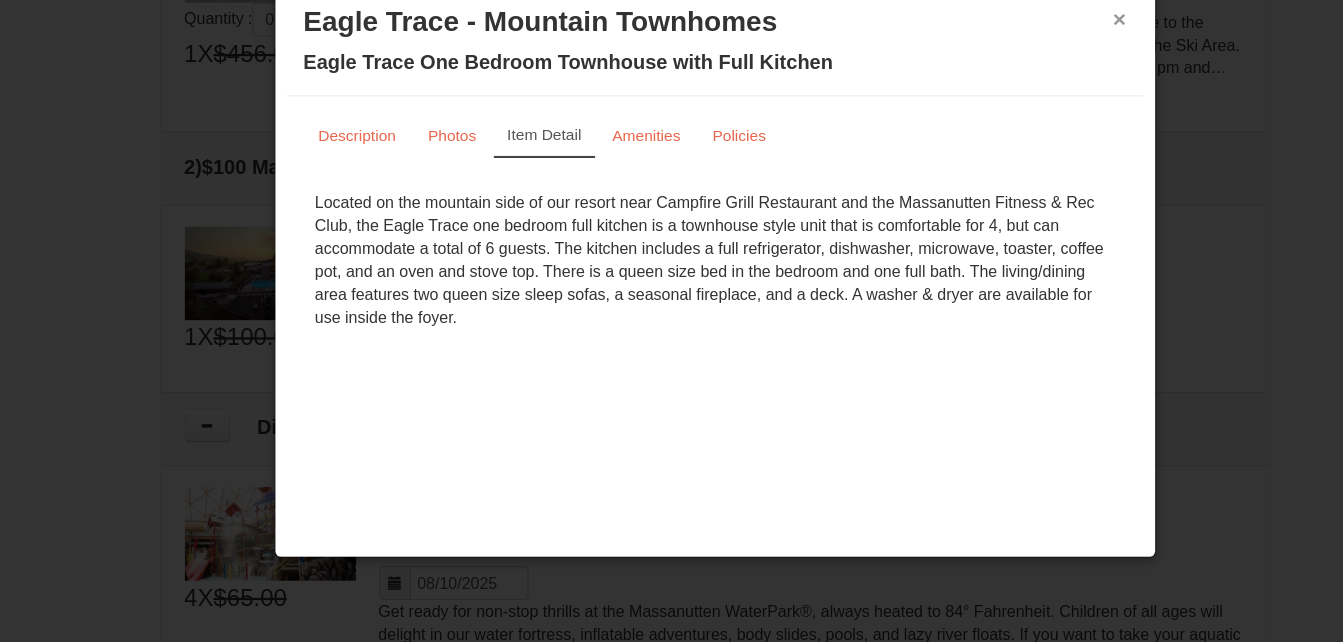 click on "×" at bounding box center (1026, 96) 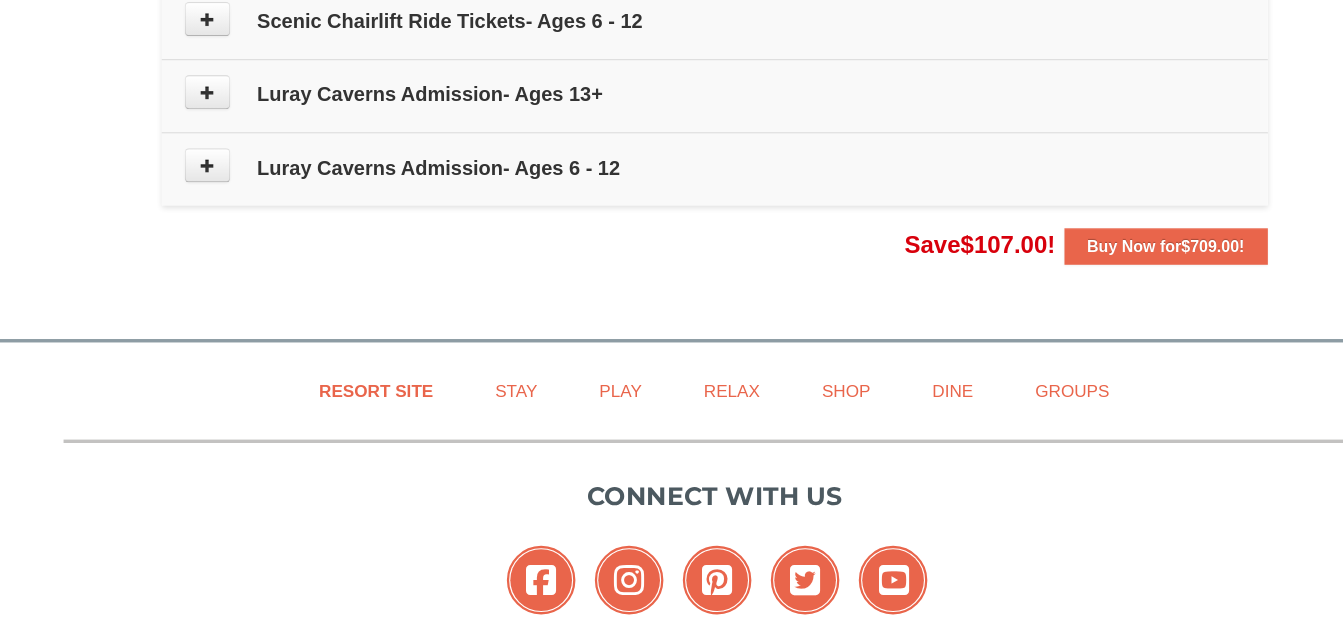 scroll, scrollTop: 1758, scrollLeft: 0, axis: vertical 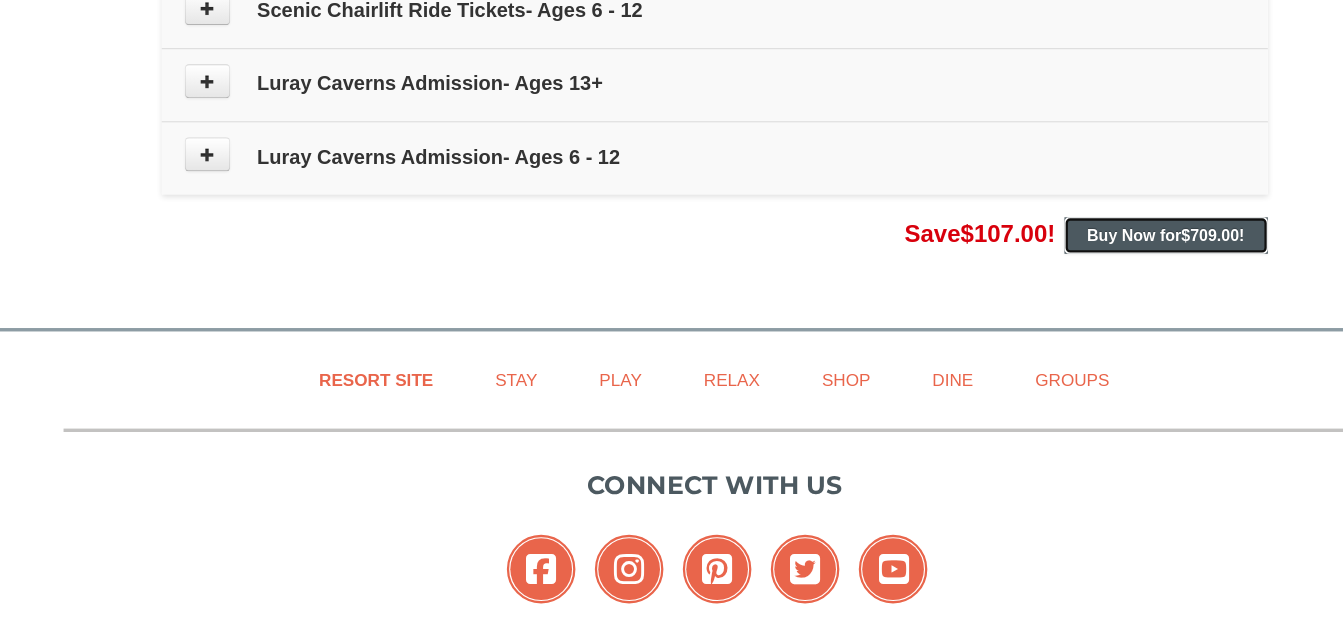 click on "Buy Now for
$709.00 !" at bounding box center (1067, 286) 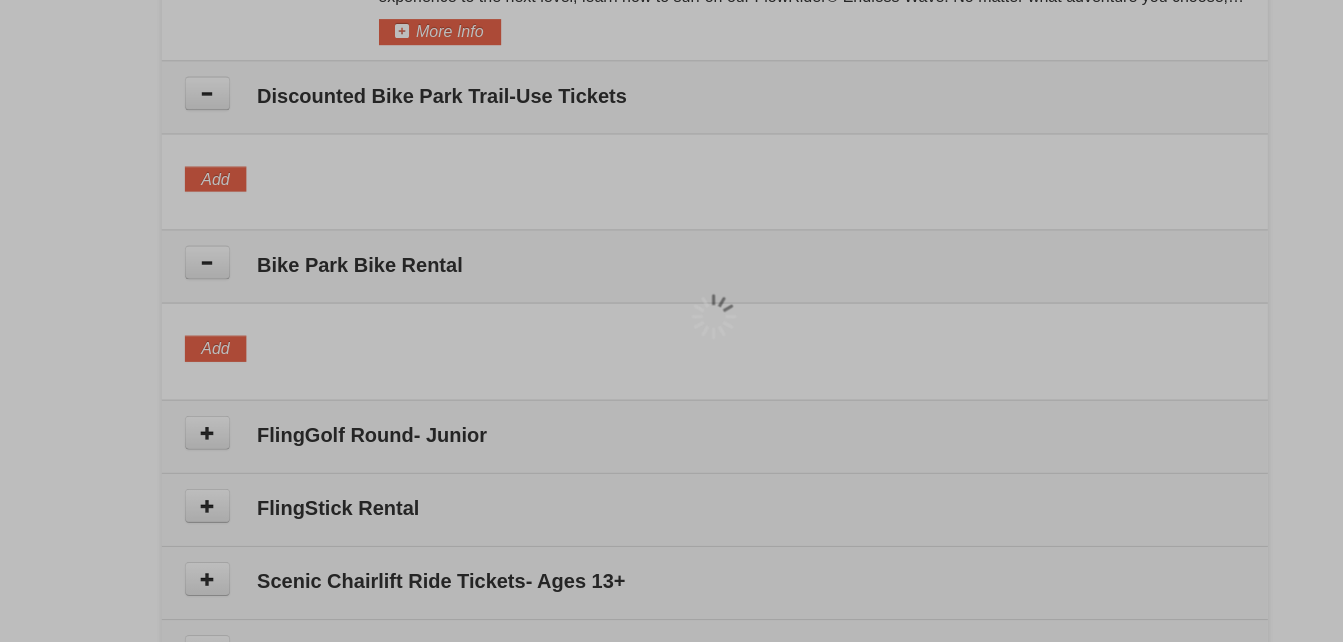 scroll, scrollTop: 1064, scrollLeft: 0, axis: vertical 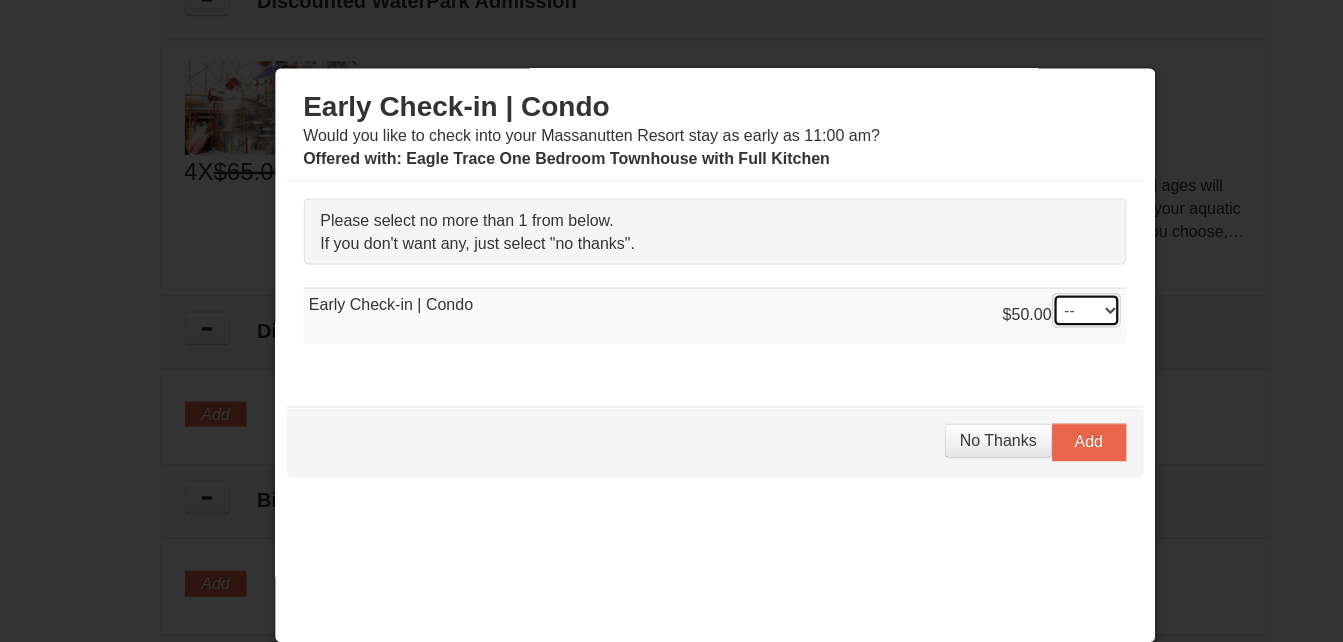 click on "--
01" at bounding box center [997, 277] 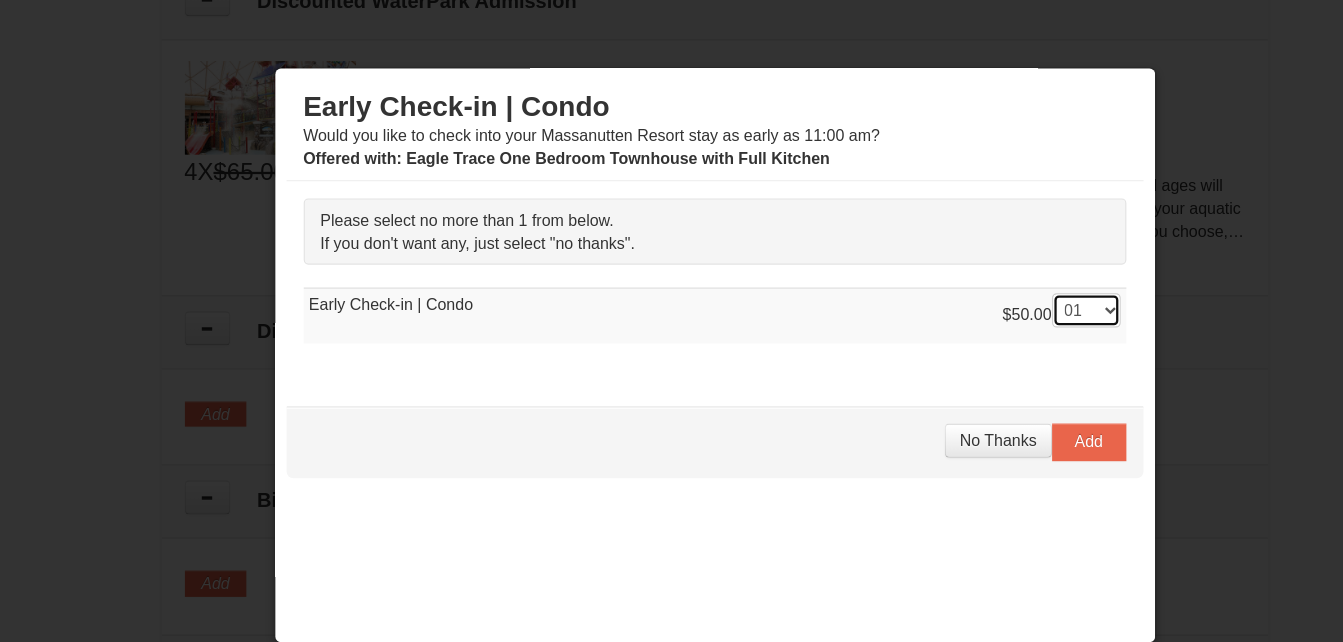 click on "--
01" at bounding box center [997, 277] 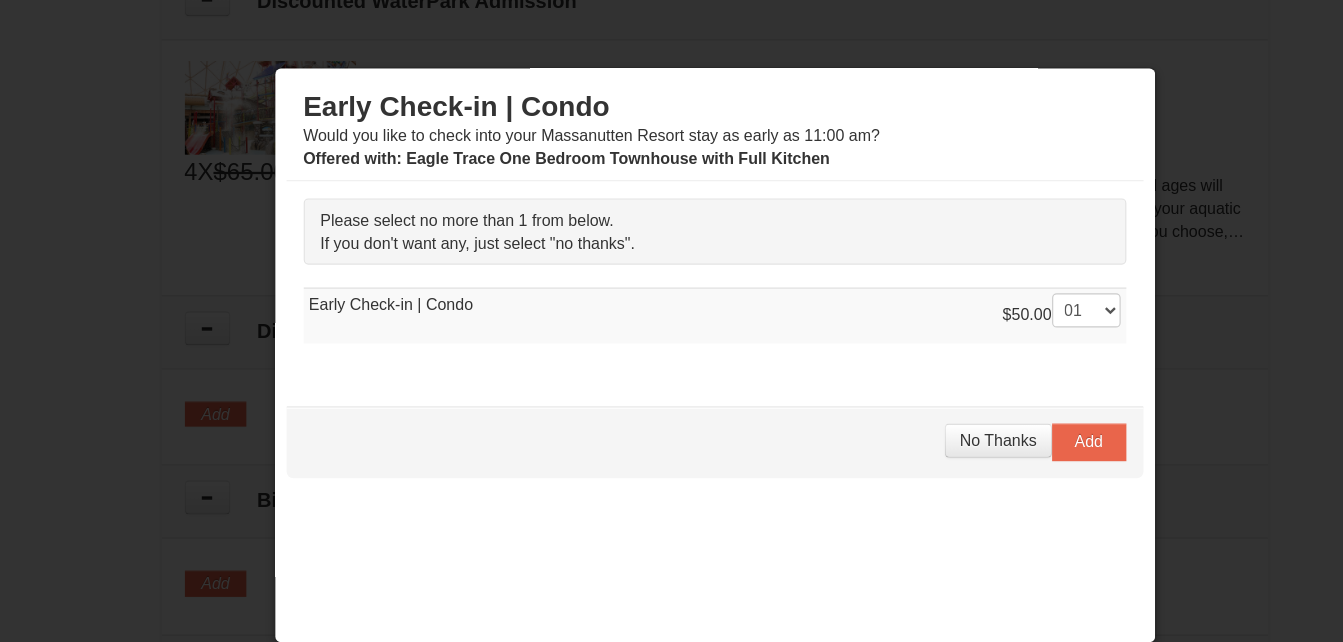 click on "$50.00
--
01
Early Check-in | Condo" at bounding box center [672, 282] 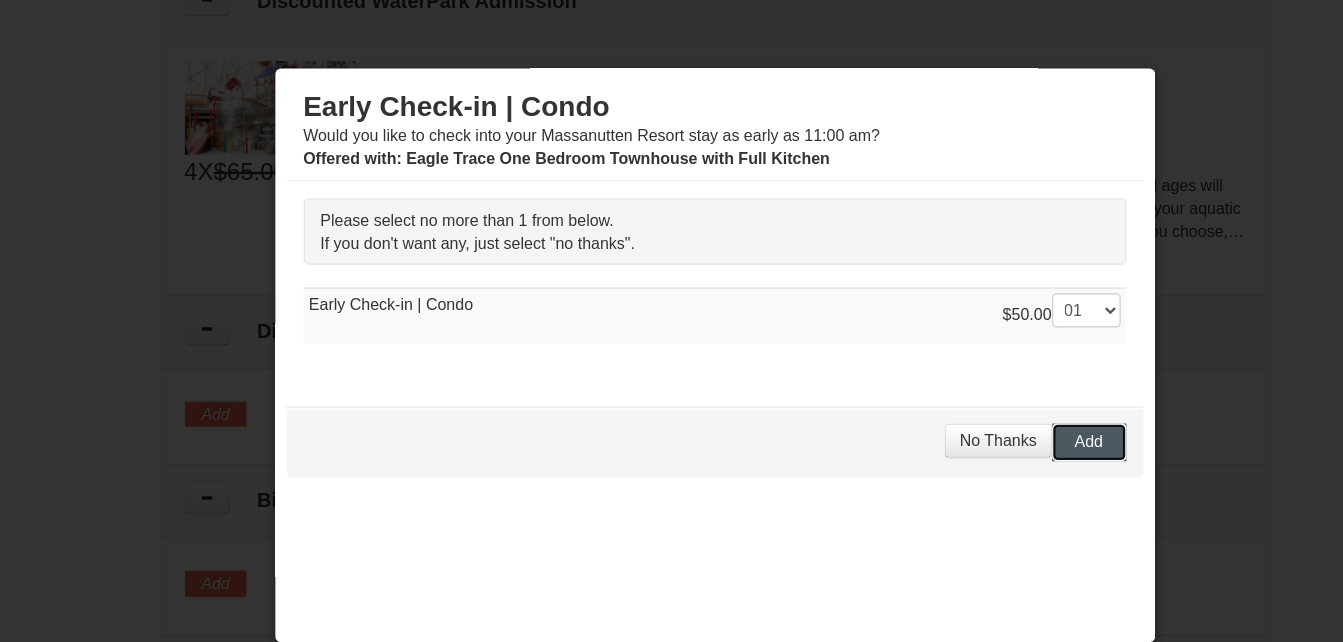 click on "Add" at bounding box center [999, 392] 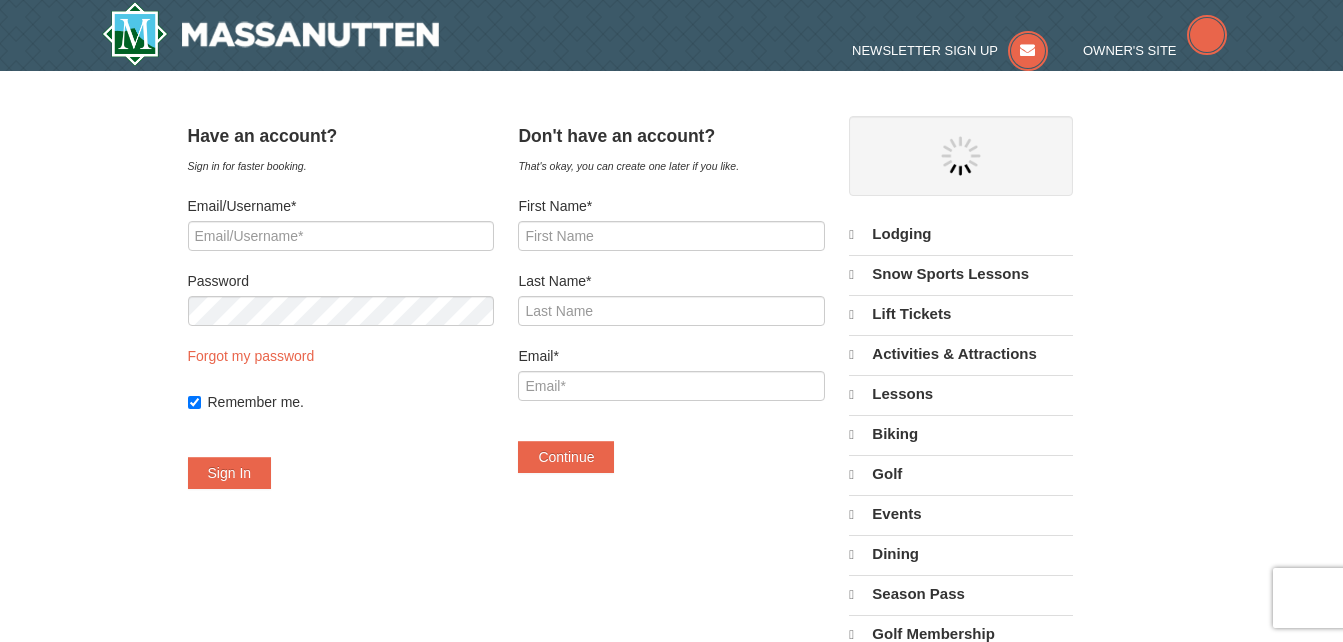 scroll, scrollTop: 0, scrollLeft: 0, axis: both 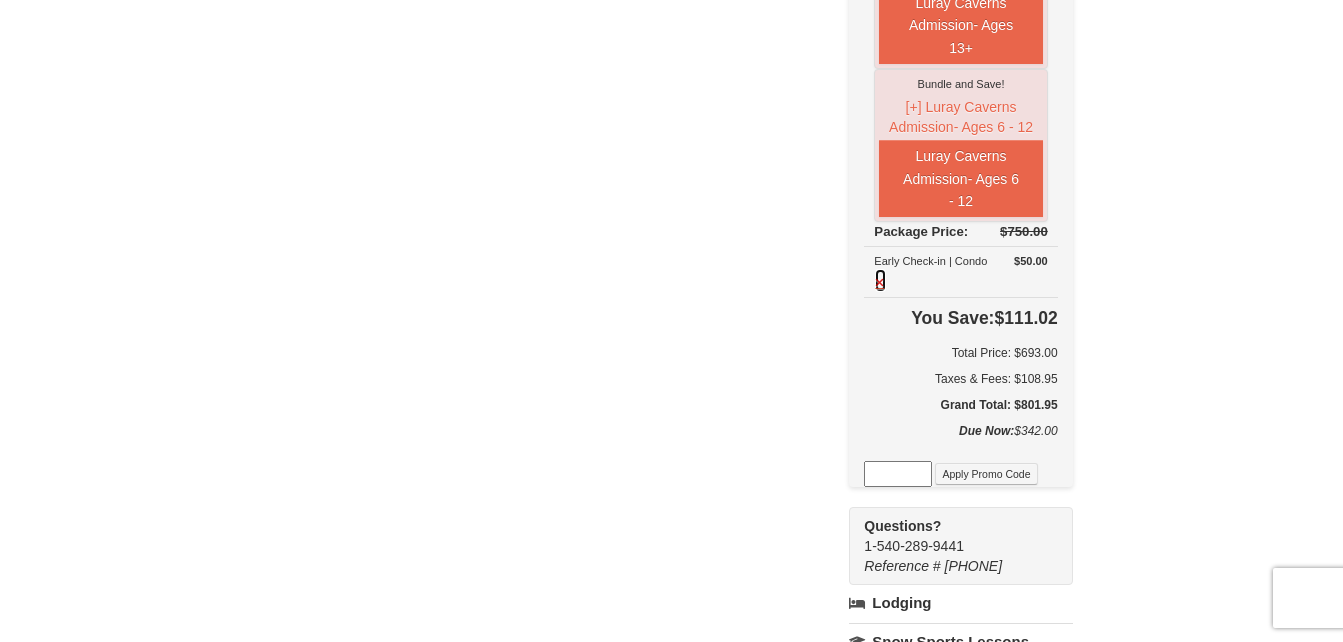 click at bounding box center (880, 280) 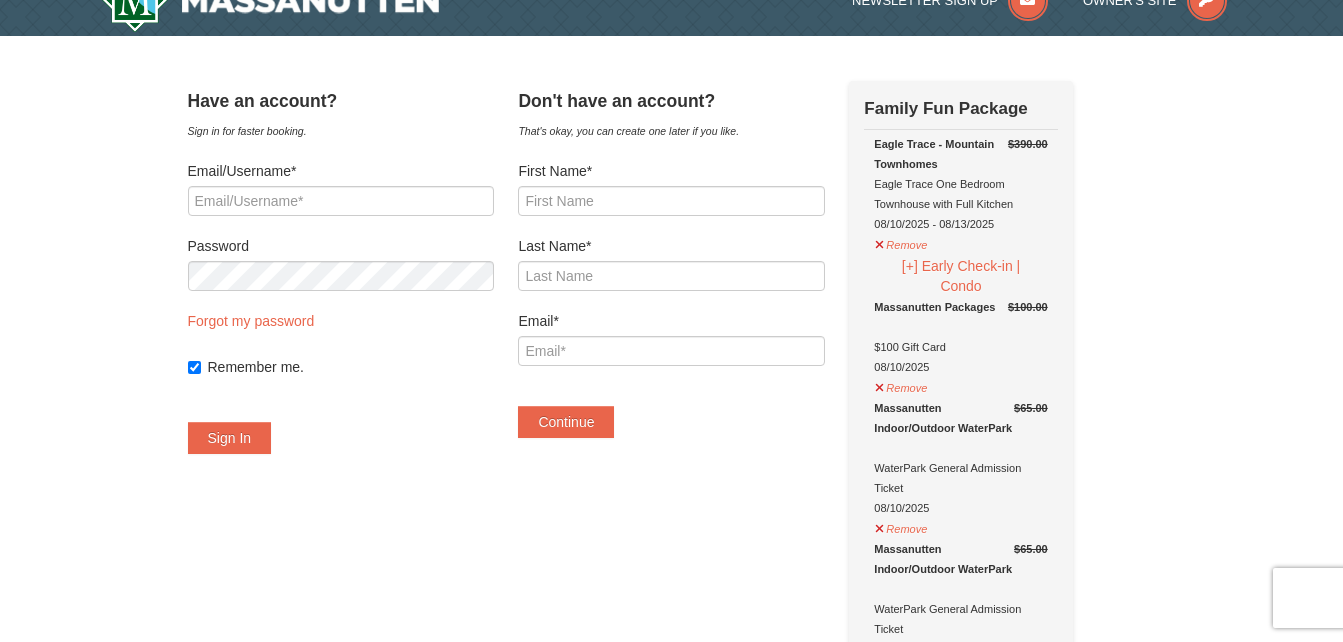 scroll, scrollTop: 18, scrollLeft: 0, axis: vertical 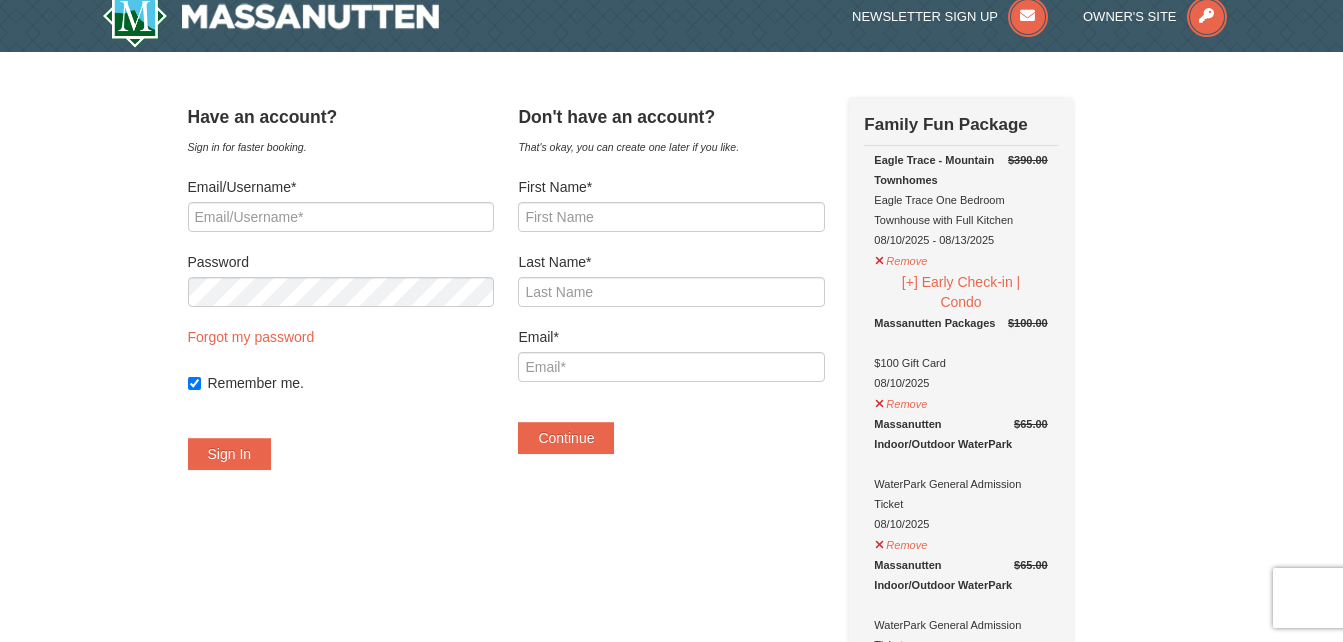 click on "Eagle Trace - Mountain Townhomes
Eagle Trace One Bedroom Townhouse with Full Kitchen
08/10/2025 - 08/13/2025" at bounding box center (960, 200) 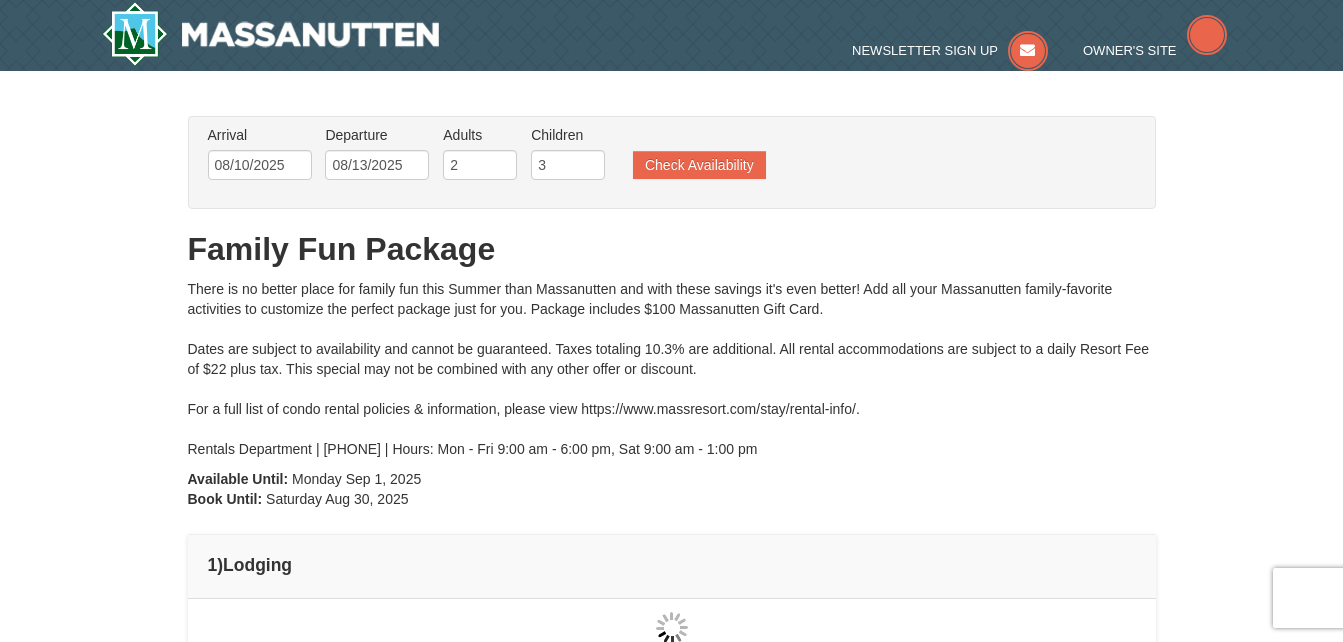 scroll, scrollTop: 1064, scrollLeft: 0, axis: vertical 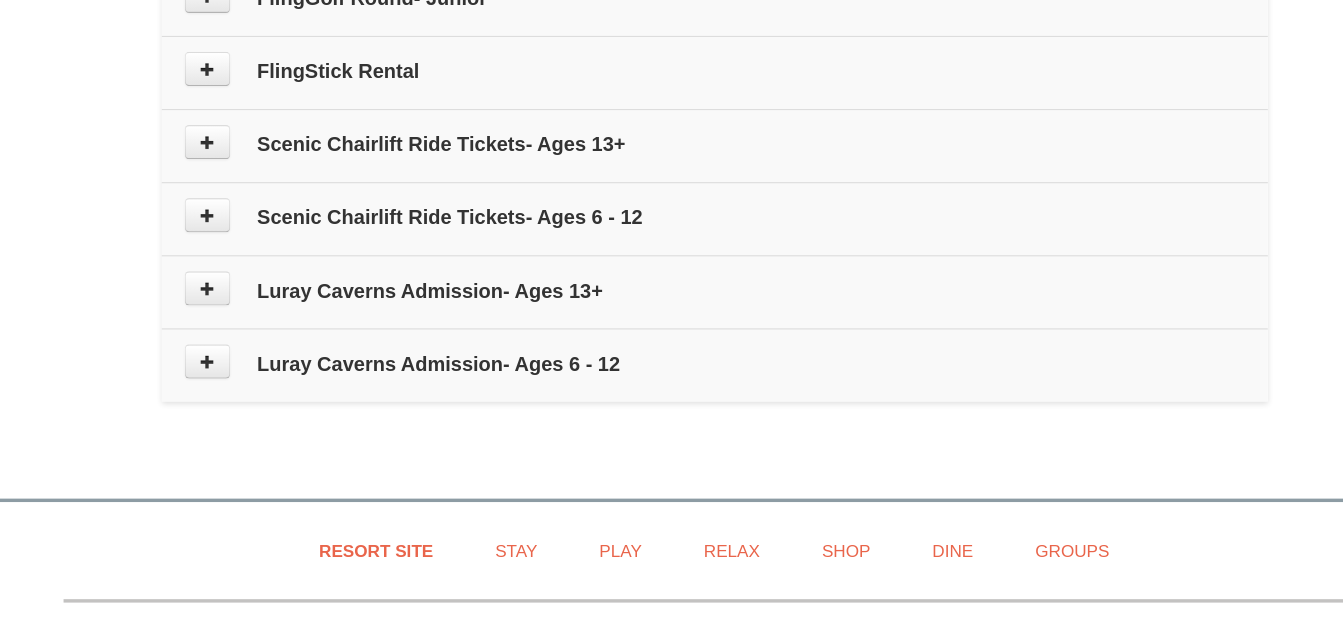 type on "08/10/2025" 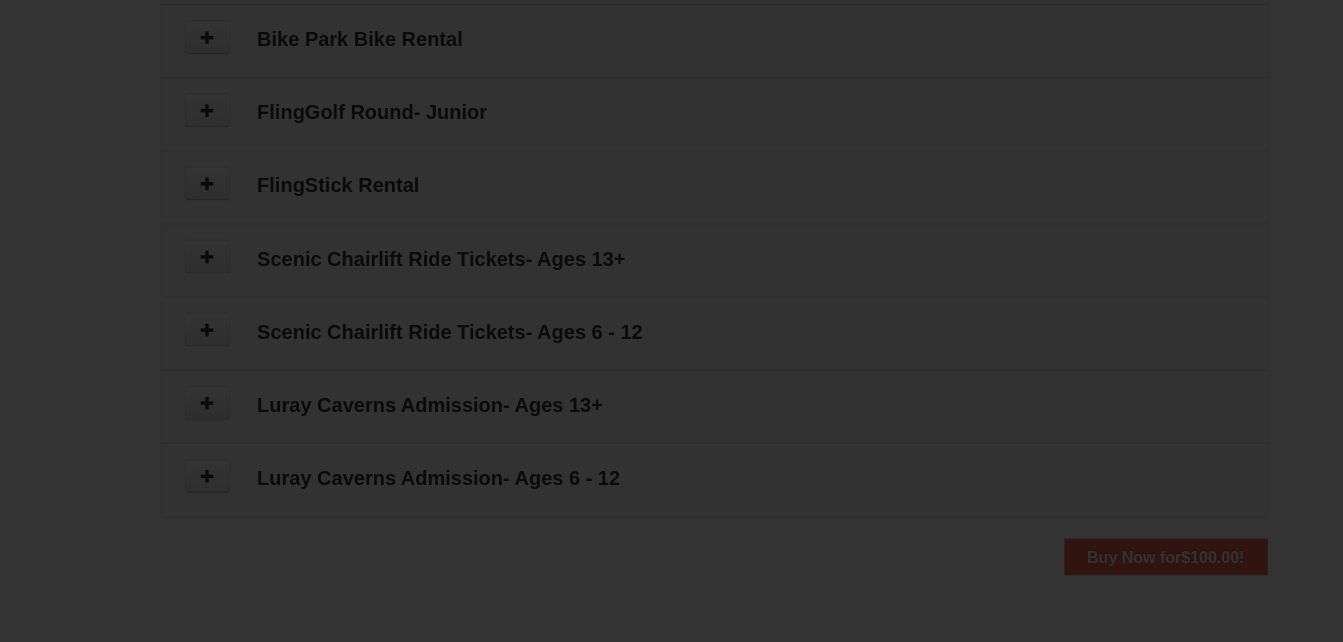 scroll, scrollTop: 0, scrollLeft: 0, axis: both 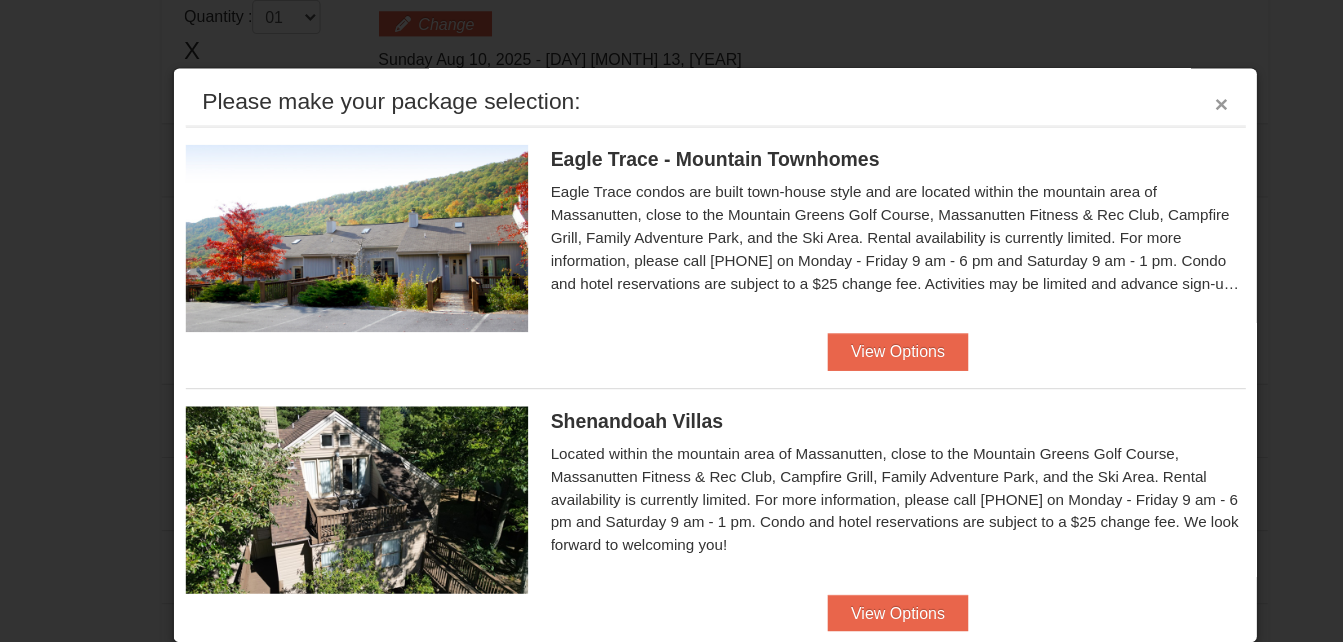 click on "×" at bounding box center [1115, 96] 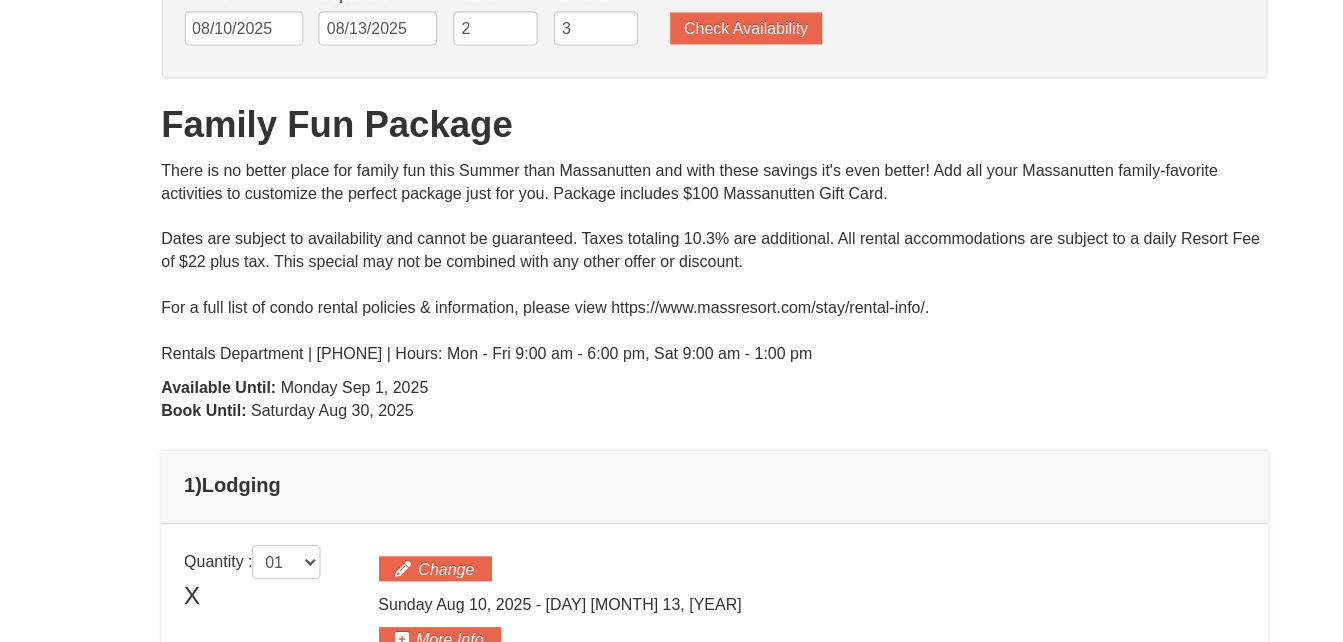 scroll, scrollTop: 124, scrollLeft: 0, axis: vertical 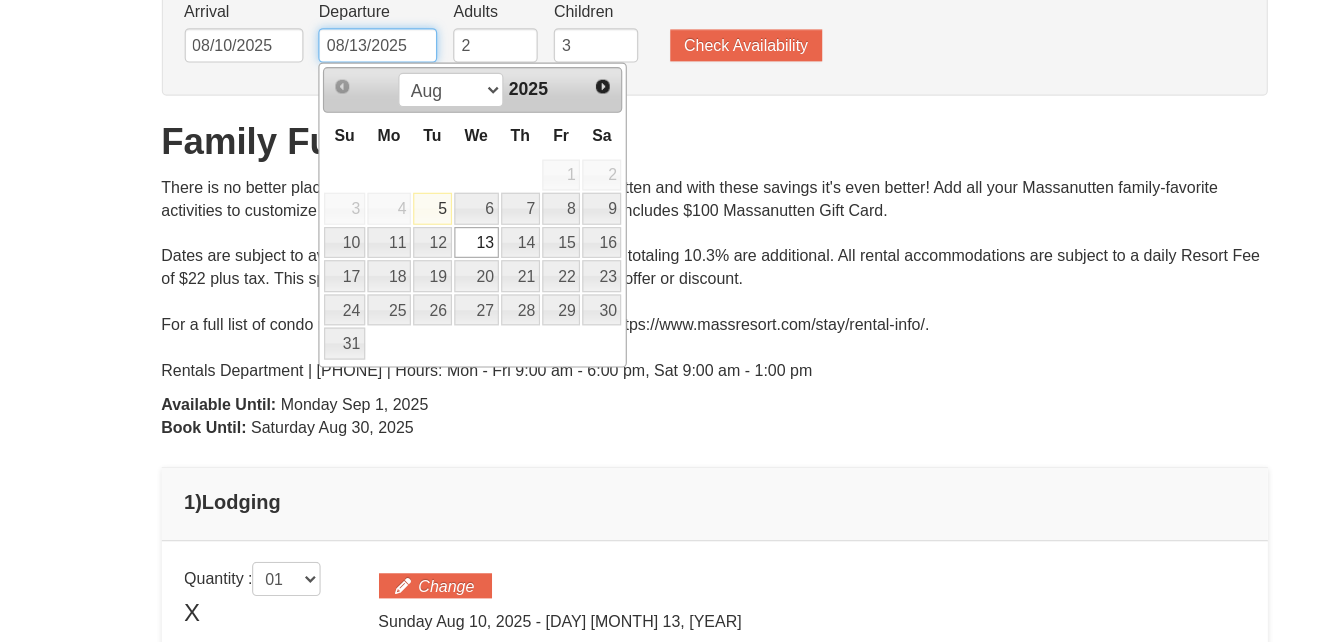 click on "08/13/2025" at bounding box center (377, 40) 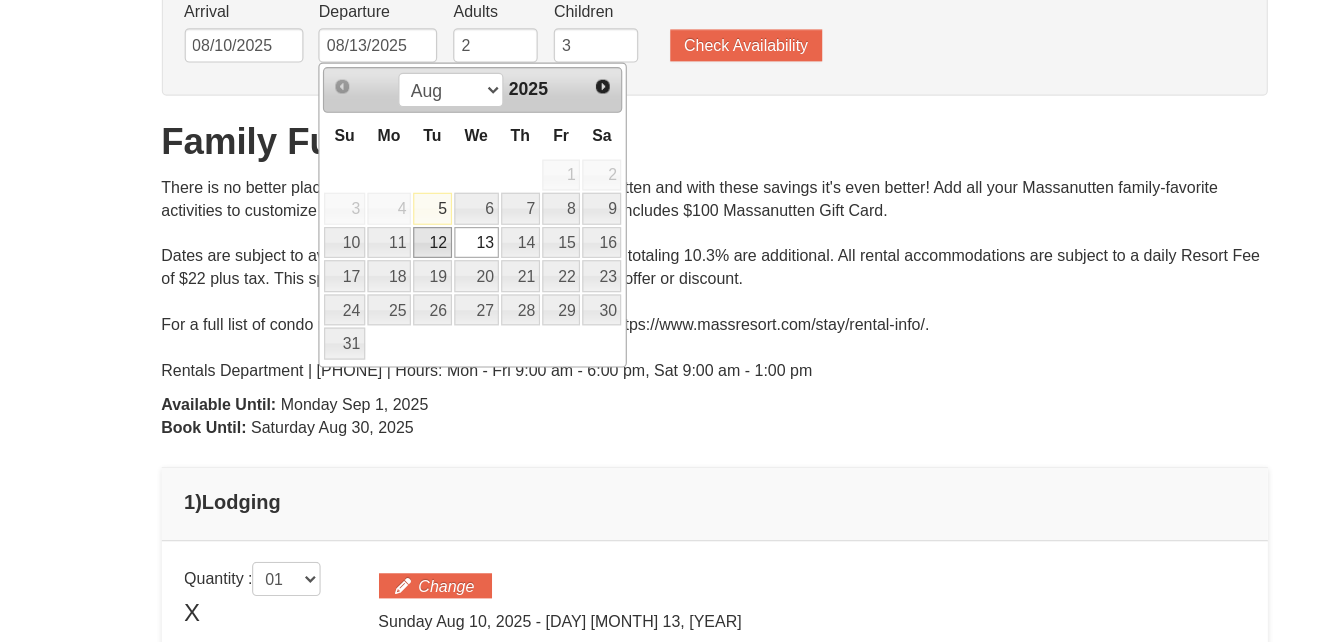 click on "12" at bounding box center (425, 213) 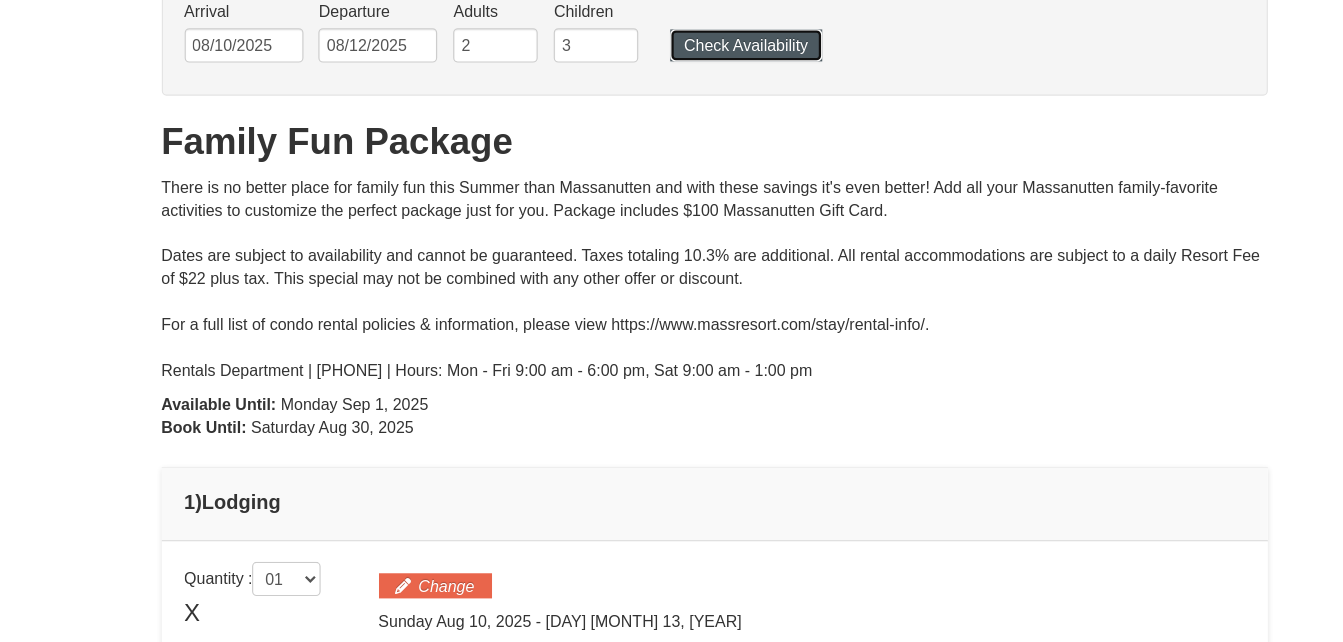 click on "Check Availability" at bounding box center [699, 40] 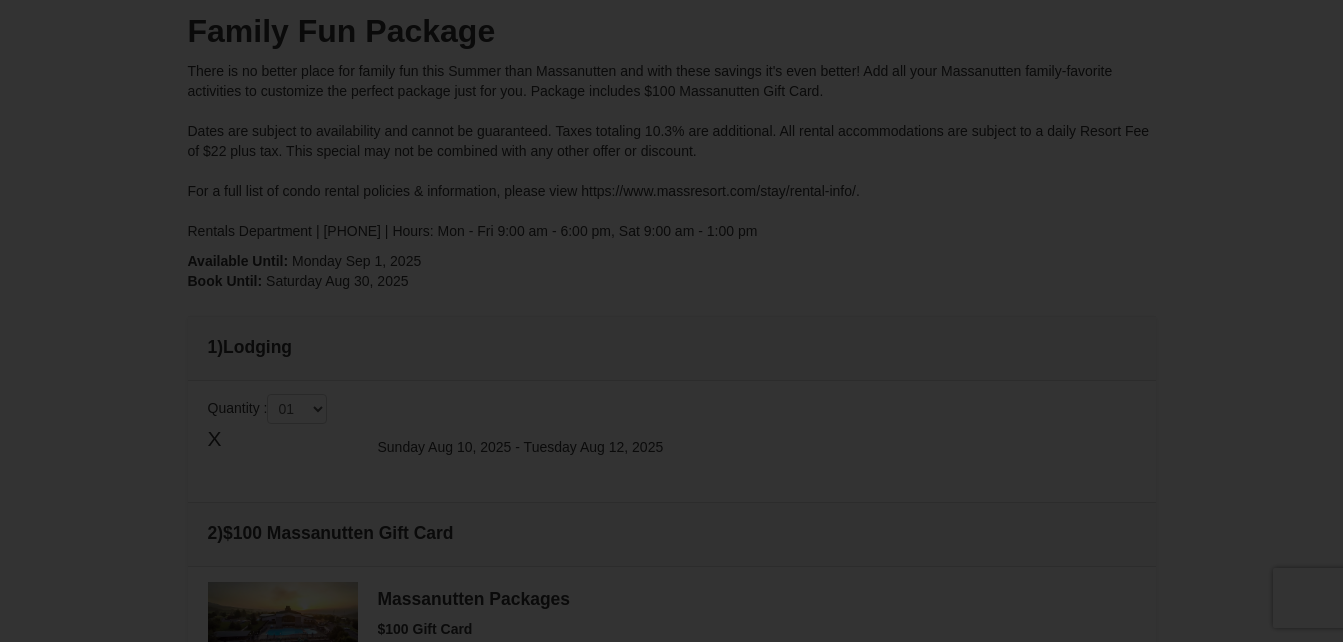 scroll, scrollTop: 0, scrollLeft: 0, axis: both 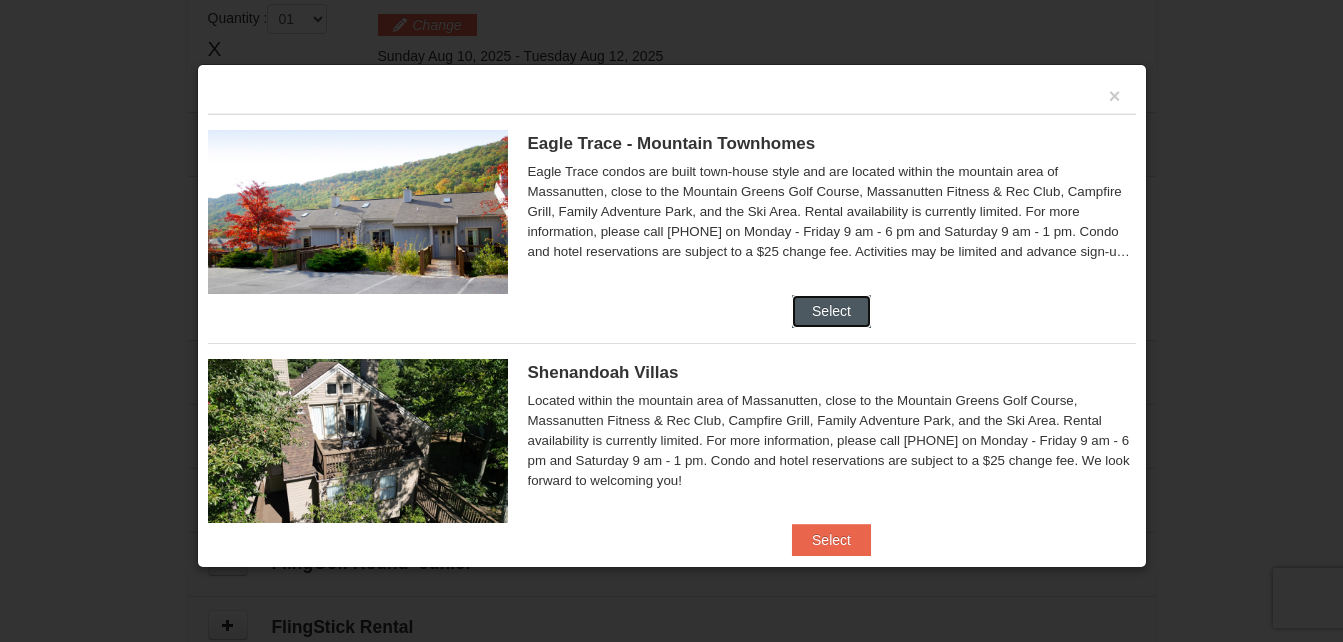 click on "Select" at bounding box center [831, 311] 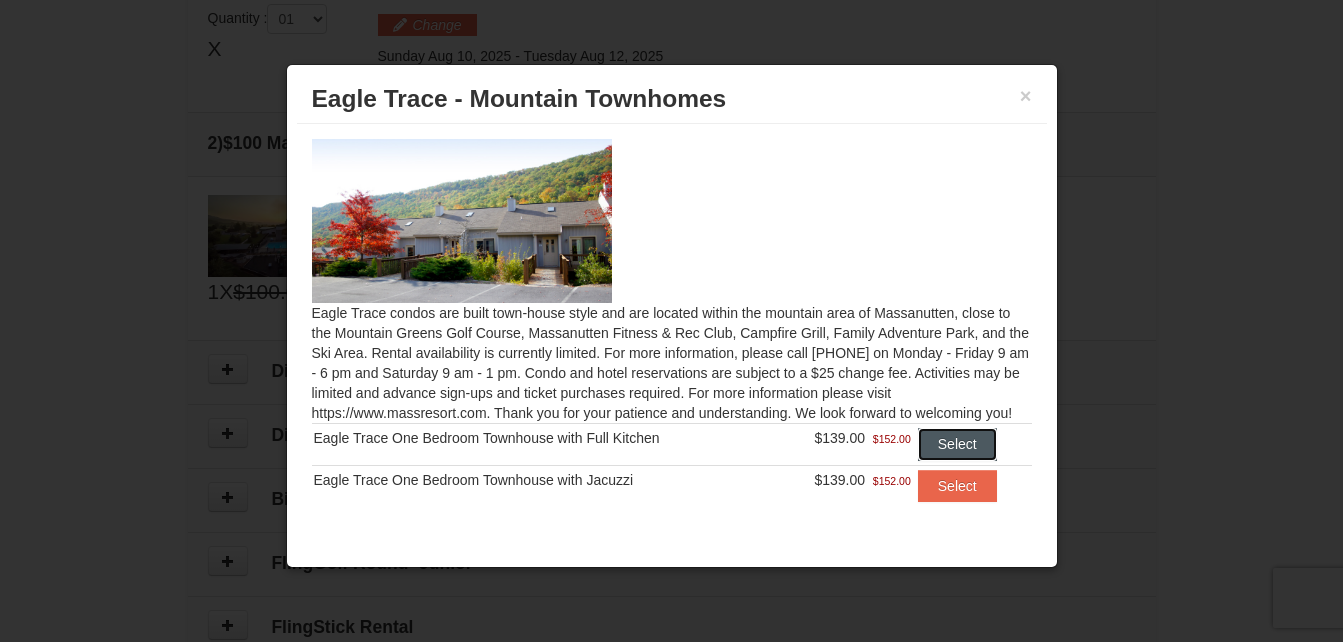 click on "Select" at bounding box center [957, 444] 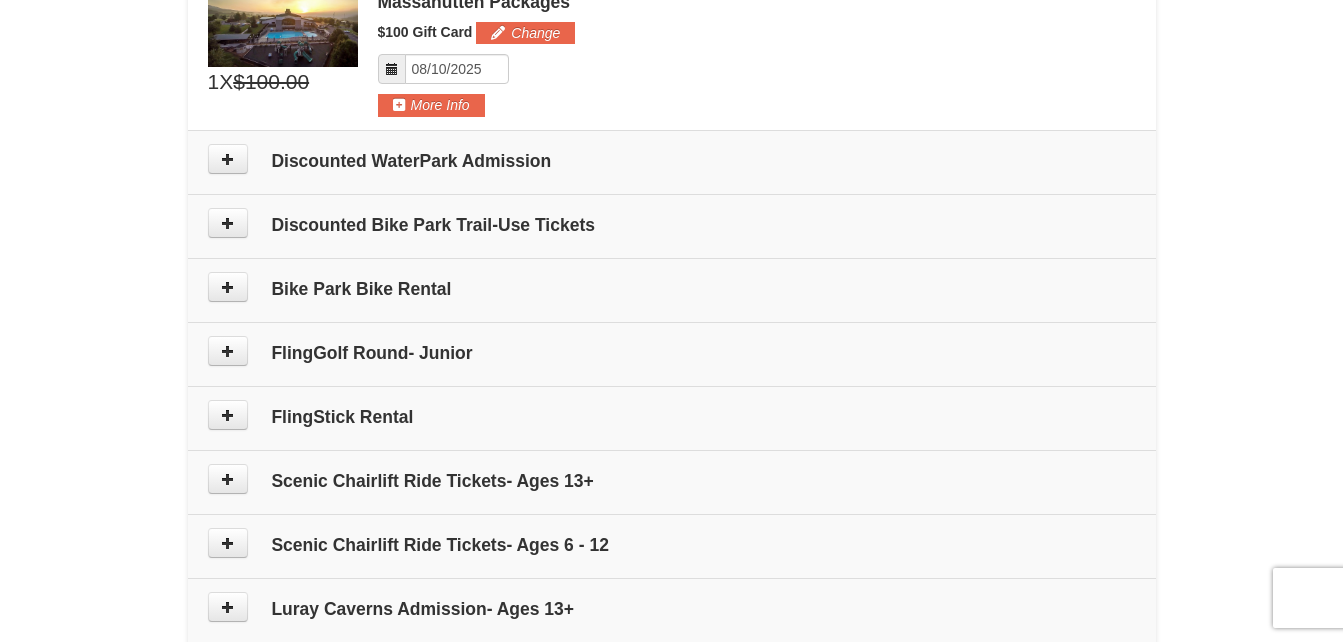 scroll, scrollTop: 902, scrollLeft: 0, axis: vertical 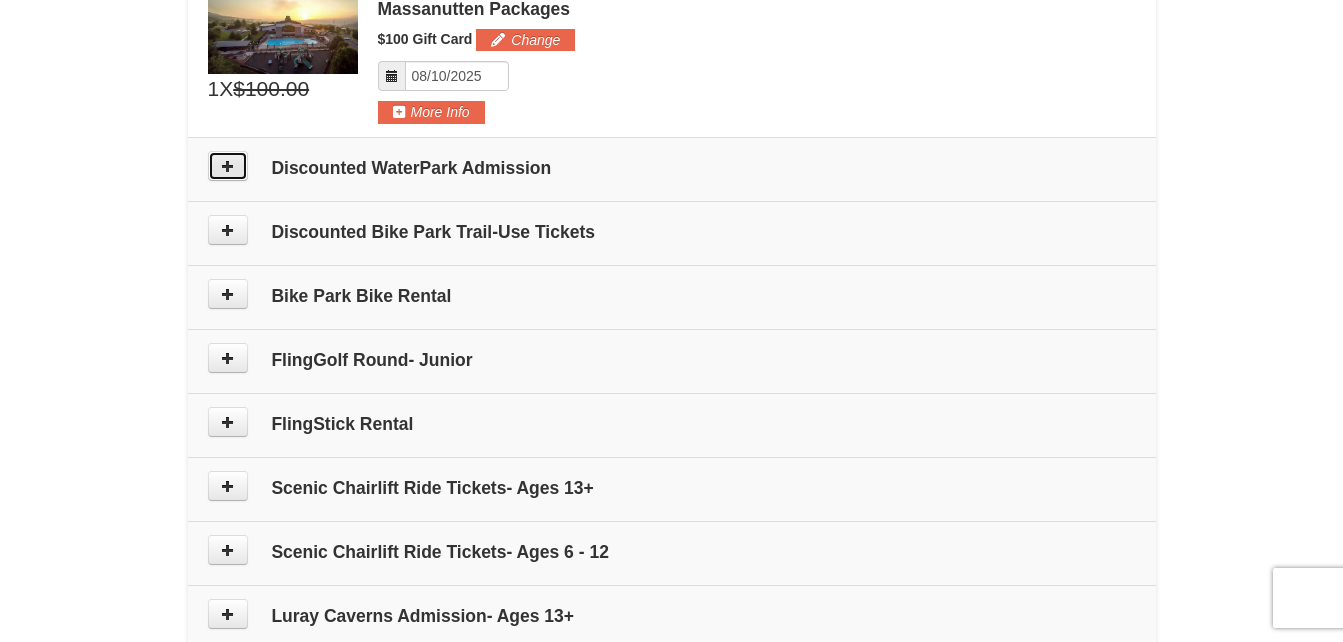 click at bounding box center (228, 166) 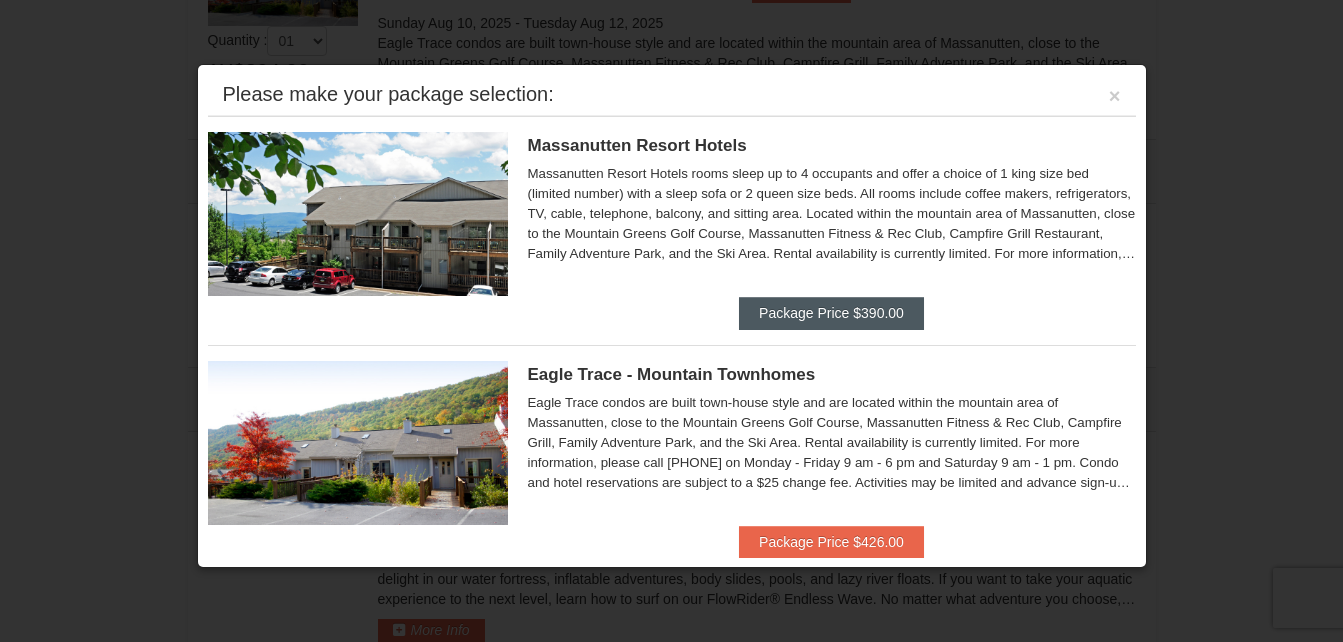 scroll, scrollTop: 616, scrollLeft: 0, axis: vertical 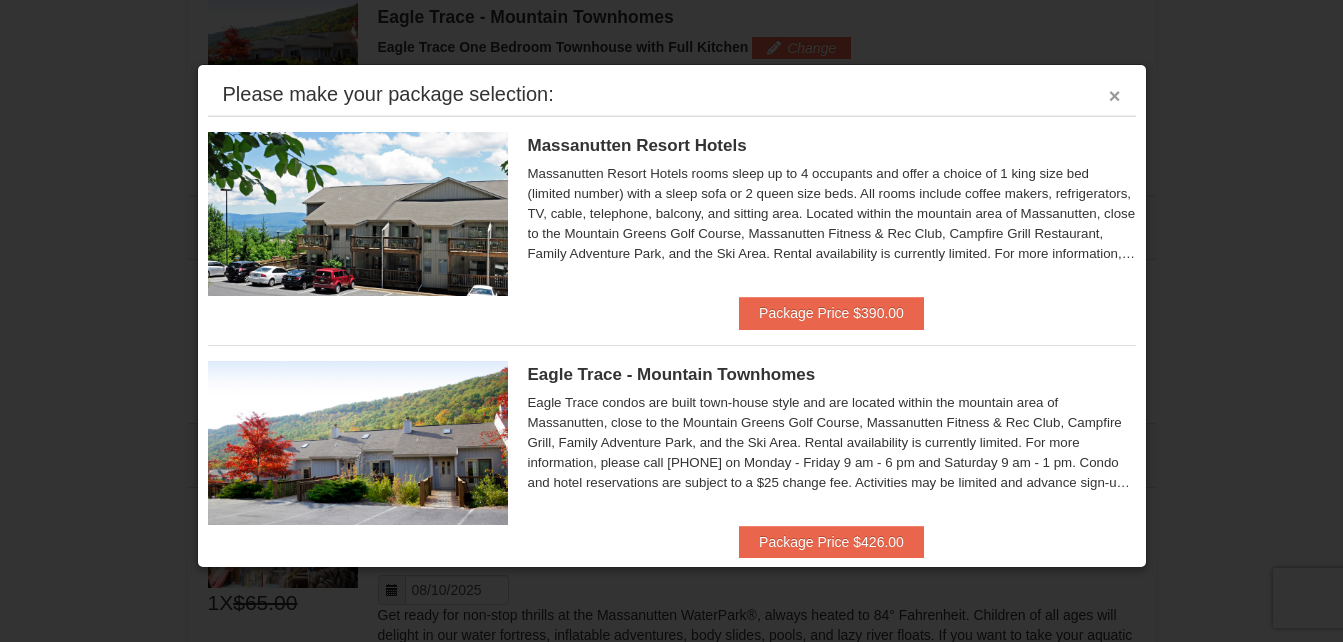 click on "×" at bounding box center (1115, 96) 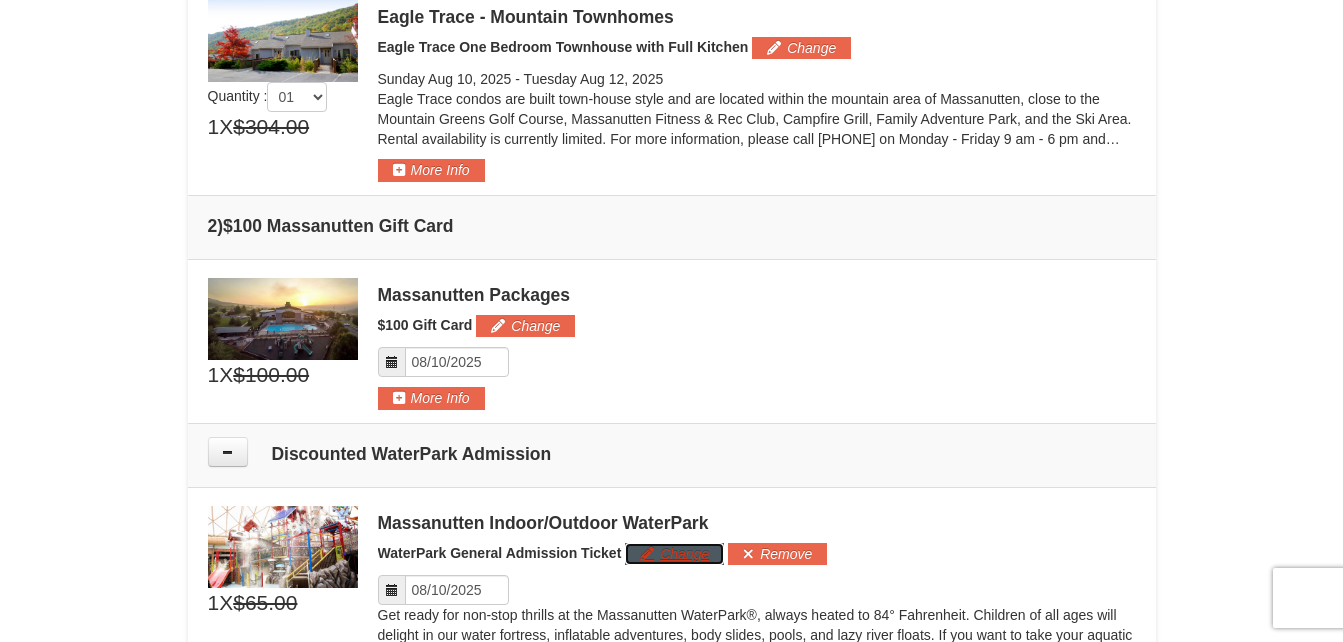 click on "Change" at bounding box center [674, 554] 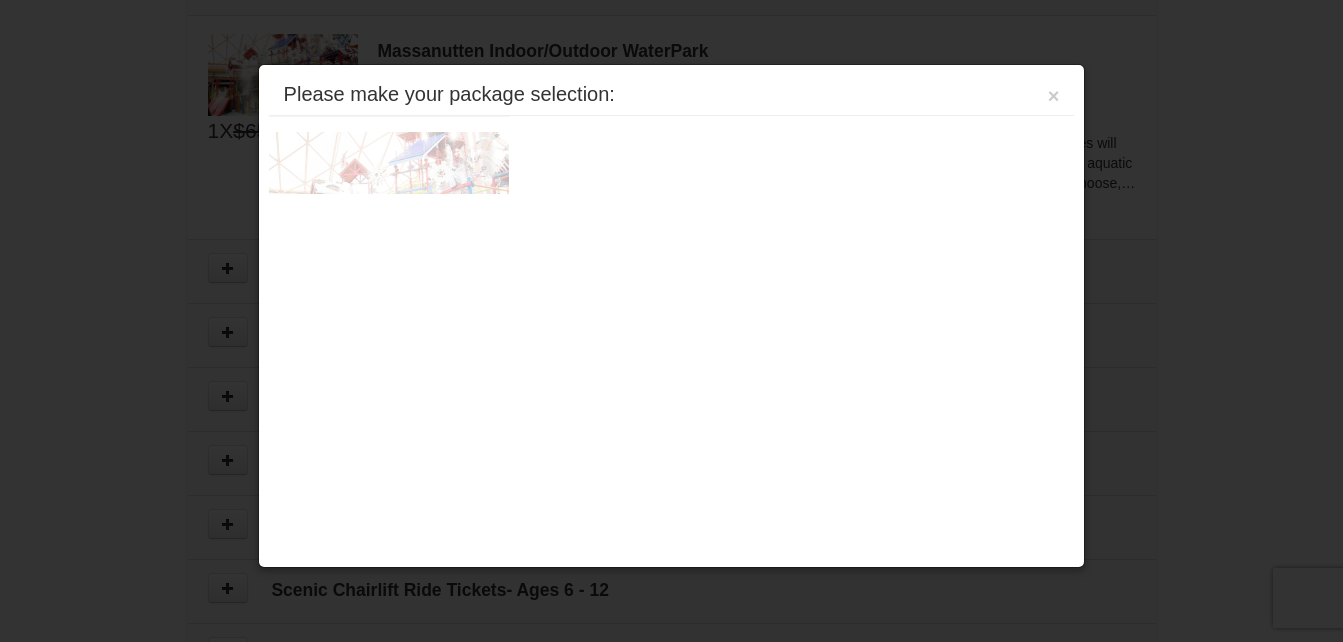 scroll, scrollTop: 1122, scrollLeft: 0, axis: vertical 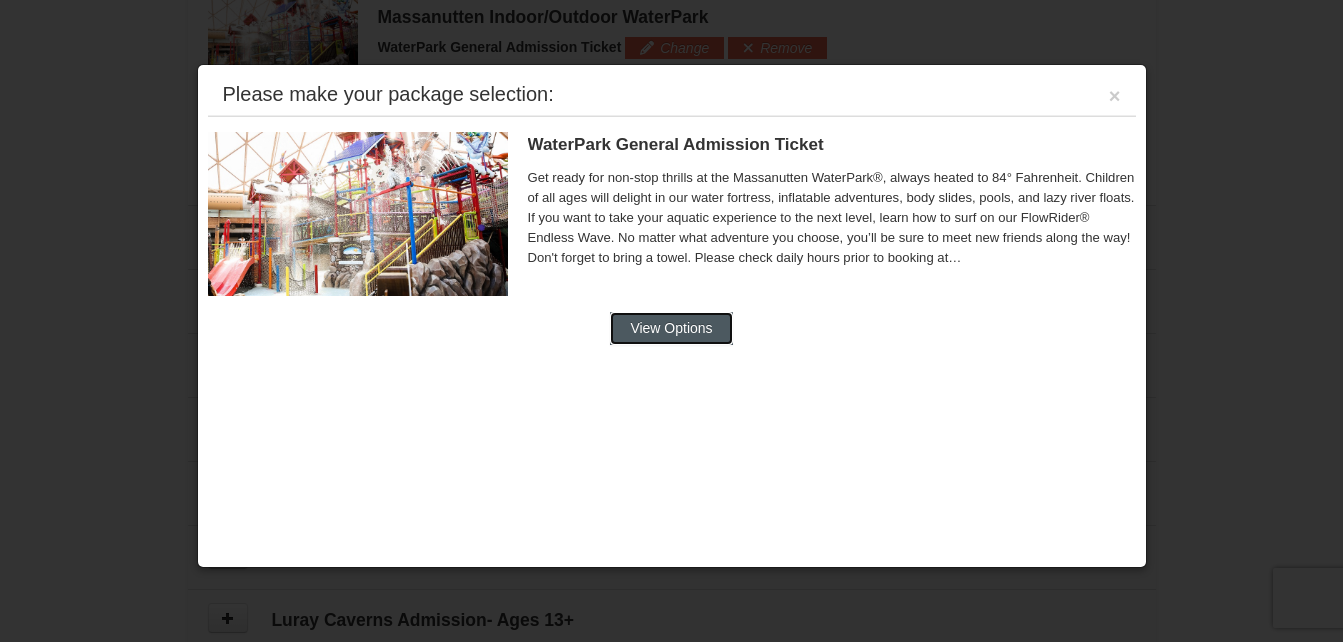 click on "View Options" at bounding box center (671, 328) 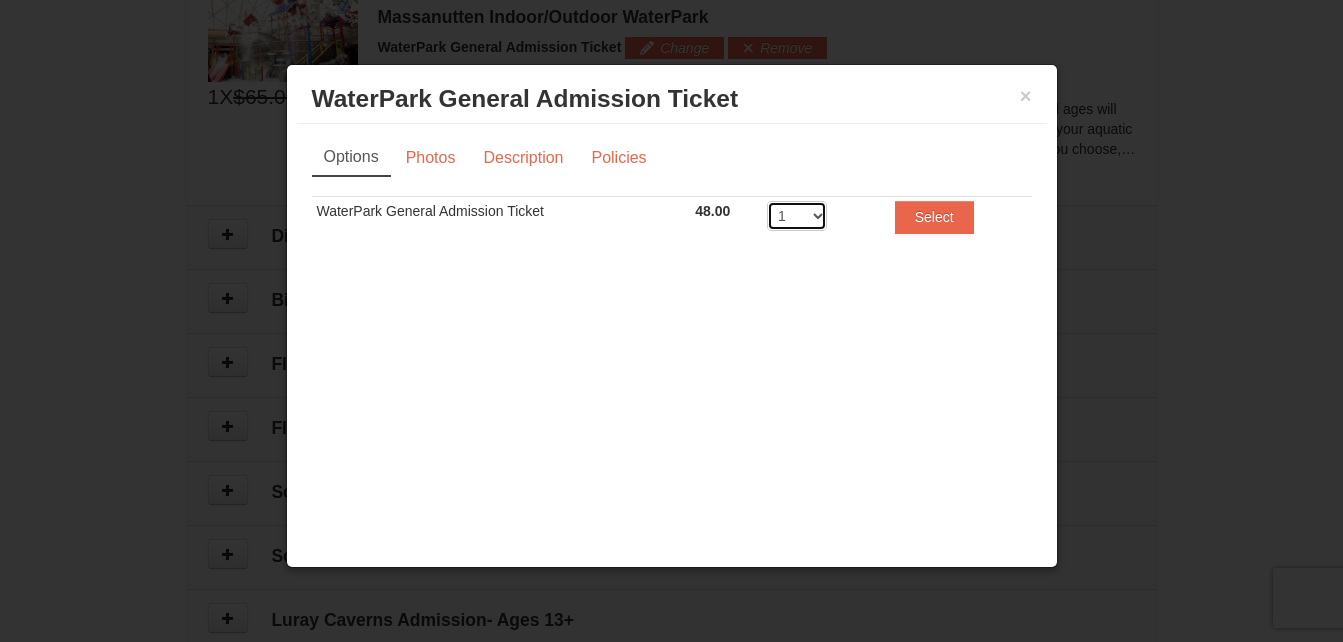 click on "1 2 3 4 5 6 7 8" at bounding box center (797, 216) 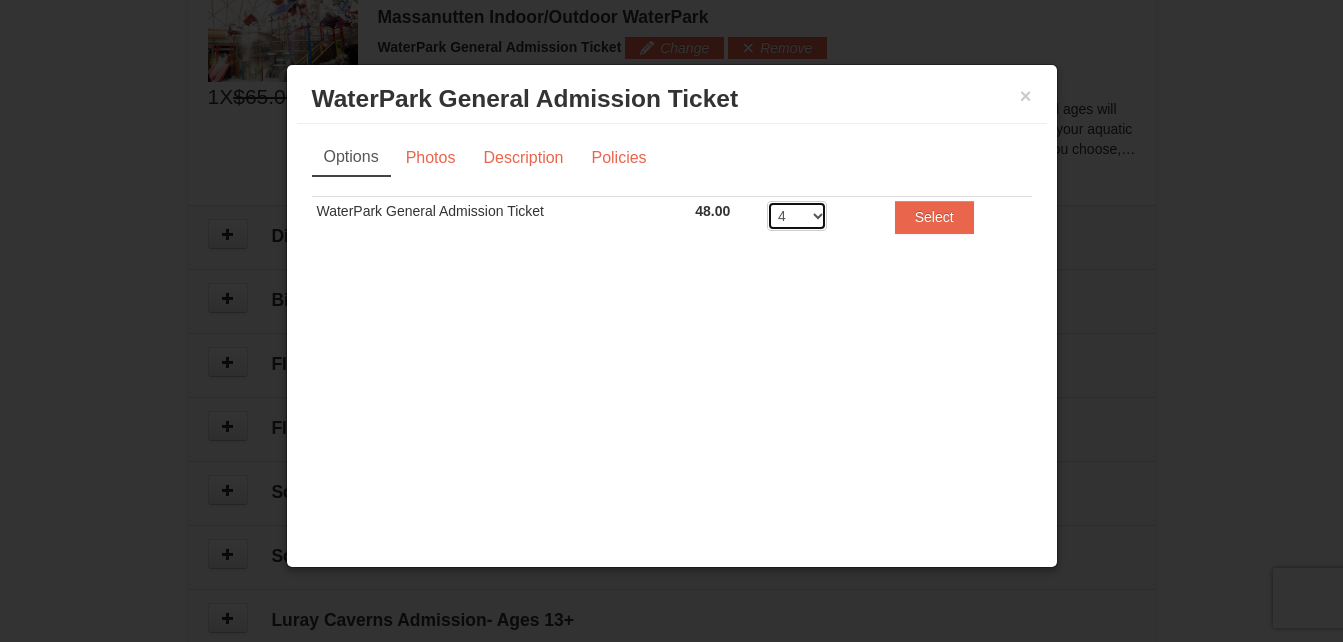 click on "1 2 3 4 5 6 7 8" at bounding box center [797, 216] 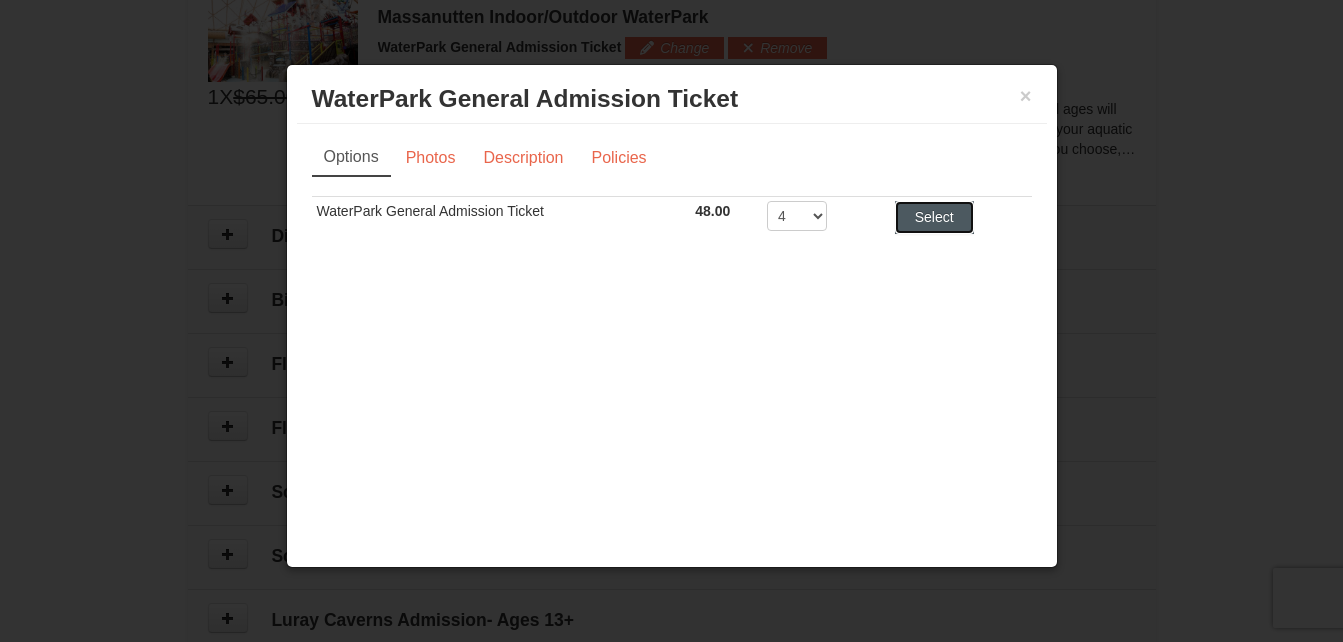 click on "Select" at bounding box center [934, 217] 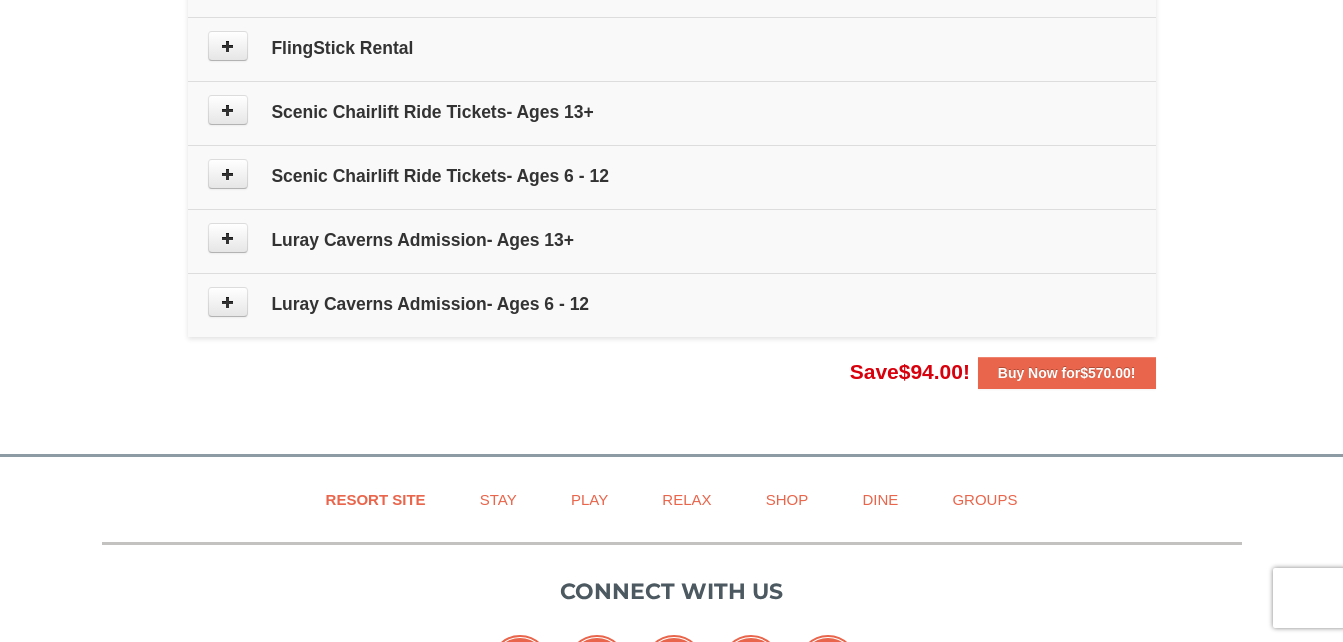 scroll, scrollTop: 1457, scrollLeft: 0, axis: vertical 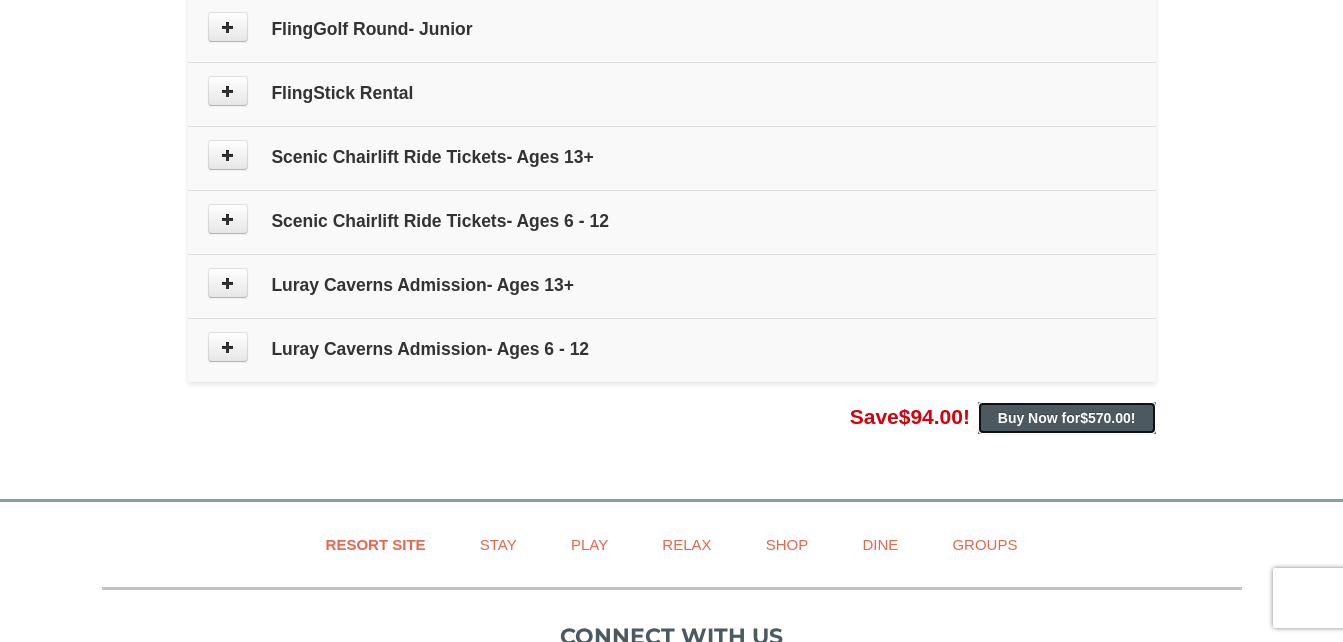 click on "Buy Now for
$570.00 !" at bounding box center [1067, 418] 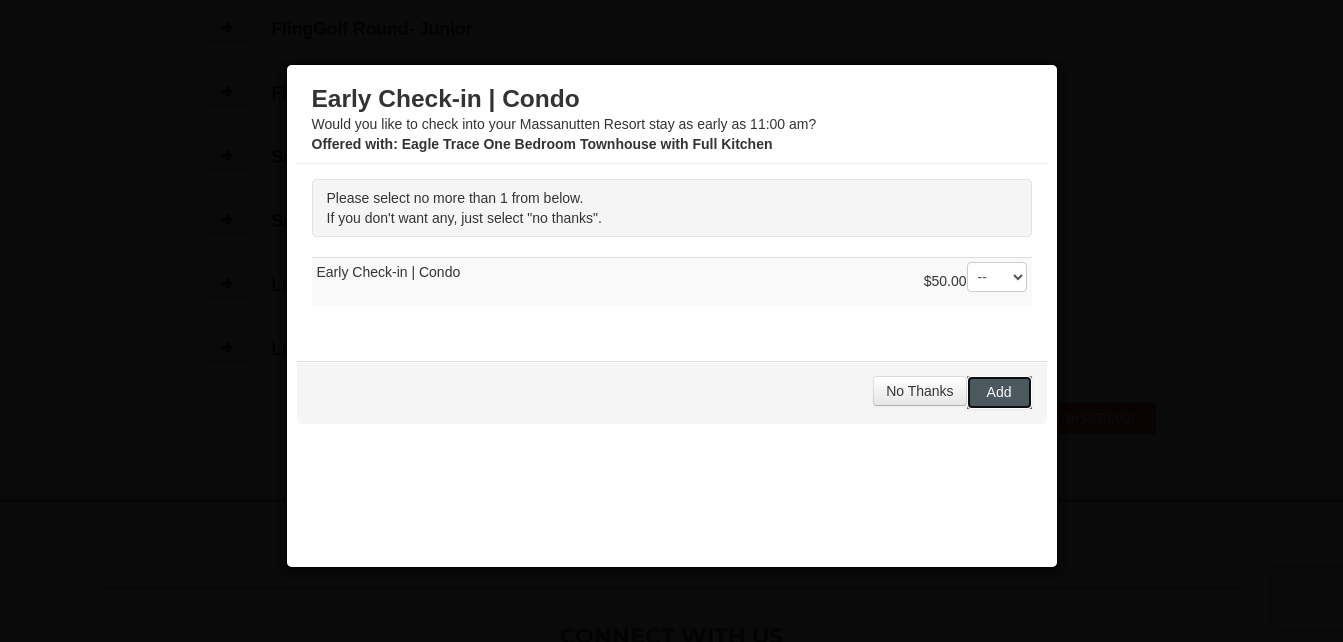 click on "Add" at bounding box center (999, 392) 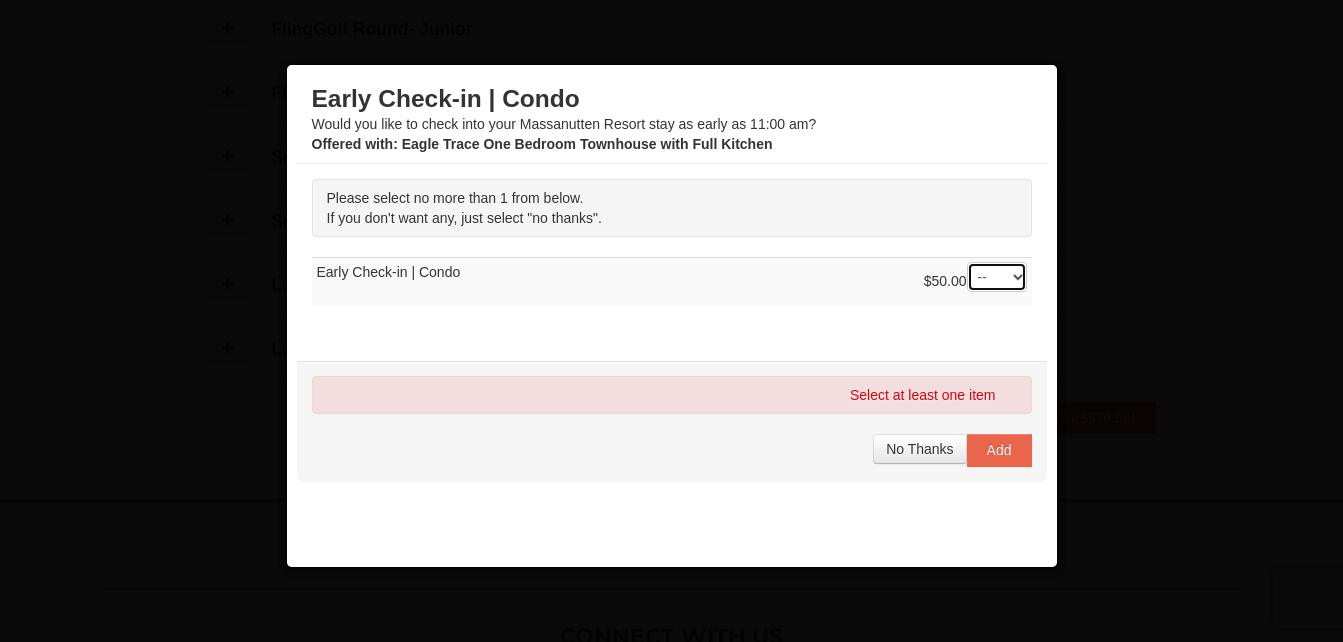 click on "--
01" at bounding box center [997, 277] 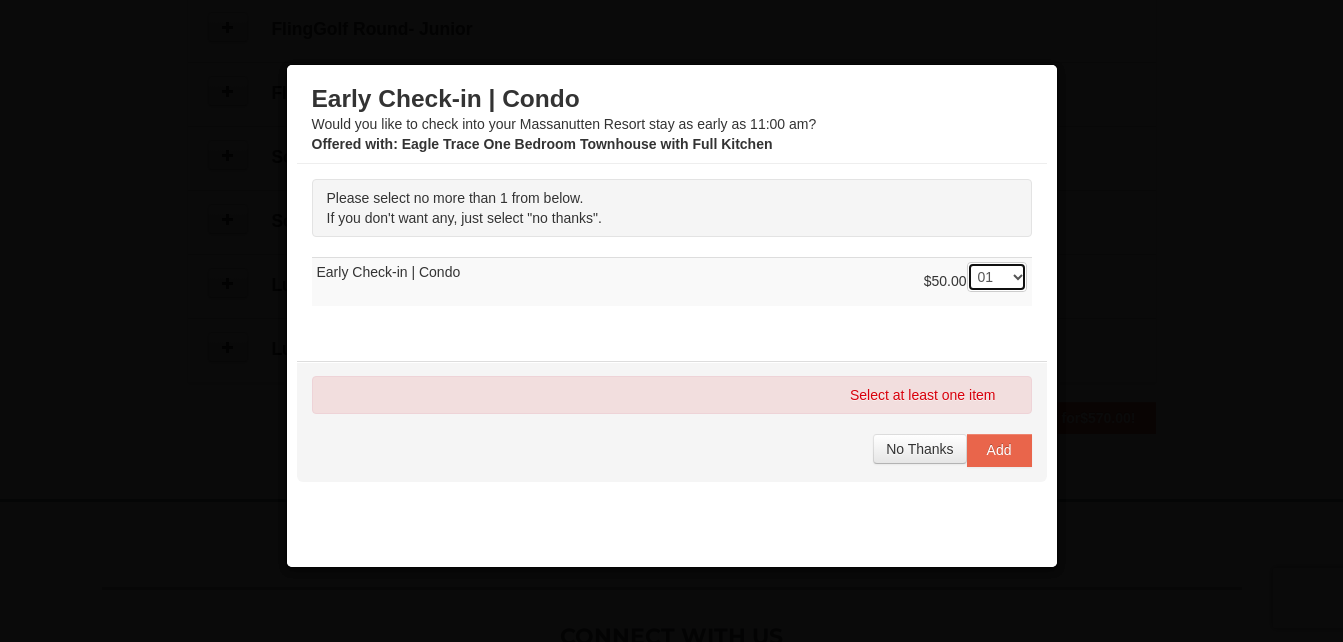 click on "--
01" at bounding box center (997, 277) 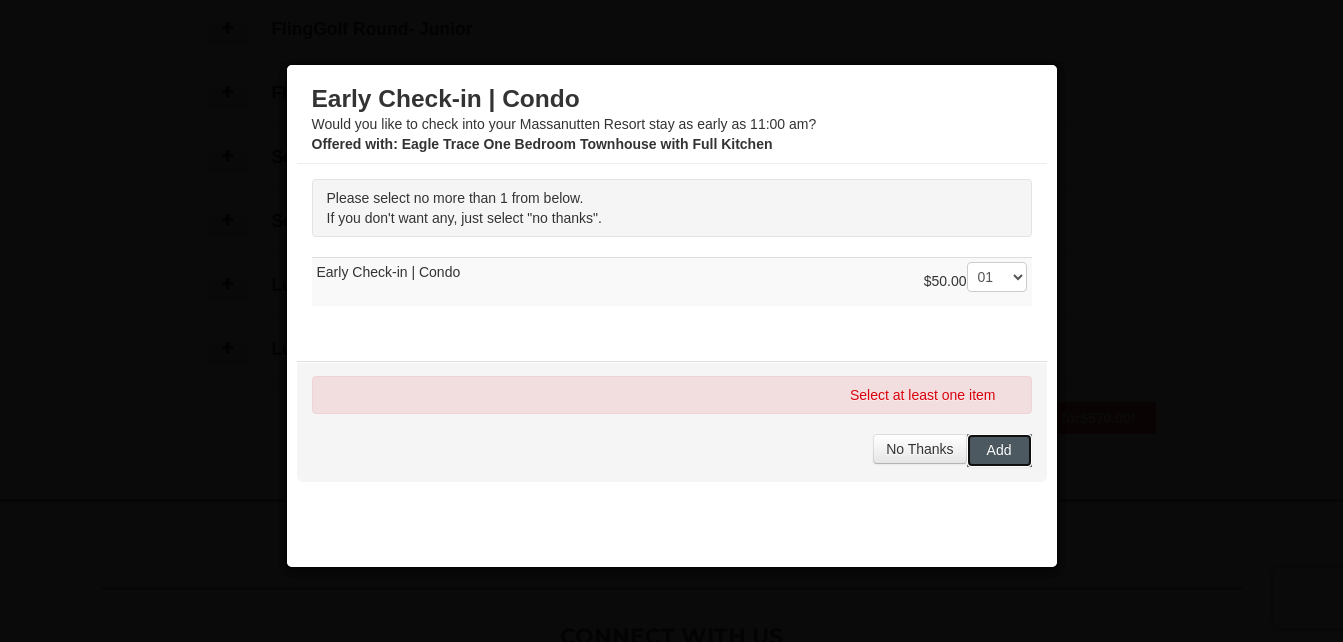 click on "Add" at bounding box center [999, 450] 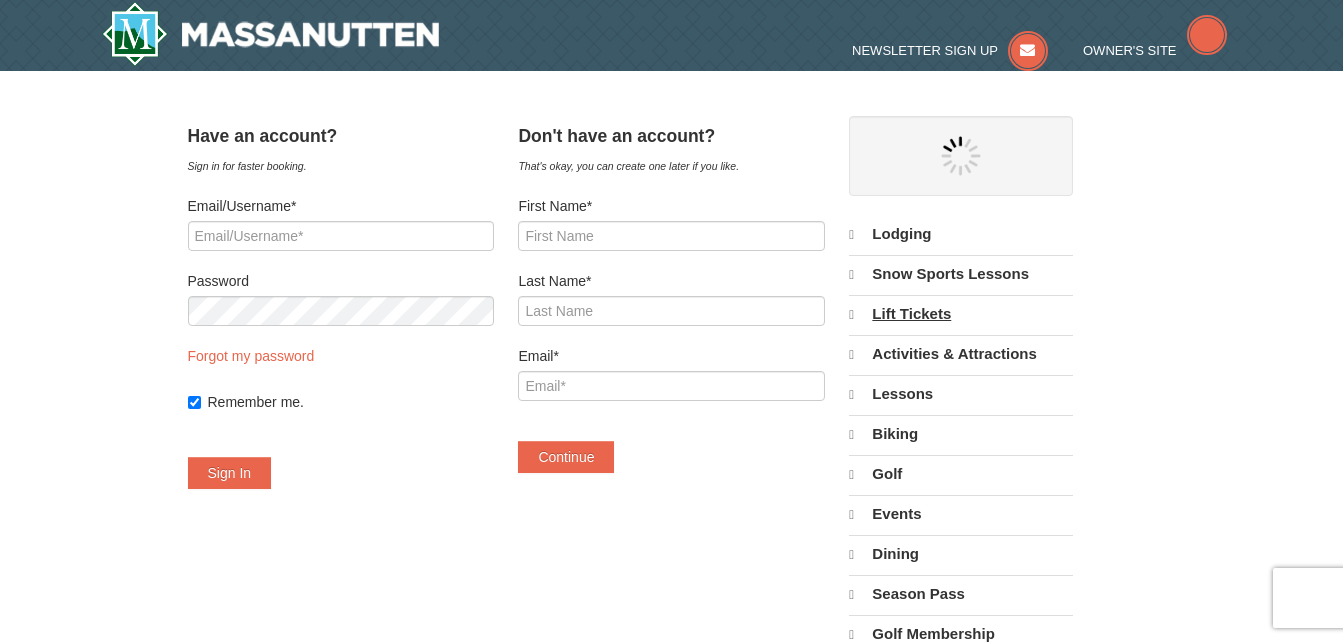 scroll, scrollTop: 0, scrollLeft: 0, axis: both 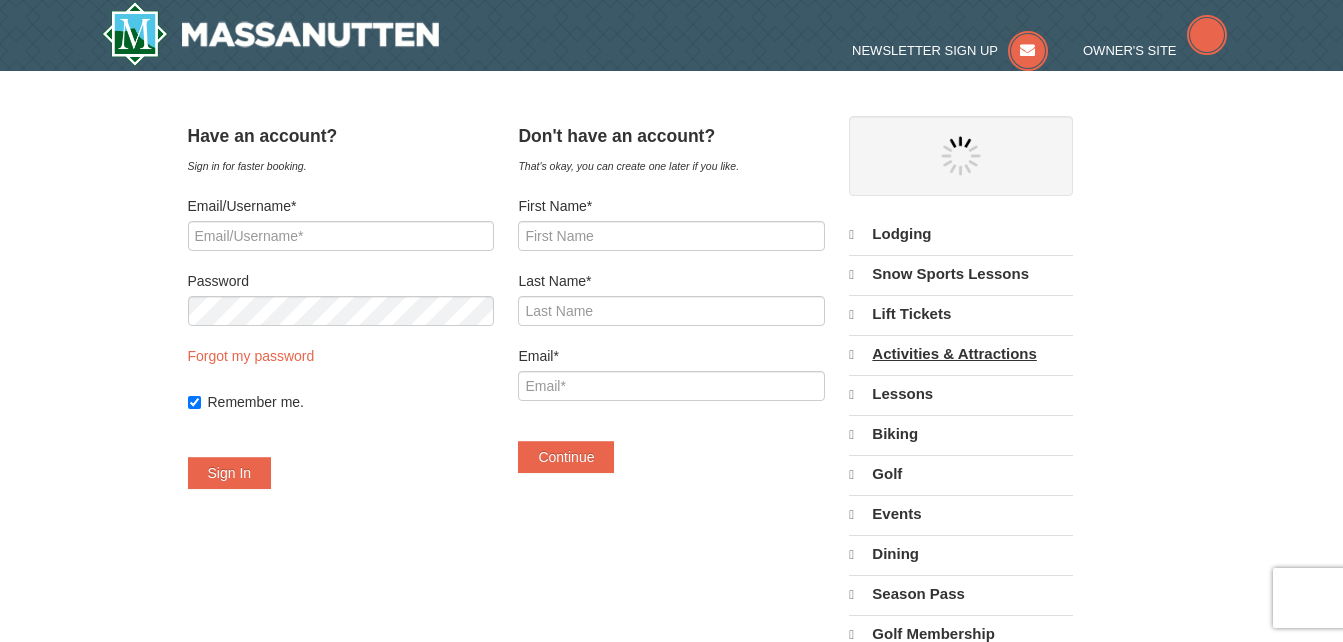 select on "8" 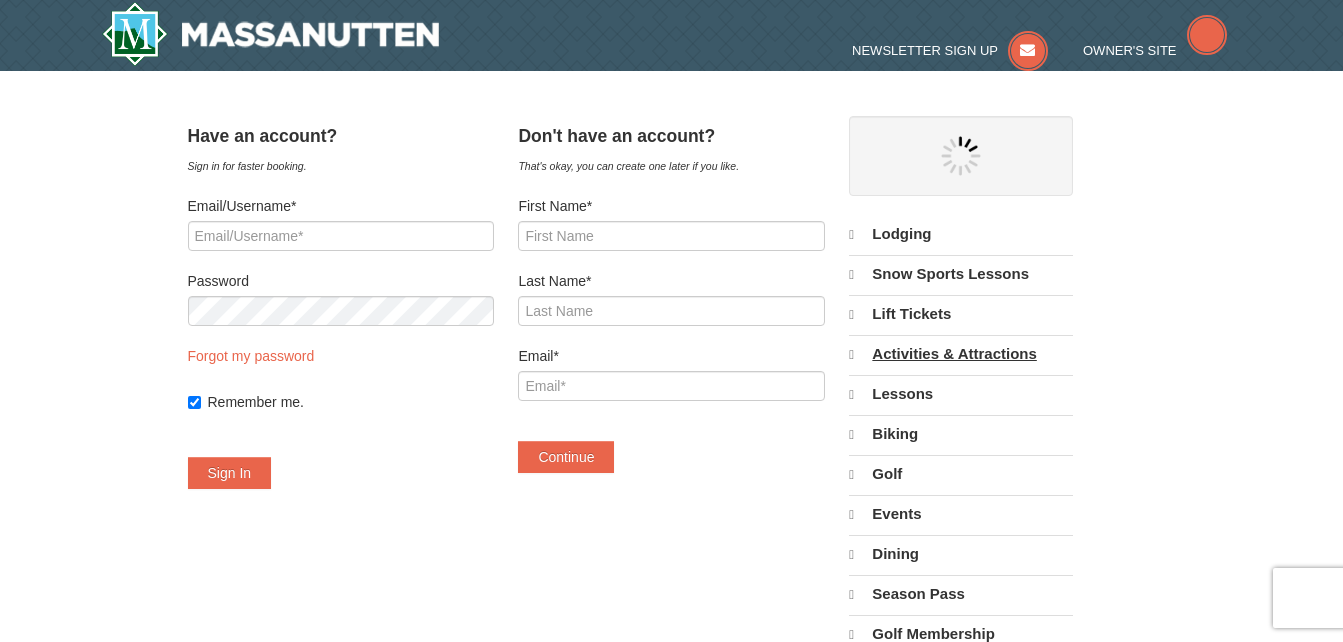 select on "8" 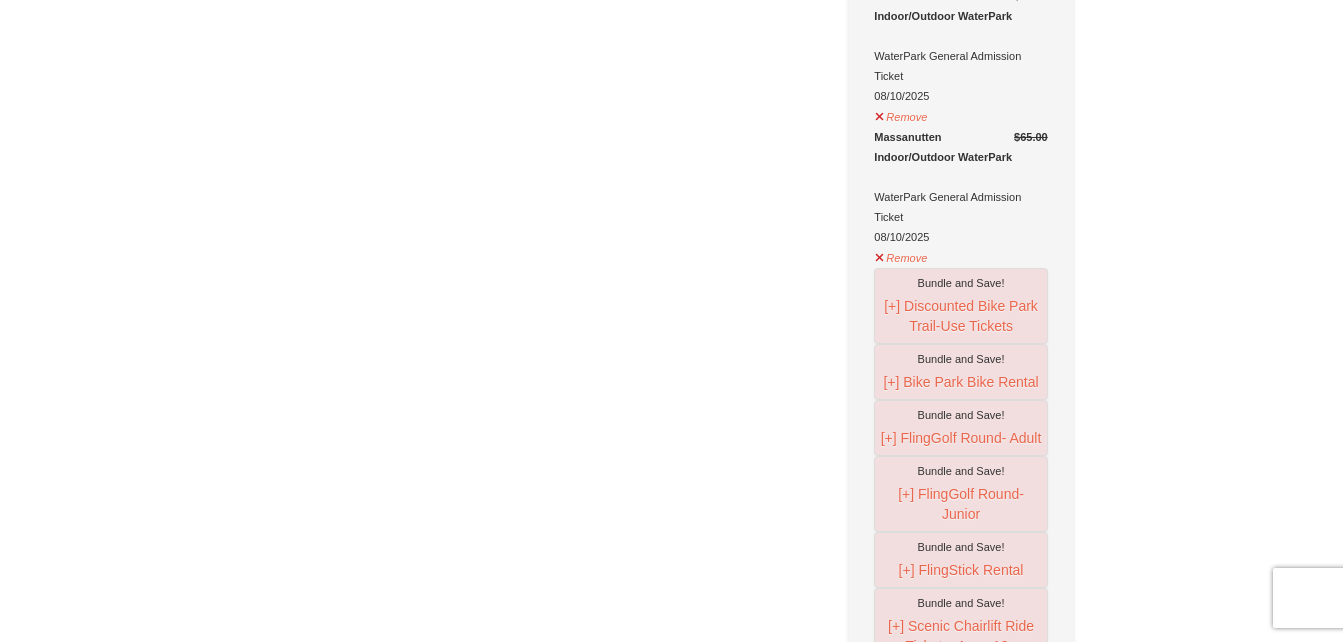 scroll, scrollTop: 1500, scrollLeft: 0, axis: vertical 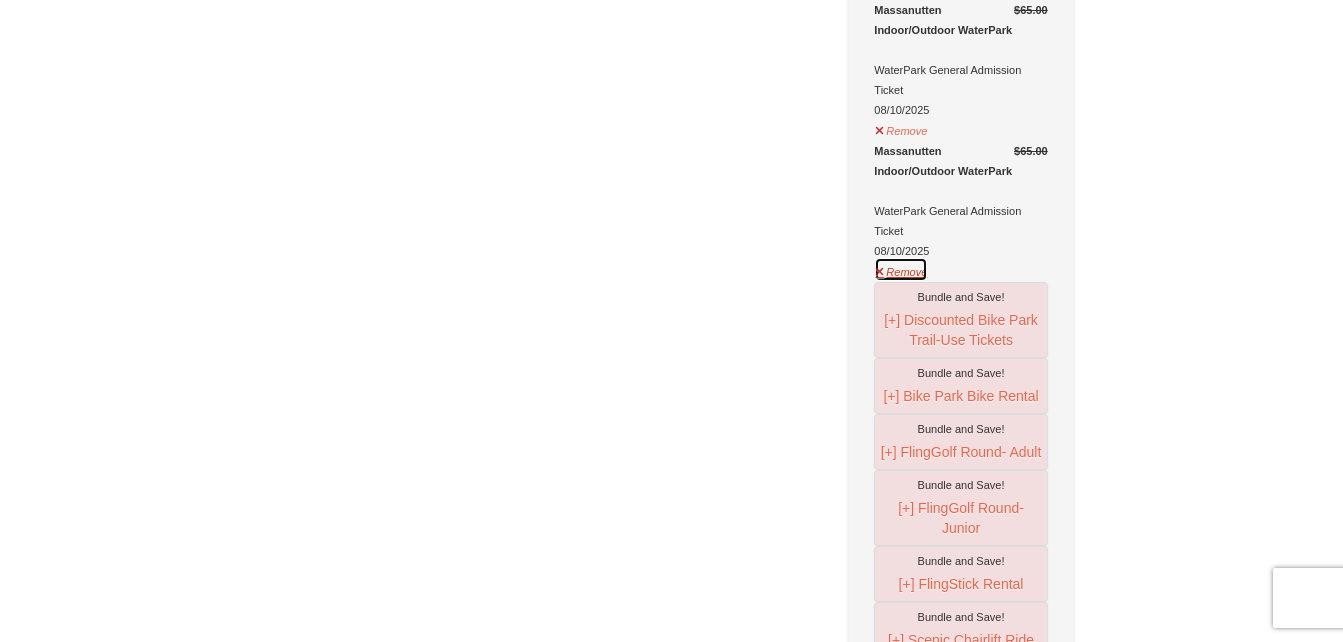click on "Remove" at bounding box center (901, 269) 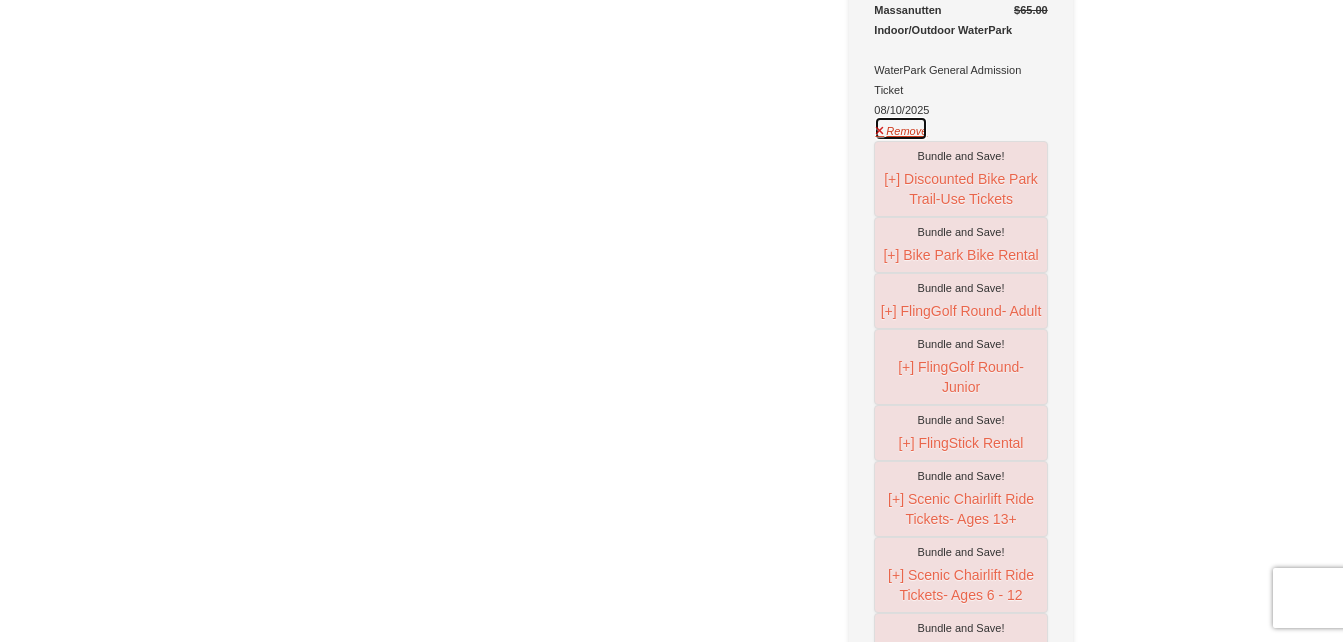 click on "Remove" at bounding box center [901, 128] 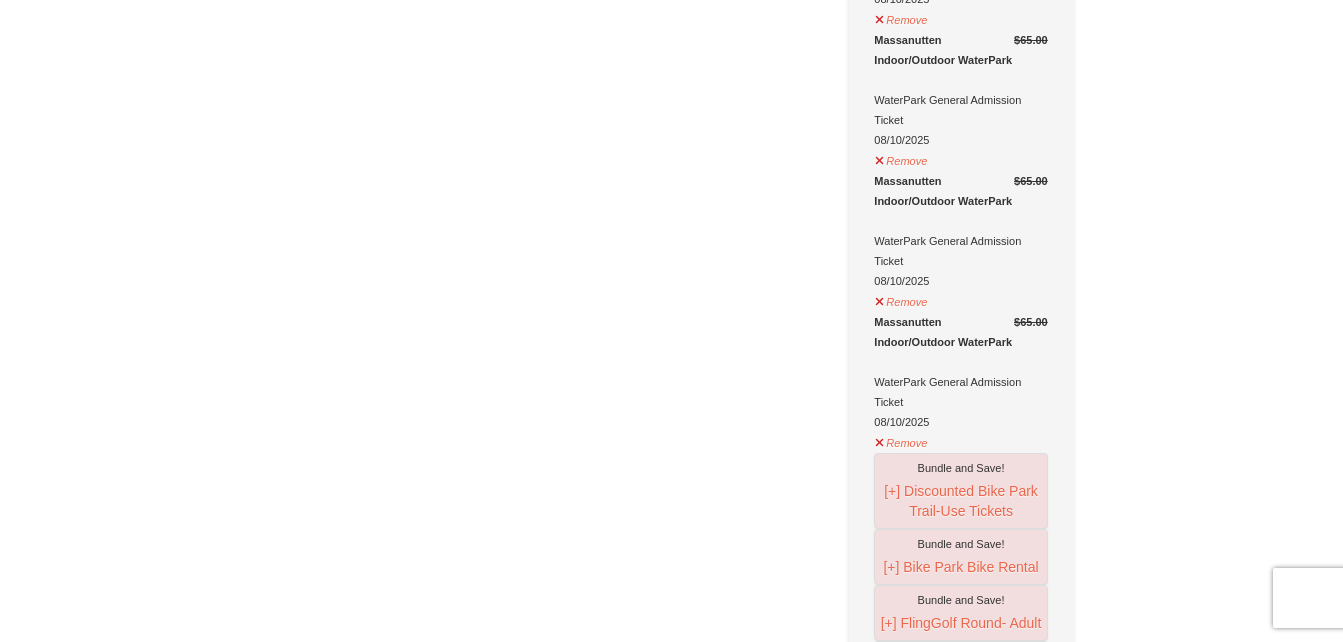 scroll, scrollTop: 1042, scrollLeft: 0, axis: vertical 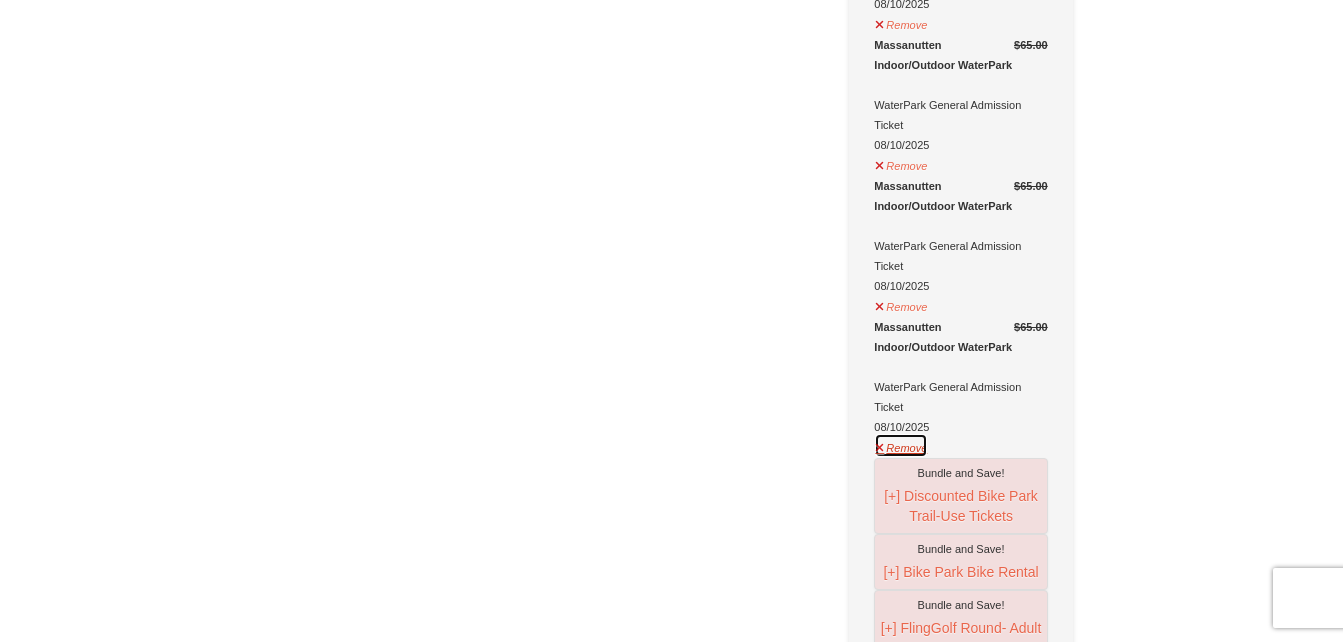 click on "Remove" at bounding box center [901, 445] 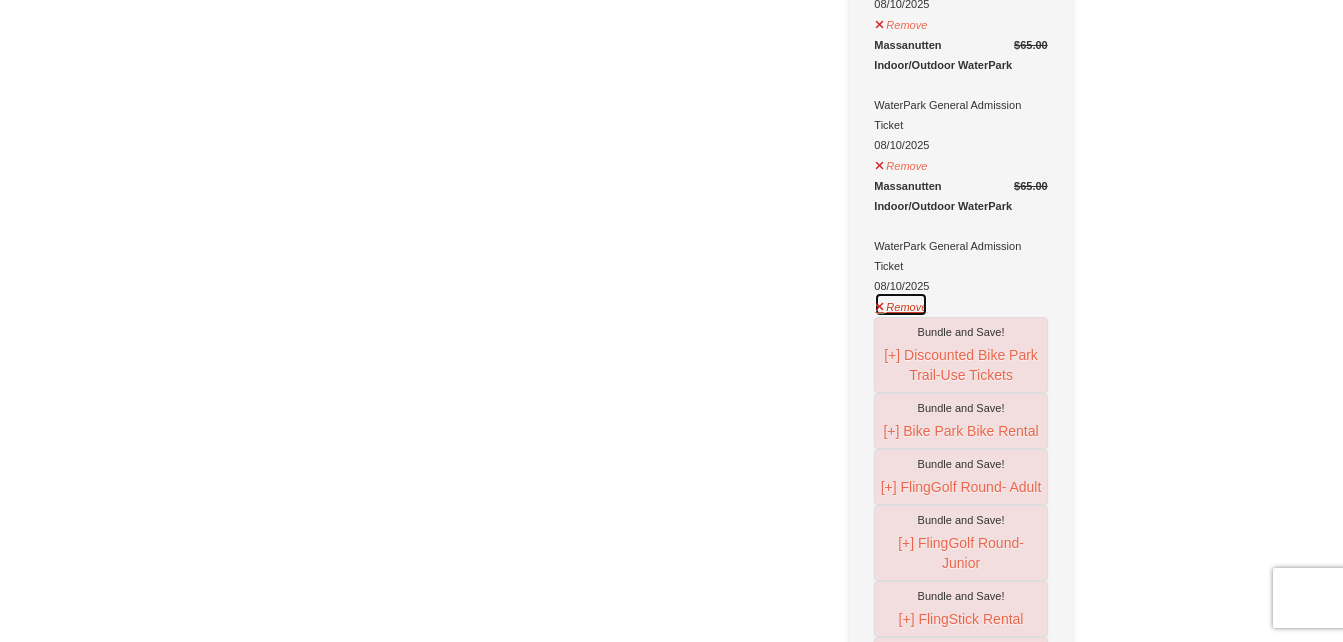 click on "Remove" at bounding box center (901, 304) 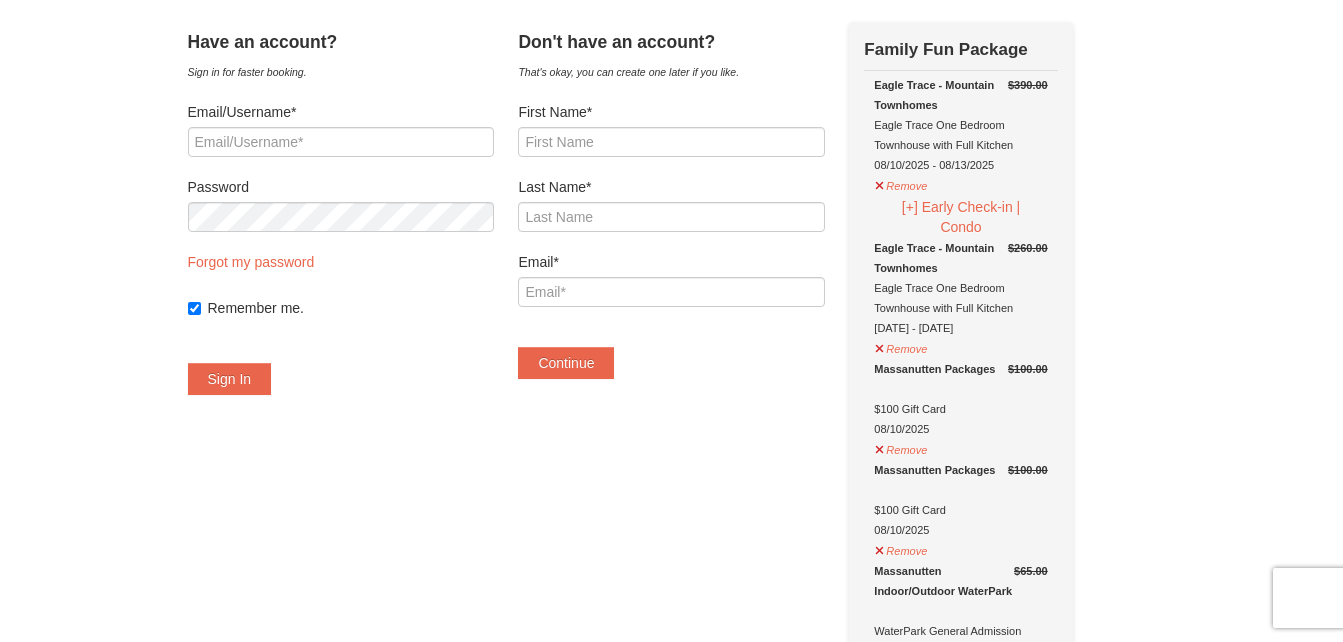 scroll, scrollTop: 94, scrollLeft: 0, axis: vertical 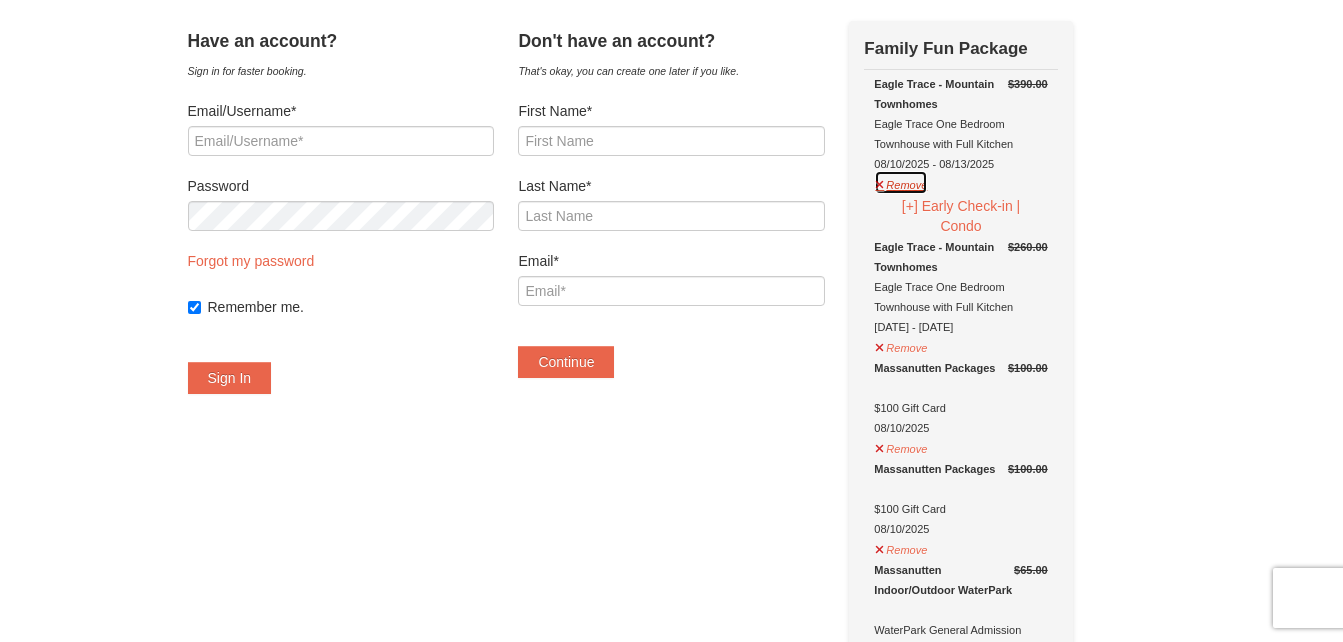 click on "Remove" at bounding box center (901, 182) 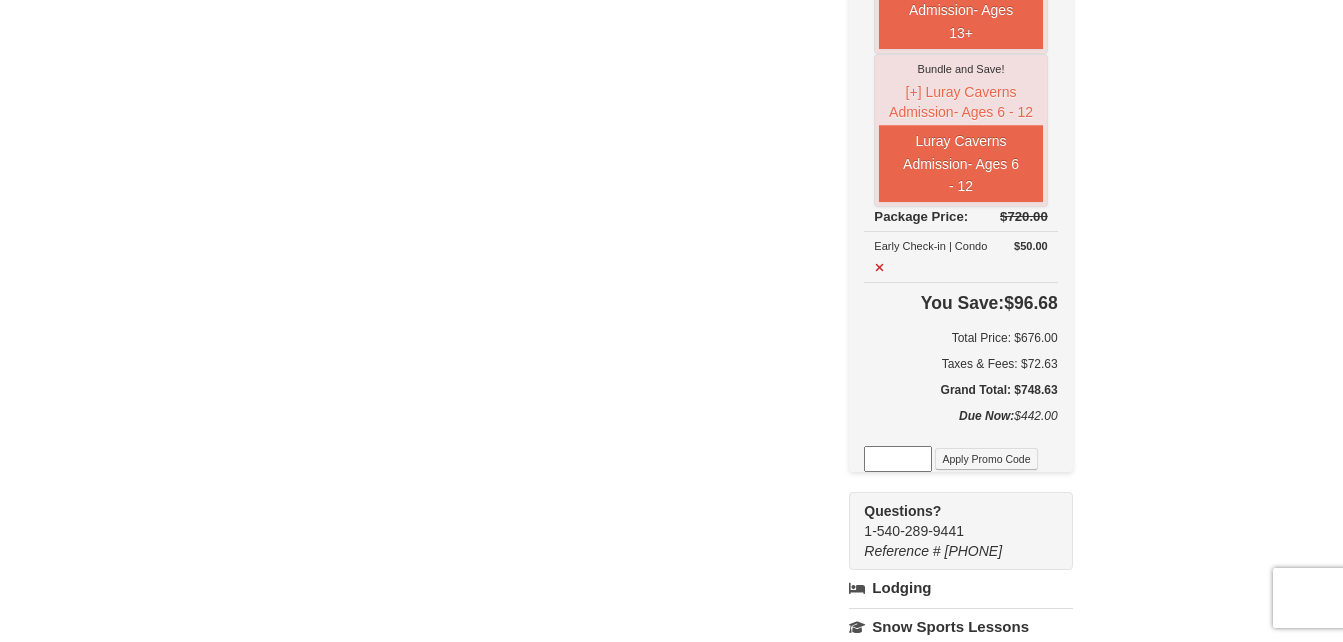 scroll, scrollTop: 1624, scrollLeft: 0, axis: vertical 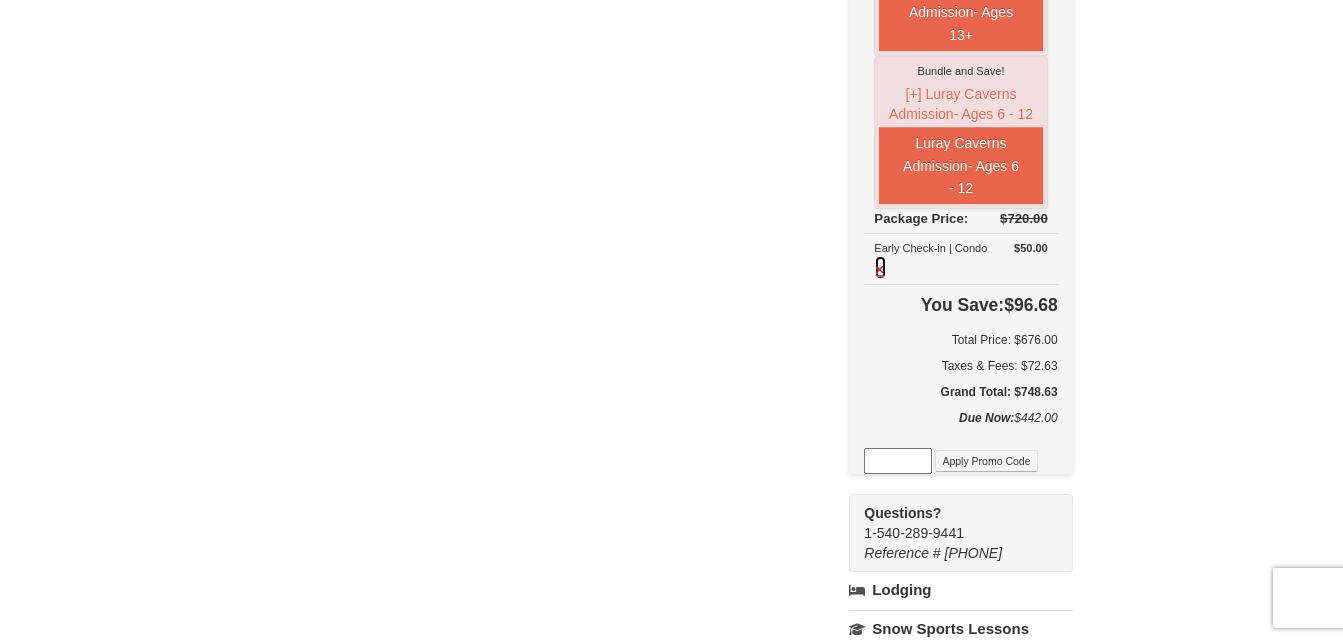 click at bounding box center [880, 267] 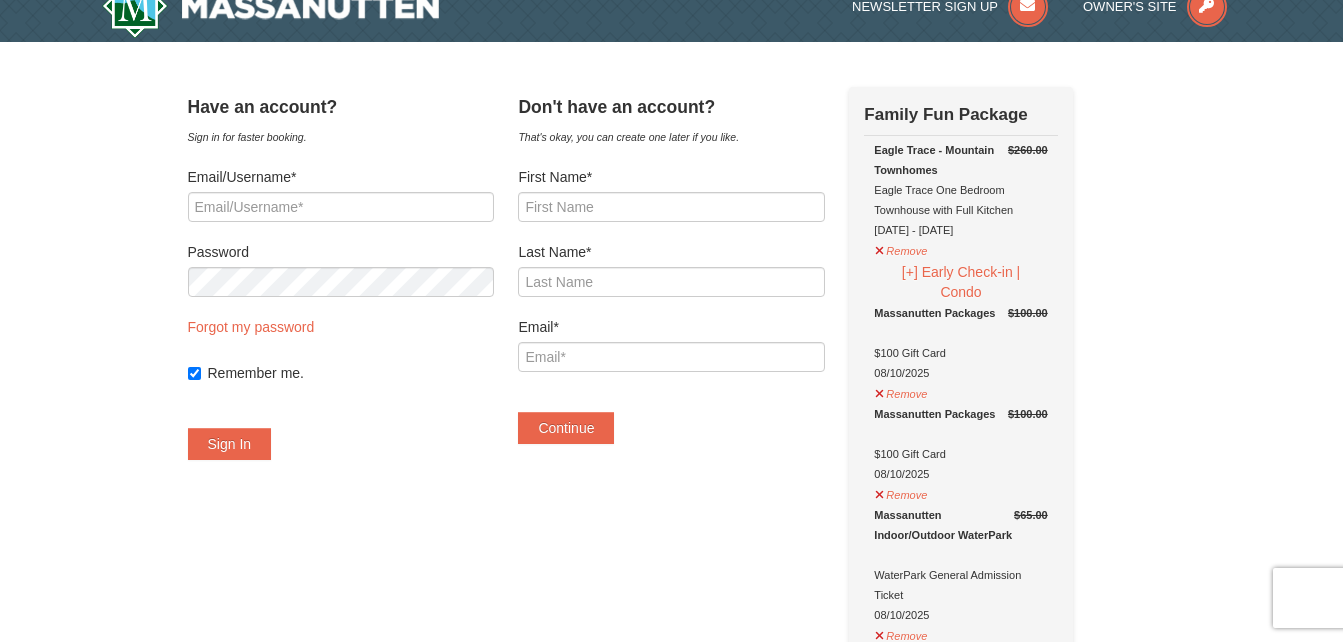 scroll, scrollTop: 0, scrollLeft: 0, axis: both 